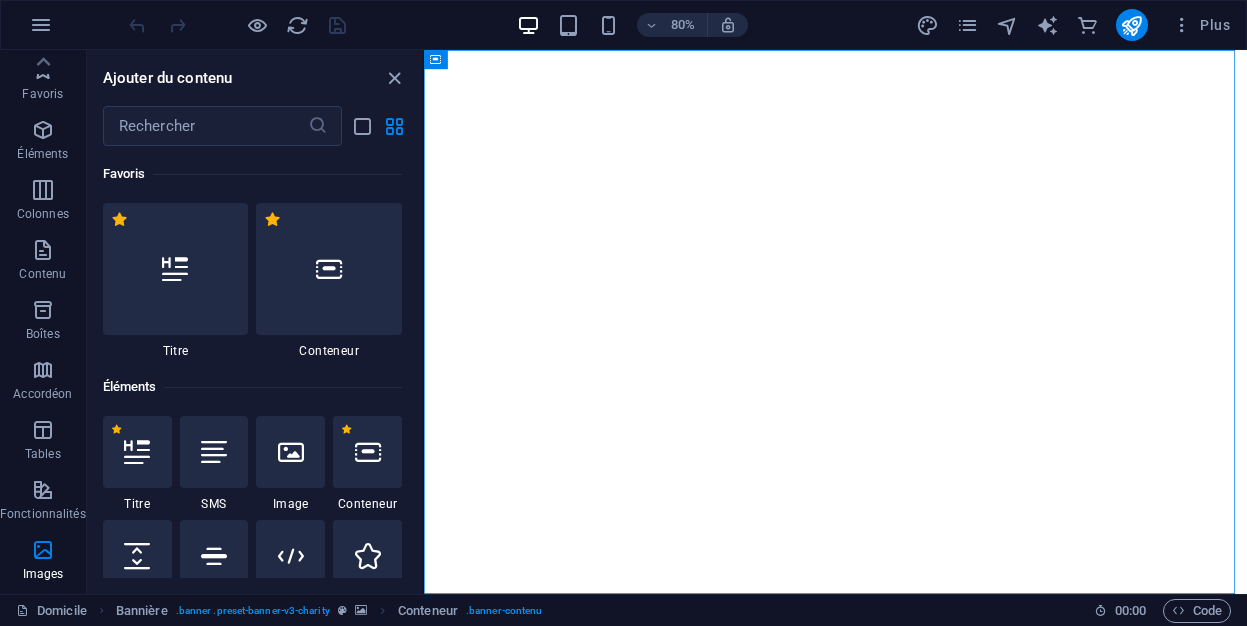 scroll, scrollTop: 0, scrollLeft: 0, axis: both 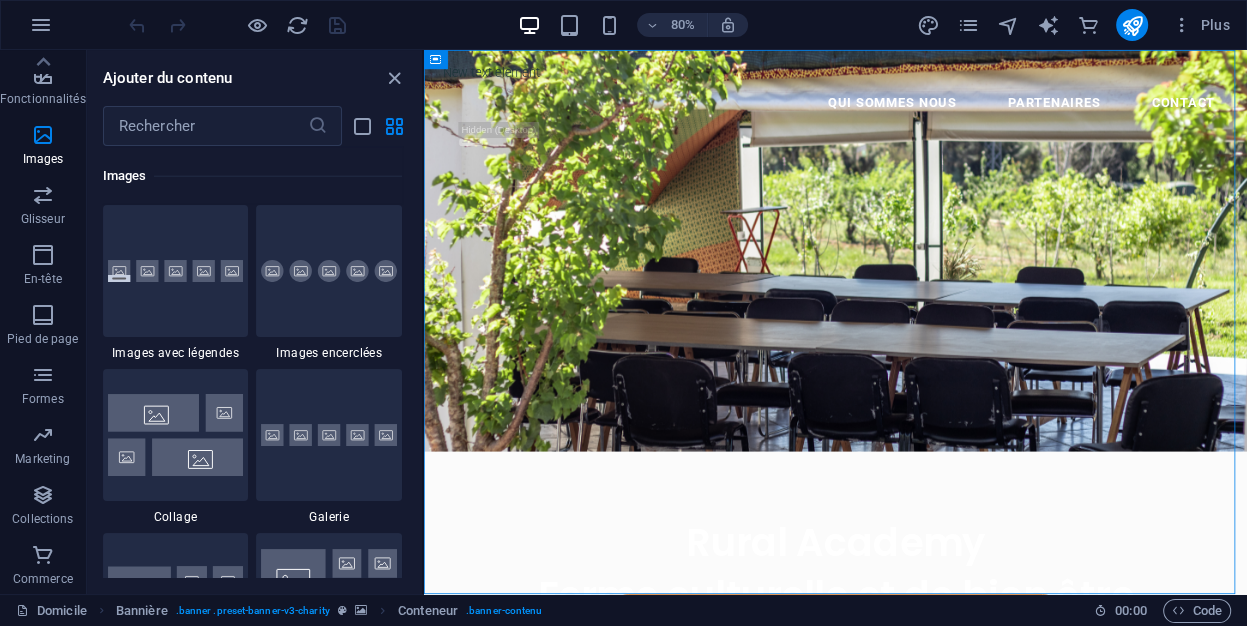 drag, startPoint x: 416, startPoint y: 365, endPoint x: 415, endPoint y: 339, distance: 26.019224 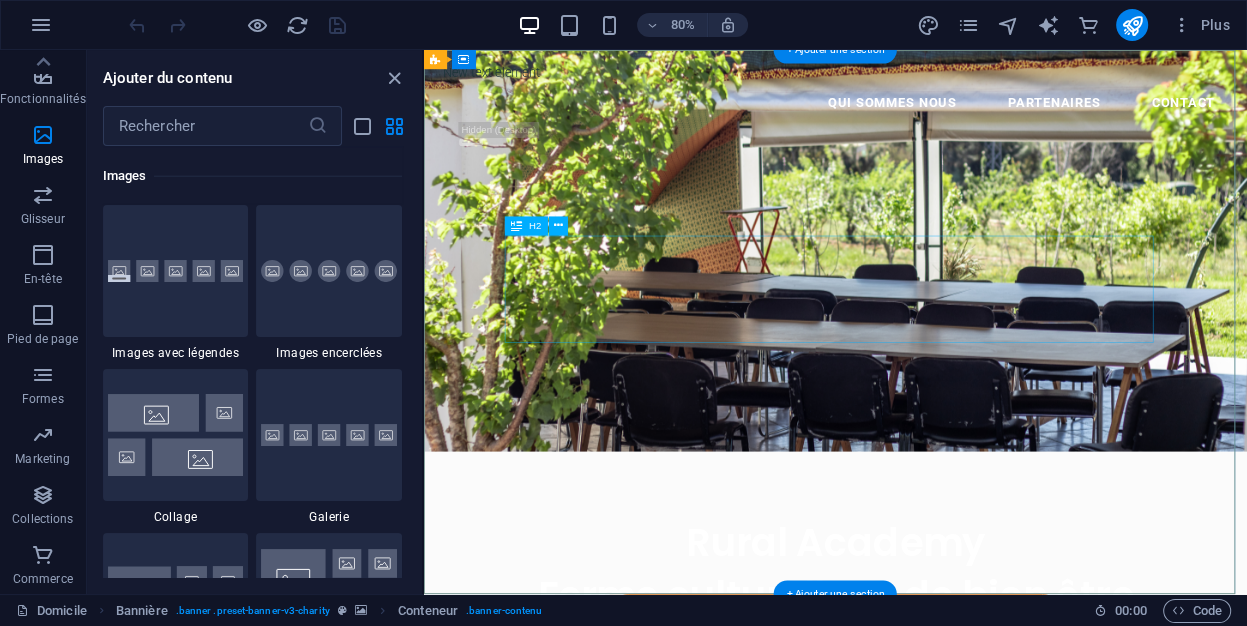 click on "Rural Academy Ferme culturelle et de bien être" at bounding box center [938, 699] 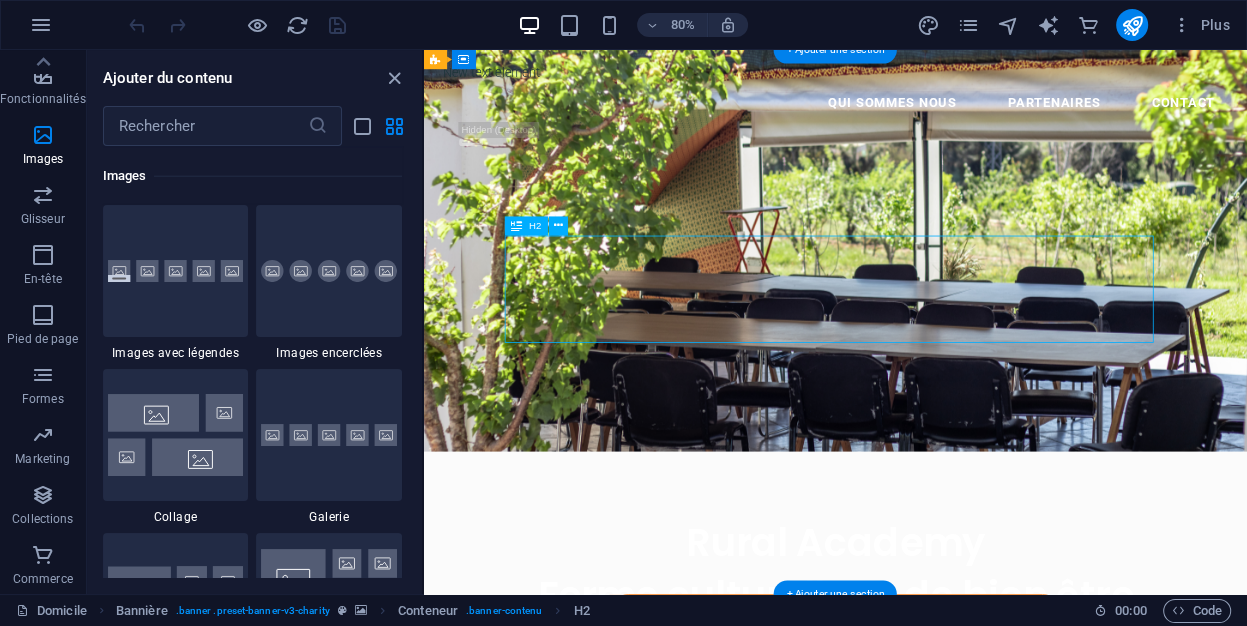 click on "Rural Academy Ferme culturelle et de bien être" at bounding box center [938, 699] 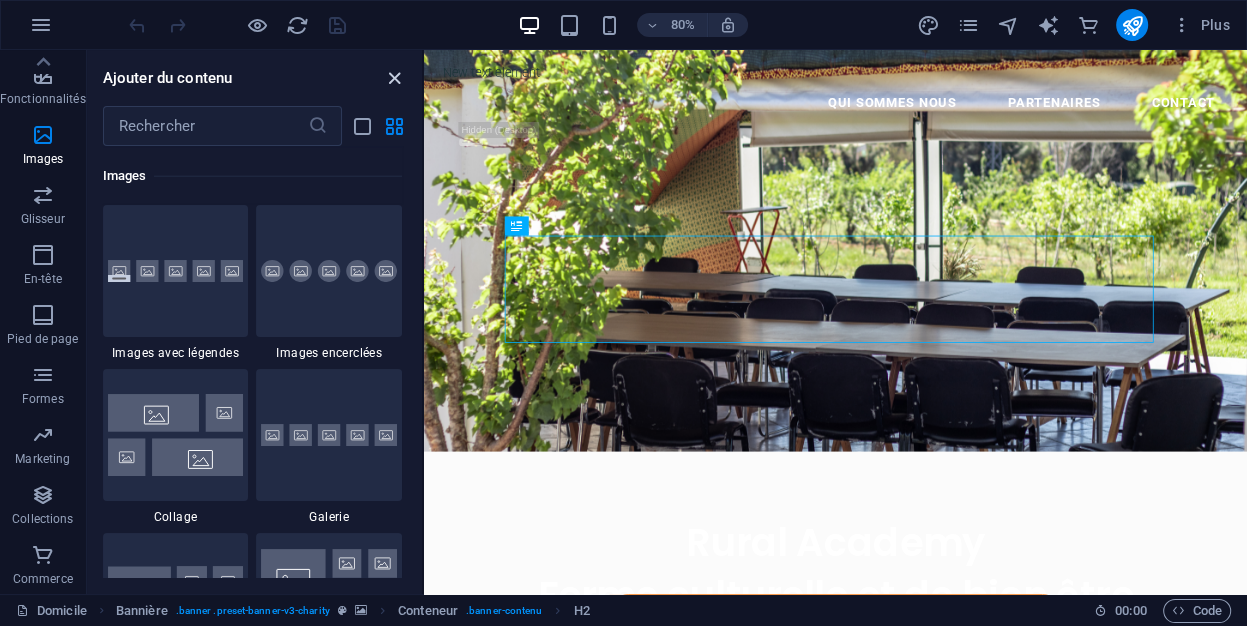 click at bounding box center (394, 78) 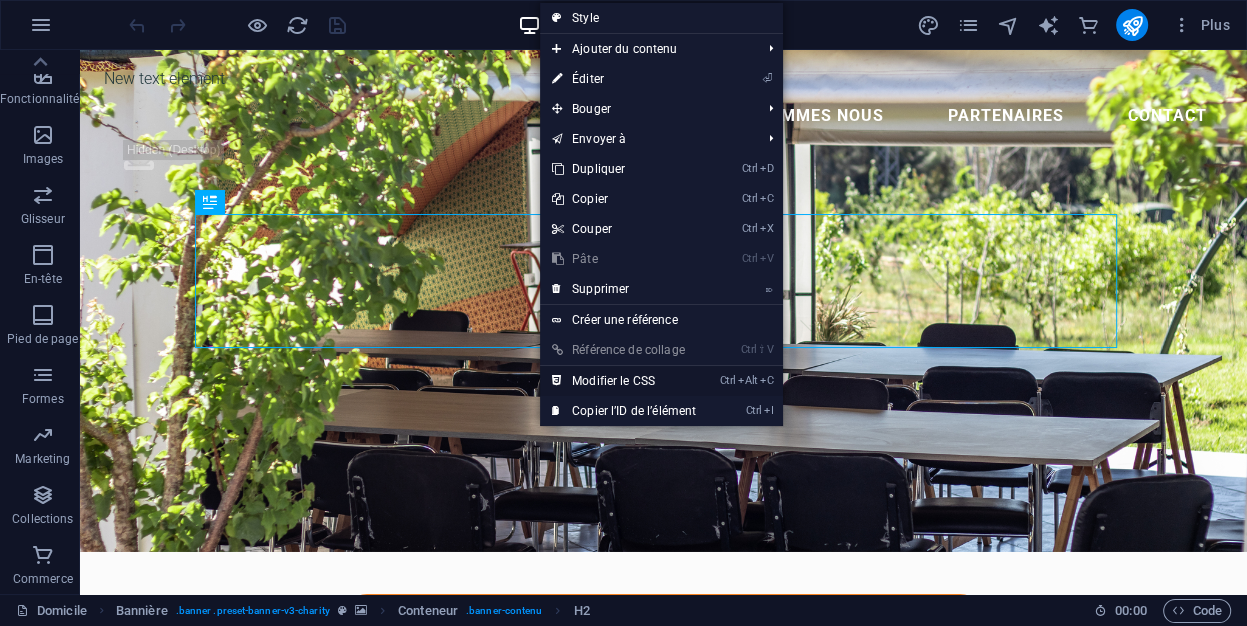 click on "Modifier le CSS" at bounding box center (613, 381) 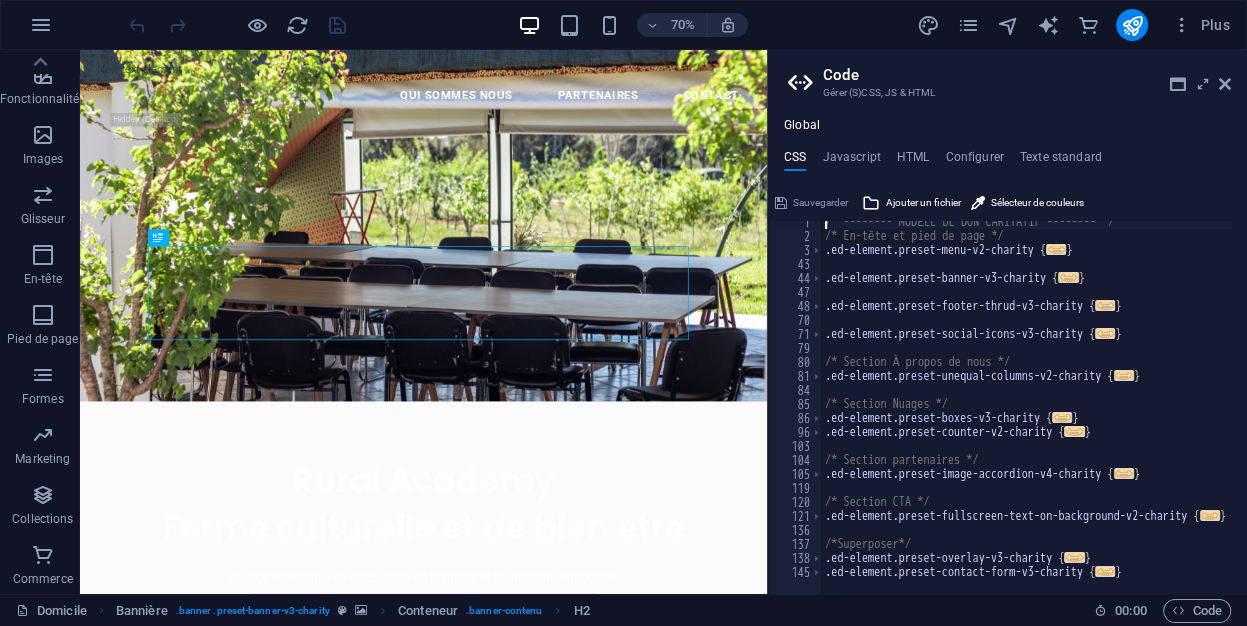 scroll, scrollTop: 6, scrollLeft: 0, axis: vertical 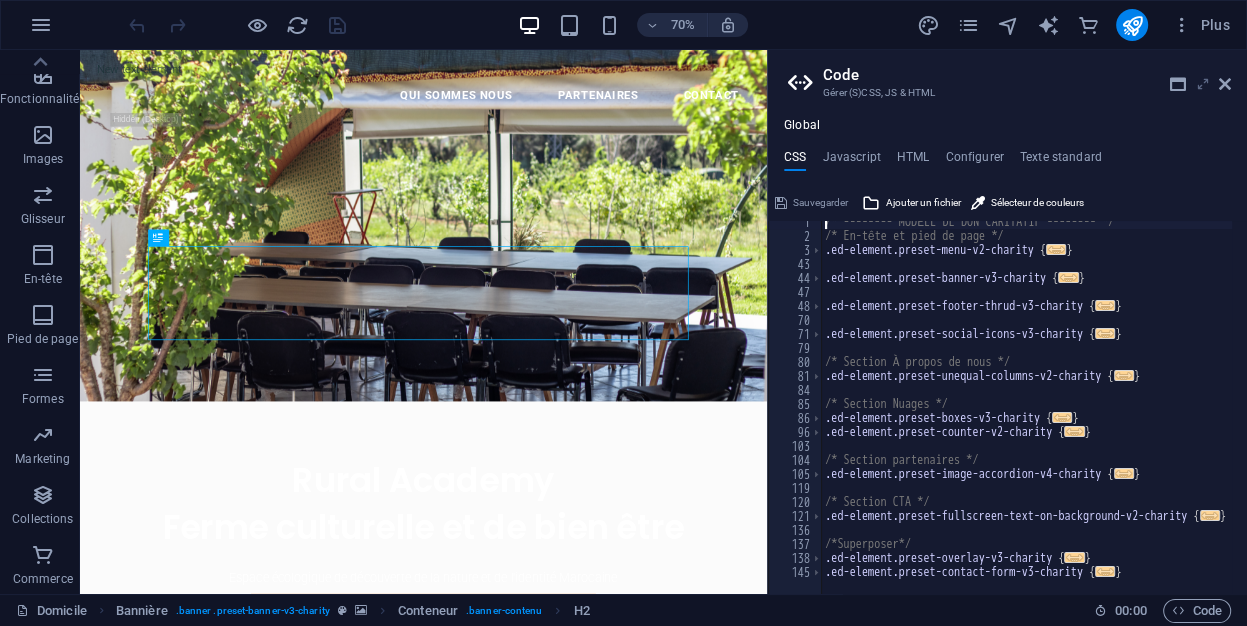 click at bounding box center (1203, 84) 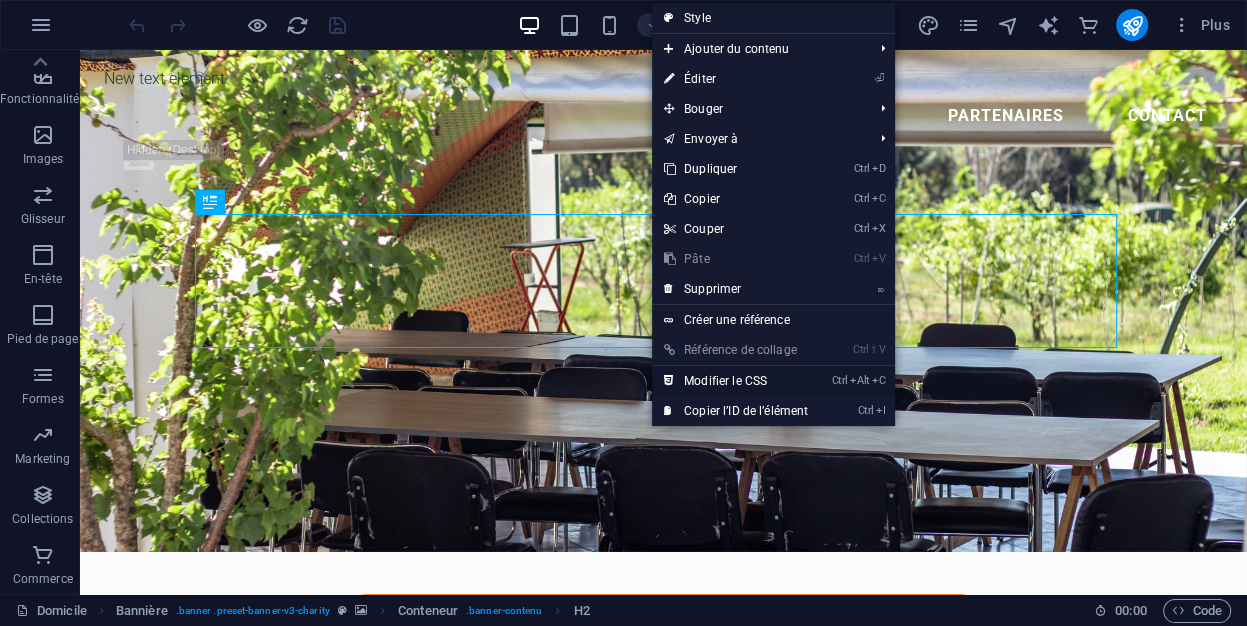 click on "Modifier le CSS" at bounding box center [725, 381] 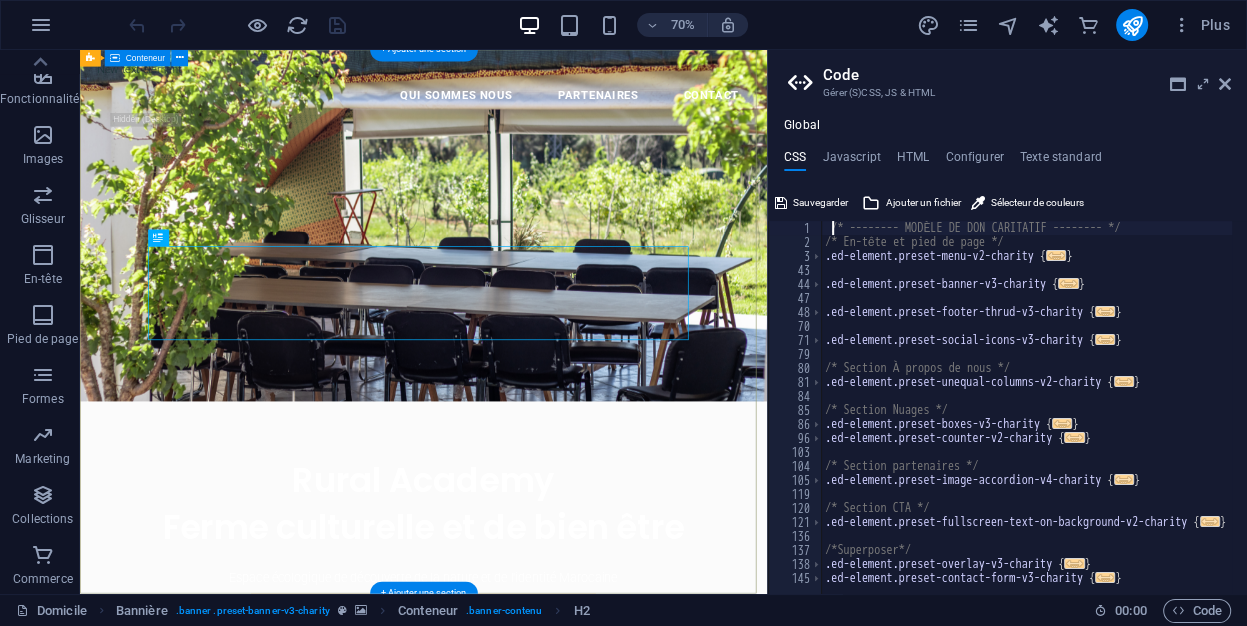 type on "/* -------- CHARITY DONATION TEMPLATE -------- */" 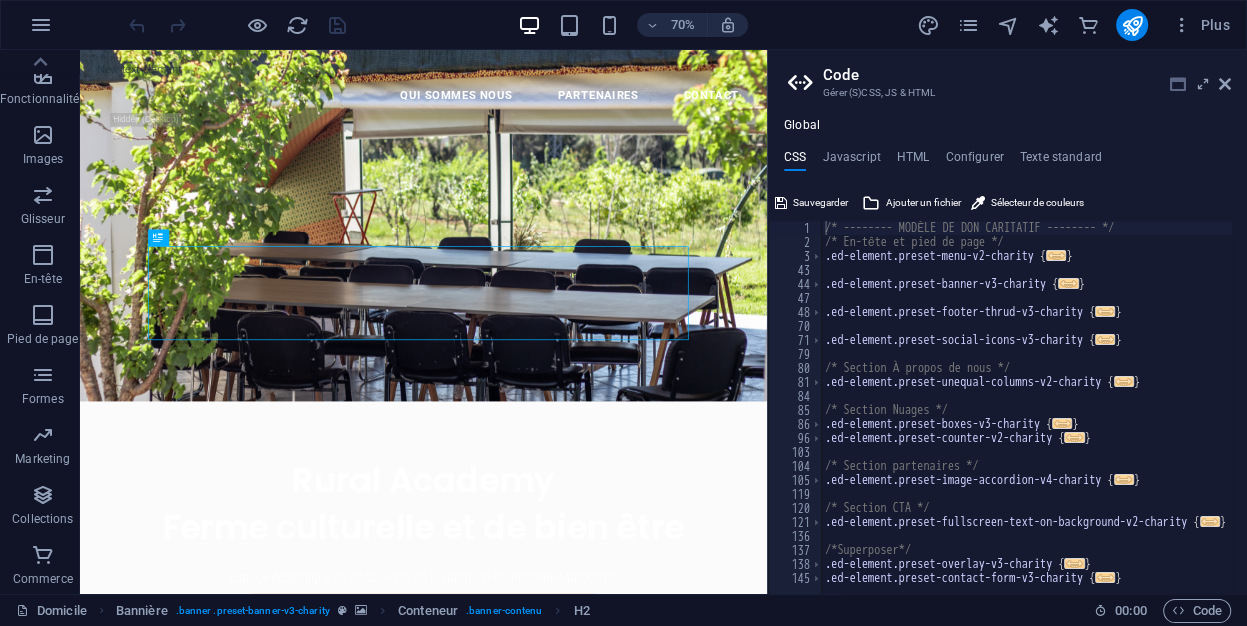 click at bounding box center [1178, 84] 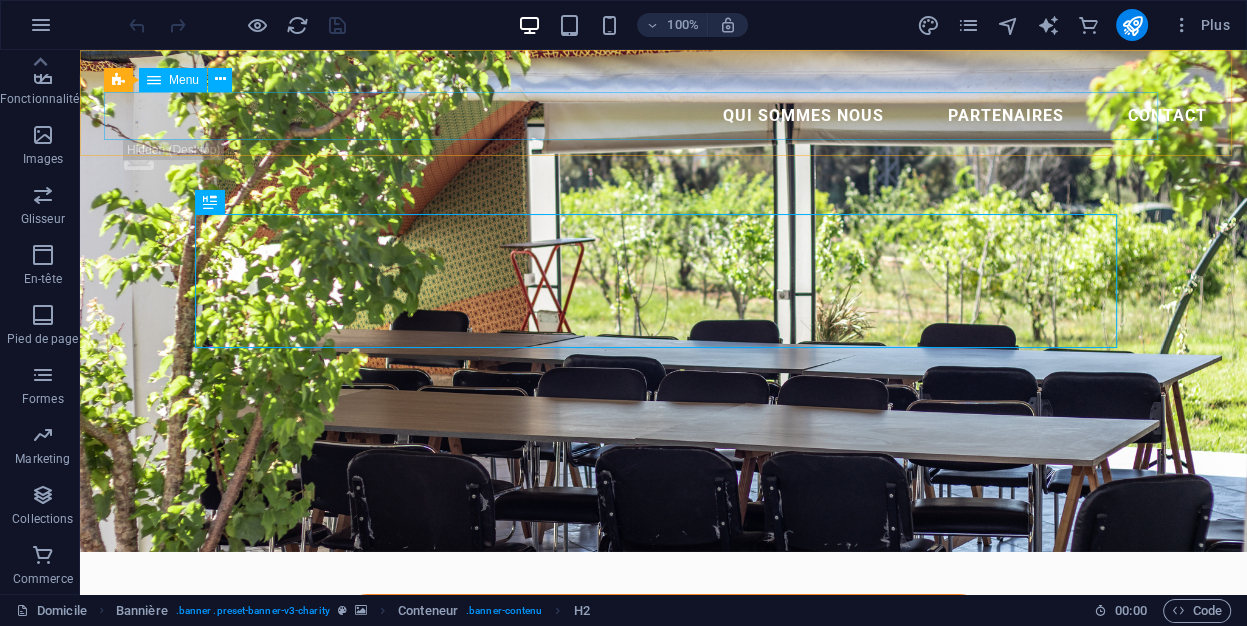 click on "Qui sommes nous Partenaires Contact" at bounding box center (663, 116) 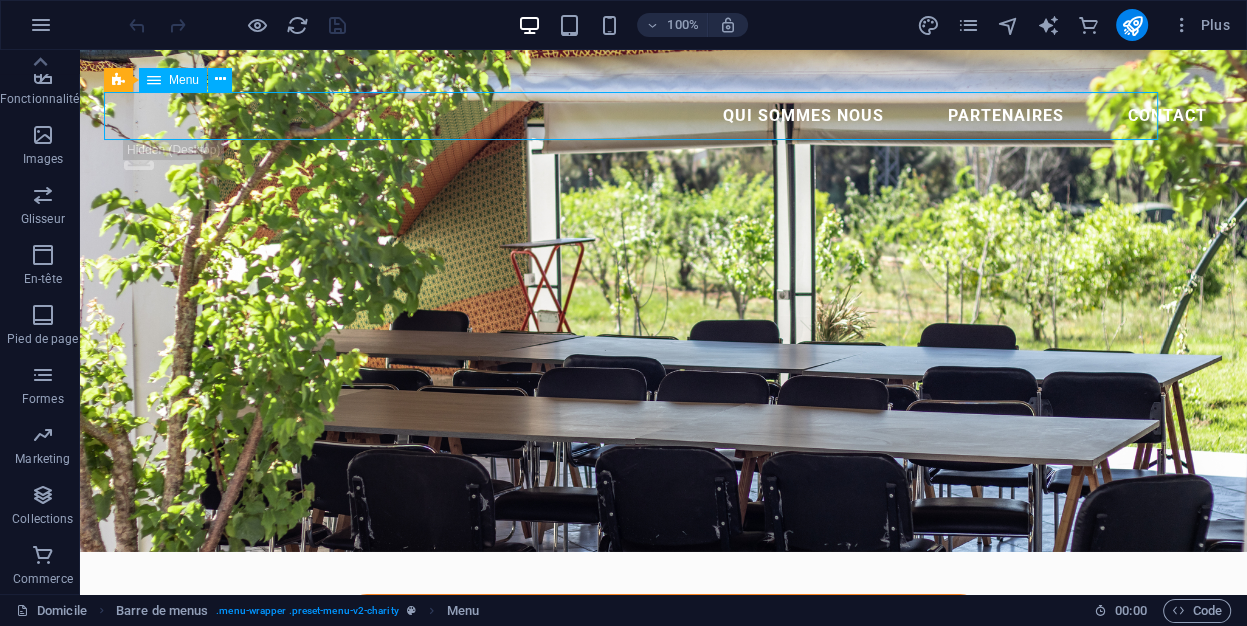 click on "Qui sommes nous Partenaires Contact" at bounding box center (663, 116) 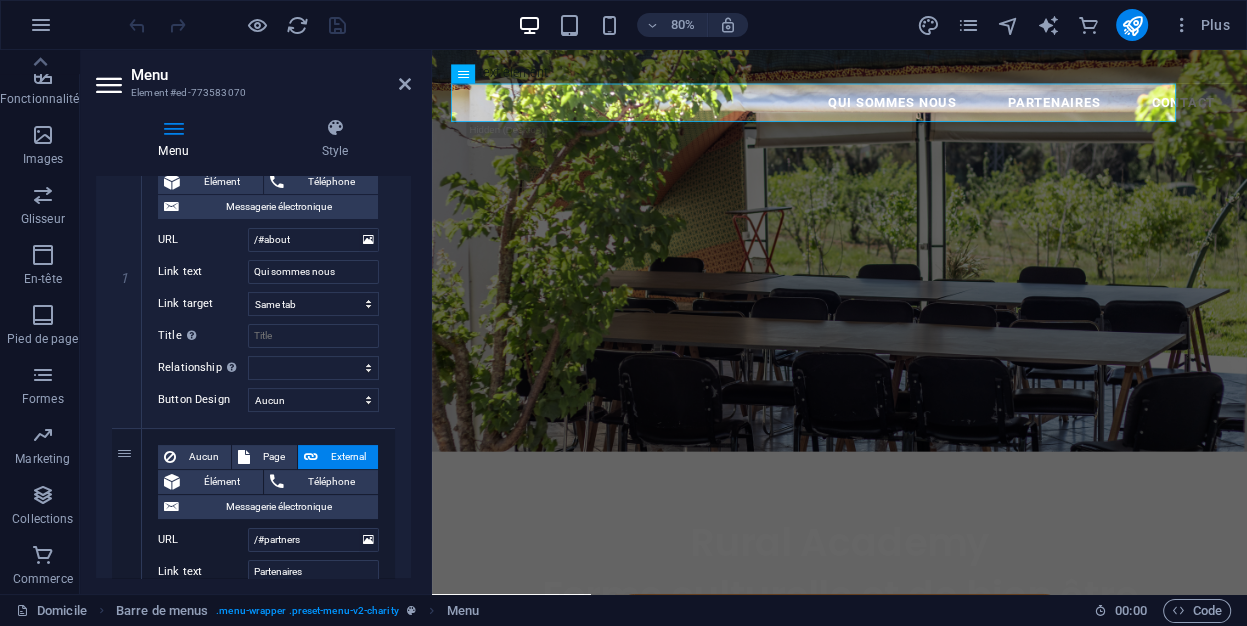scroll, scrollTop: 238, scrollLeft: 0, axis: vertical 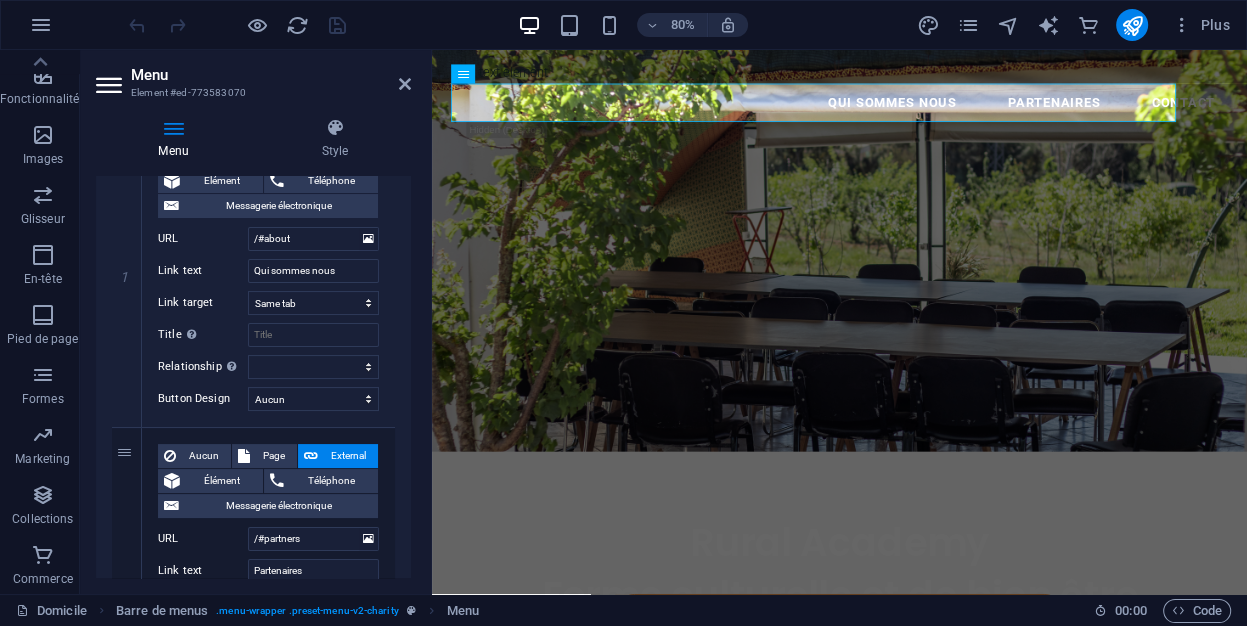 drag, startPoint x: 406, startPoint y: 316, endPoint x: 409, endPoint y: 292, distance: 24.186773 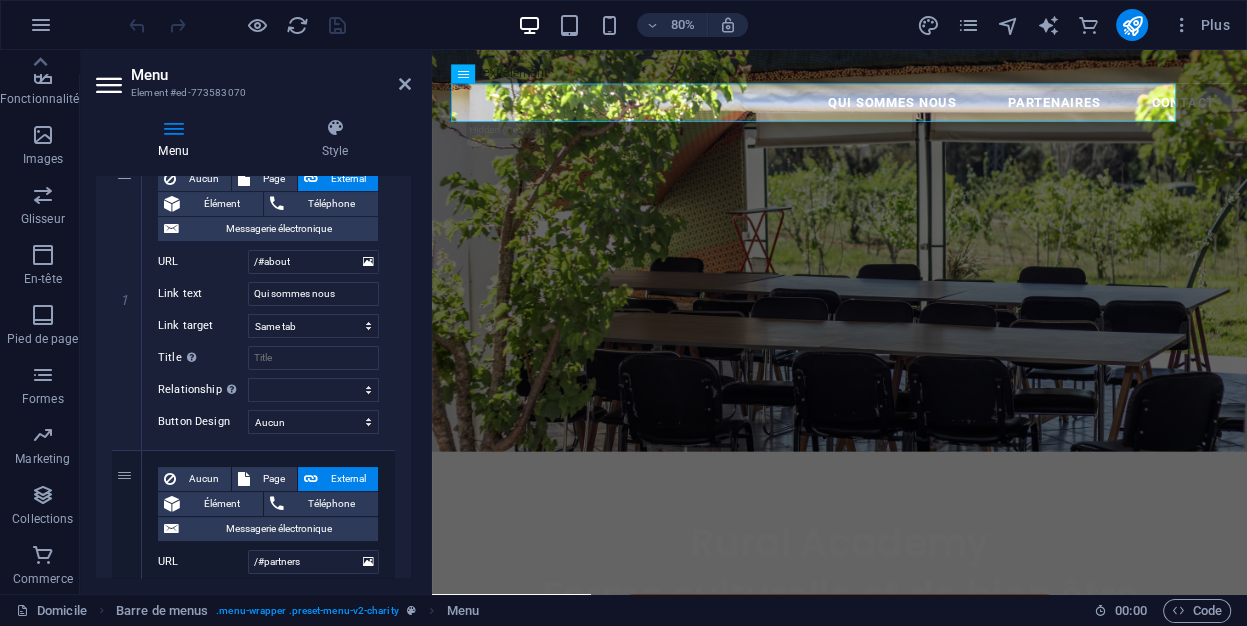 scroll, scrollTop: 225, scrollLeft: 0, axis: vertical 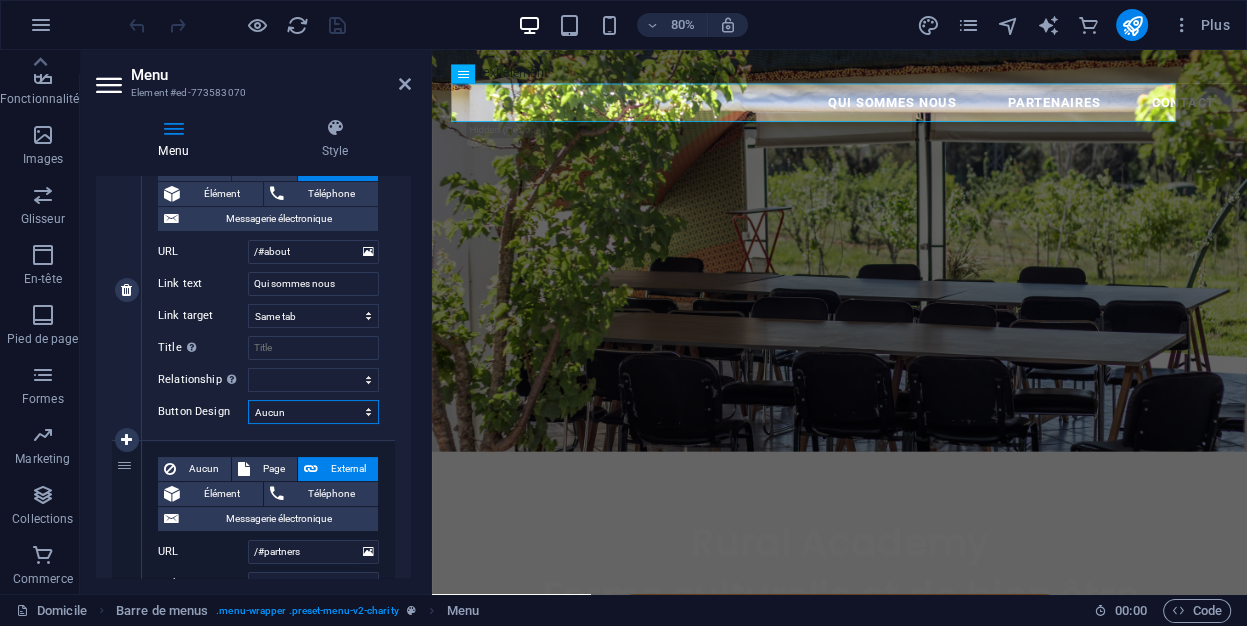 click on "Aucun Faire défaut Primary Secondary" at bounding box center [313, 412] 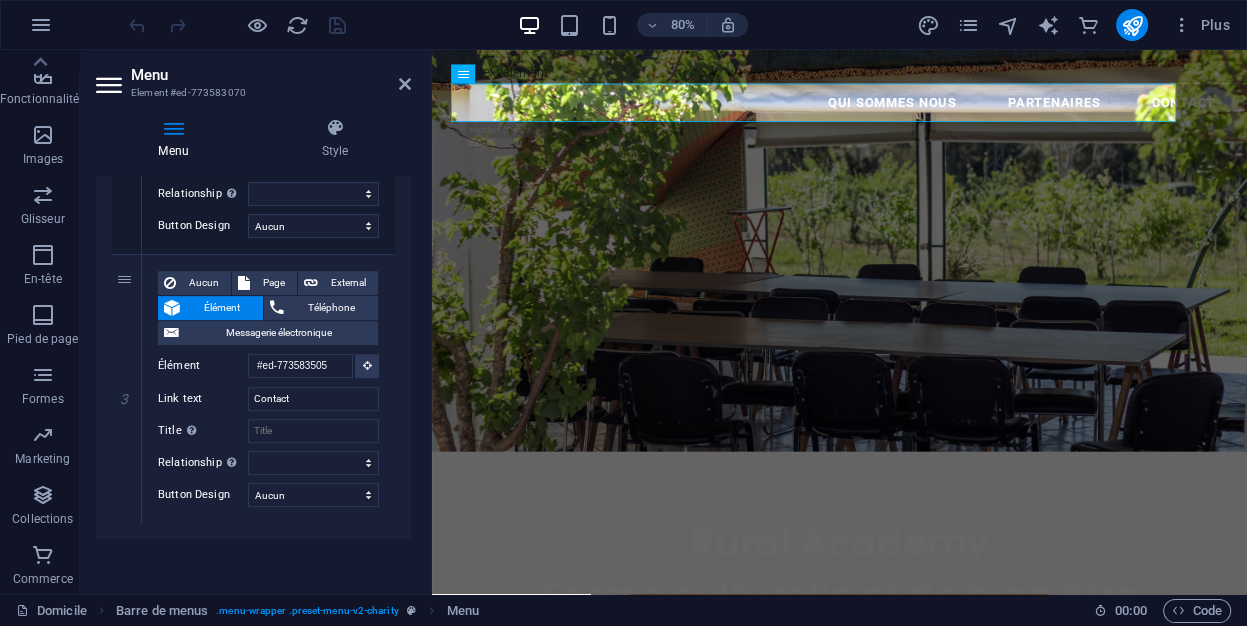 scroll, scrollTop: 414, scrollLeft: 0, axis: vertical 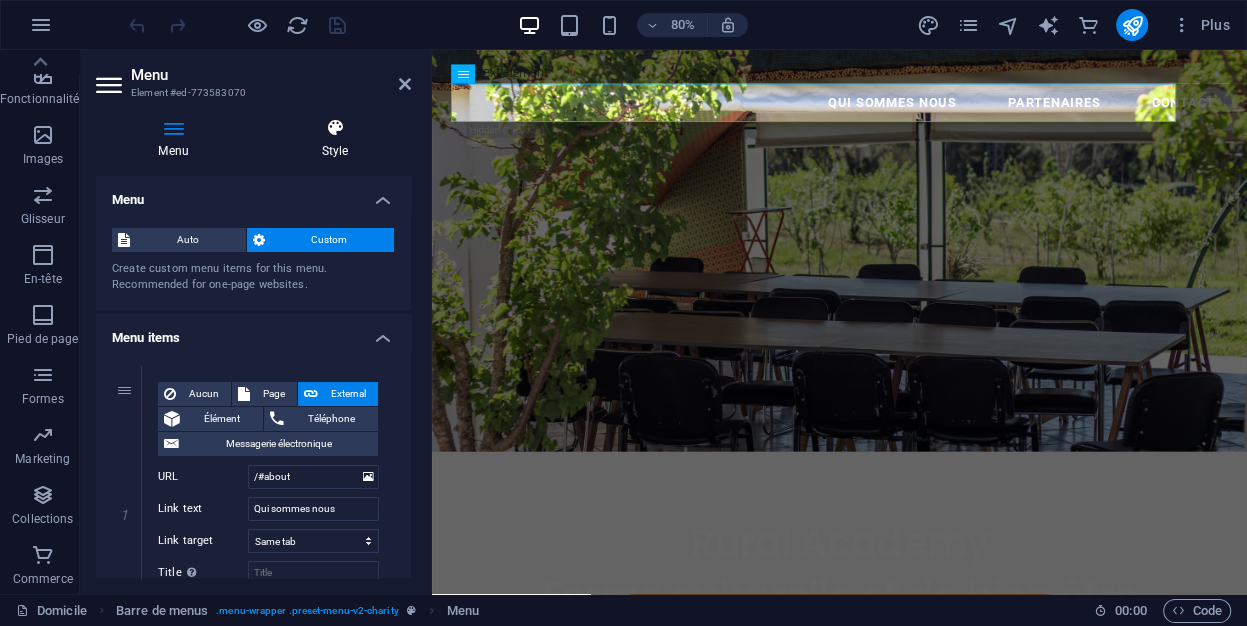 click at bounding box center [335, 128] 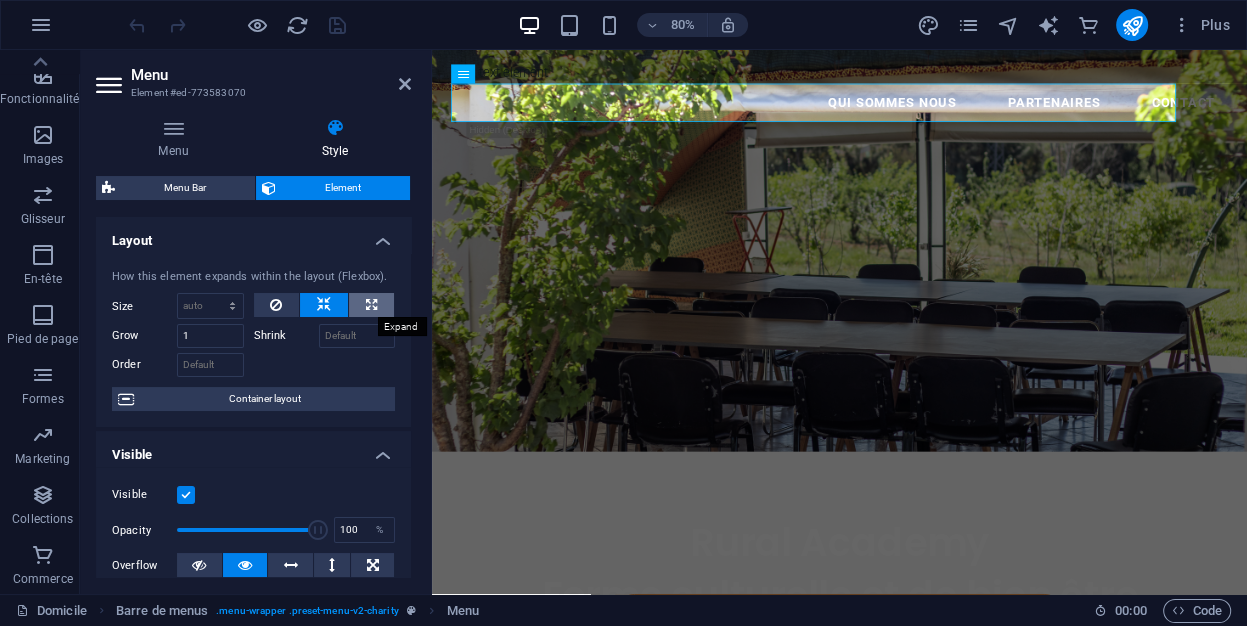 click at bounding box center [371, 305] 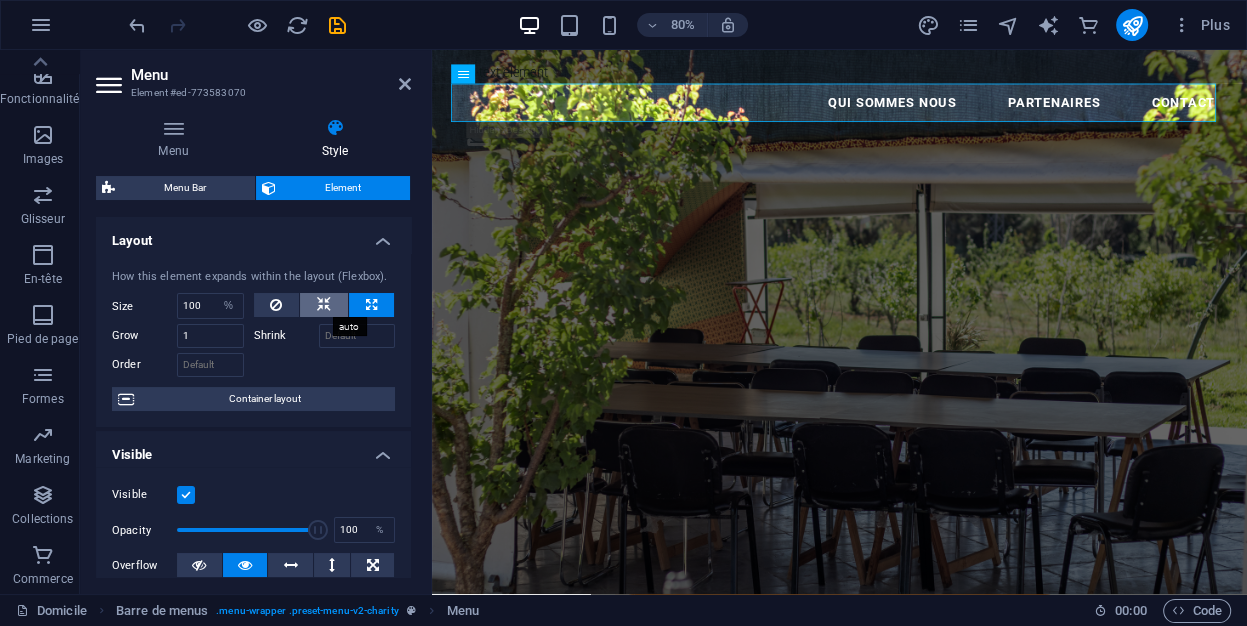 click at bounding box center [324, 305] 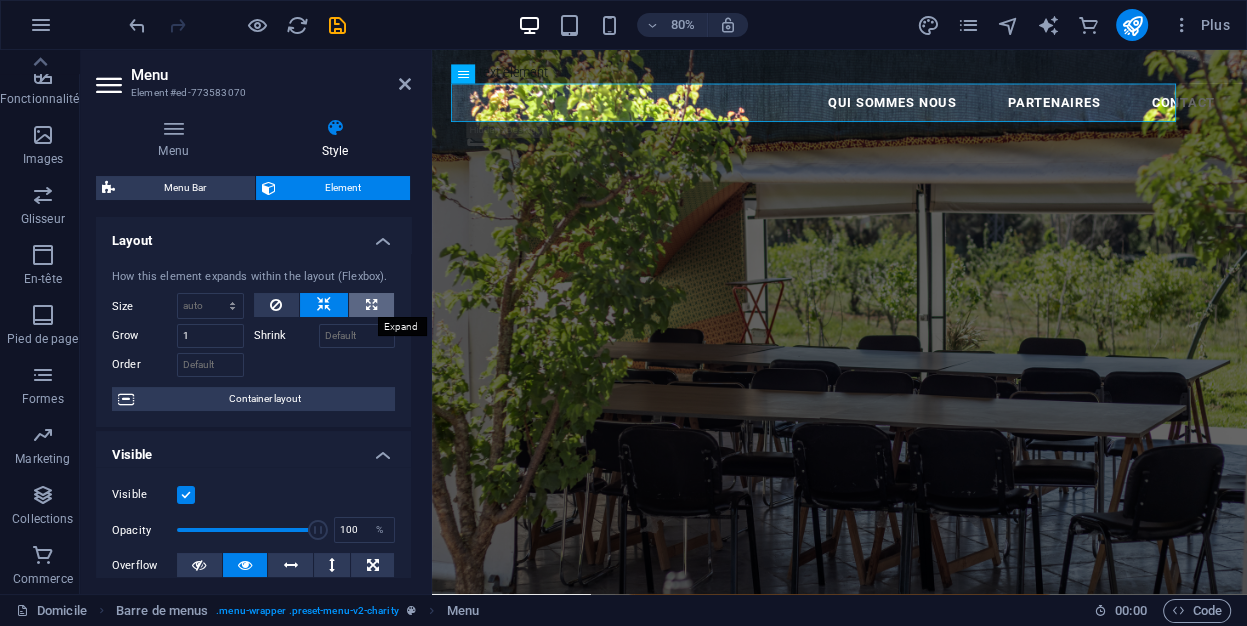 click at bounding box center [371, 305] 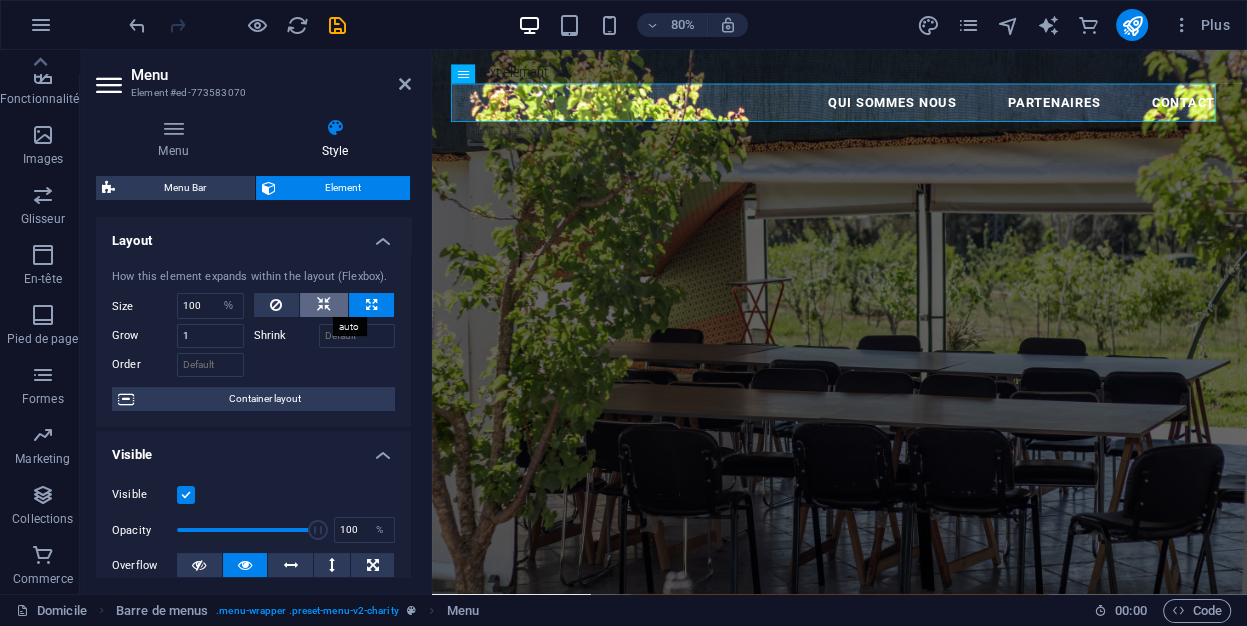 click at bounding box center [324, 305] 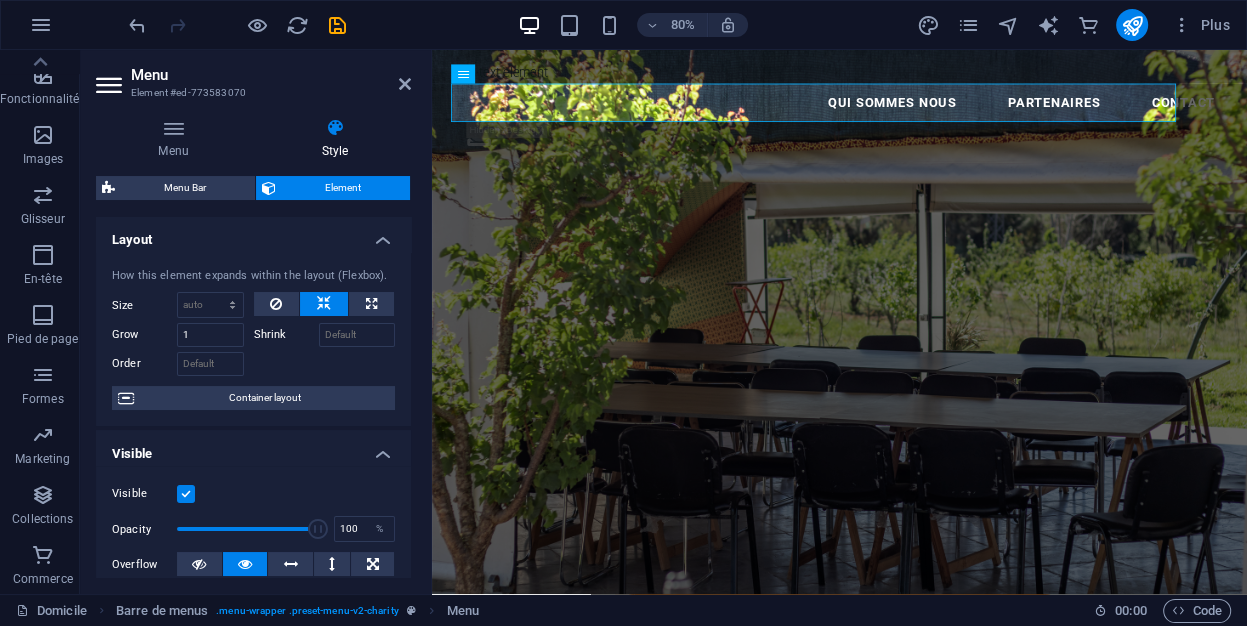scroll, scrollTop: 0, scrollLeft: 0, axis: both 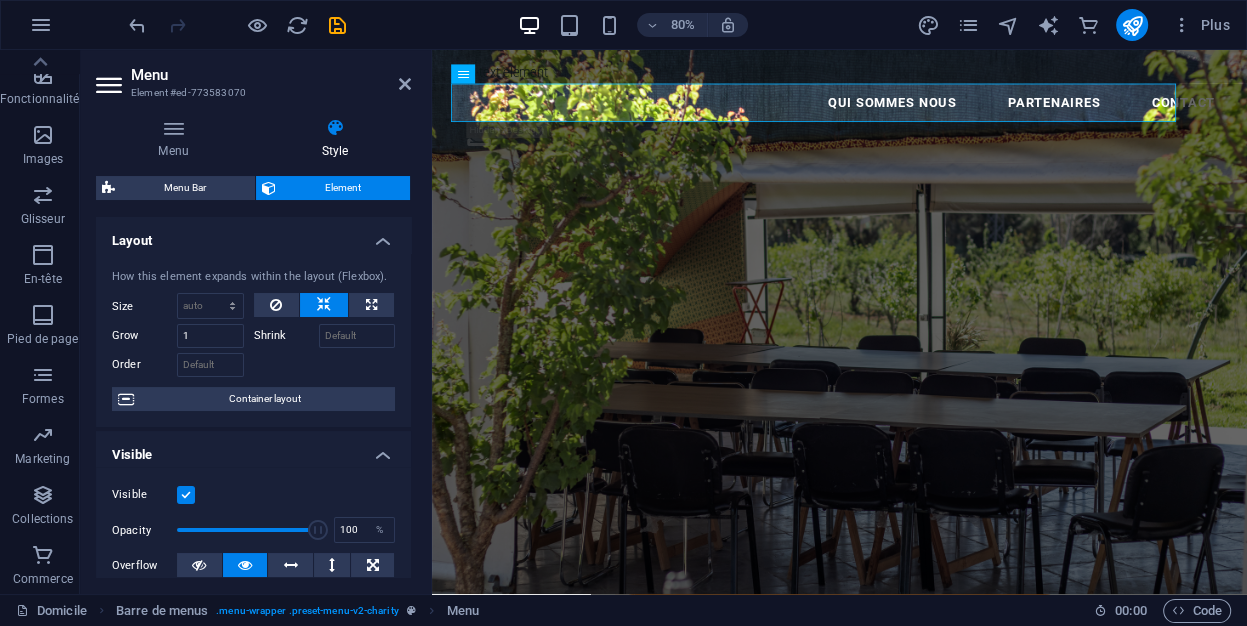 type 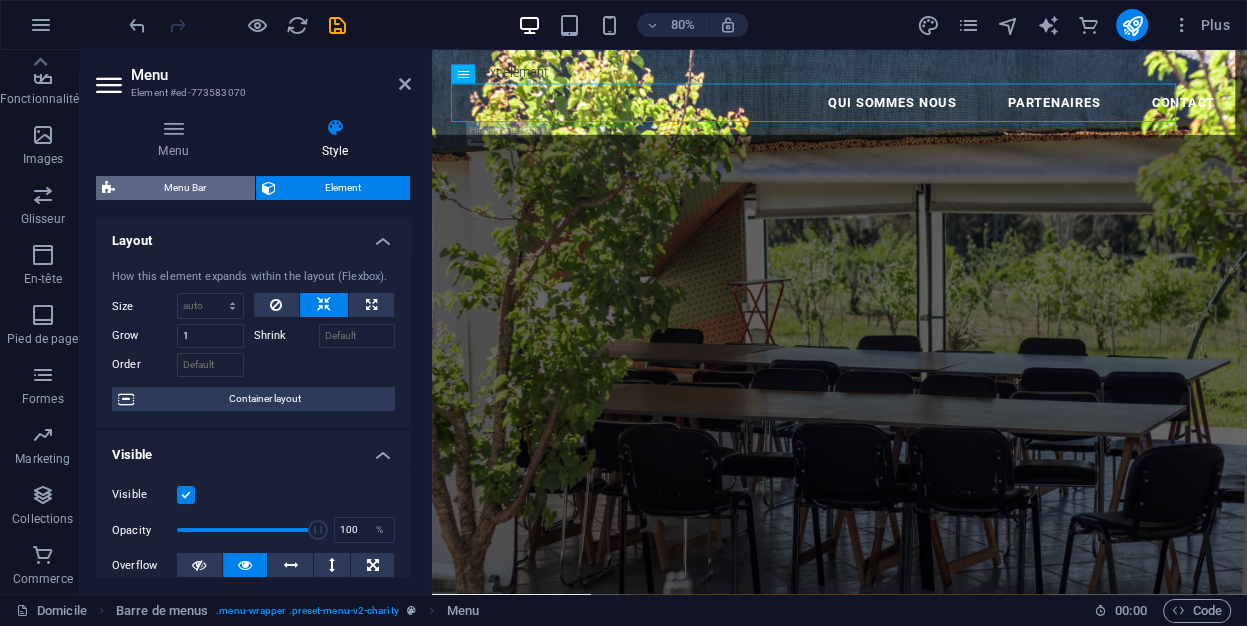 click on "Menu Bar" at bounding box center [185, 188] 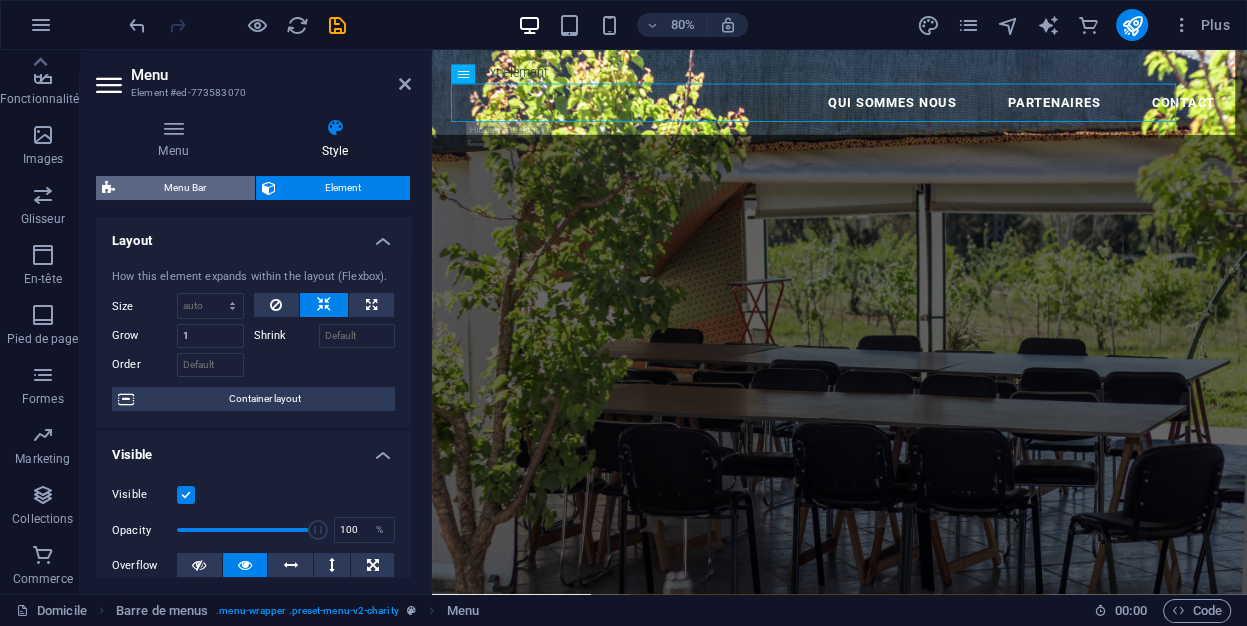 select on "rem" 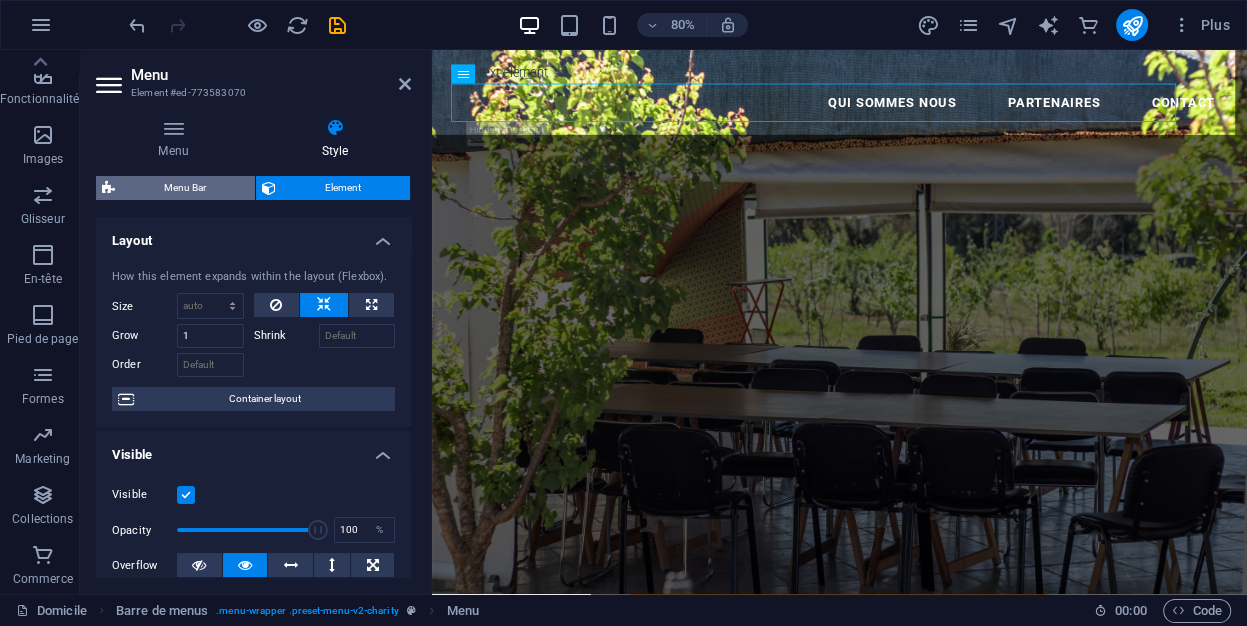 select on "rem" 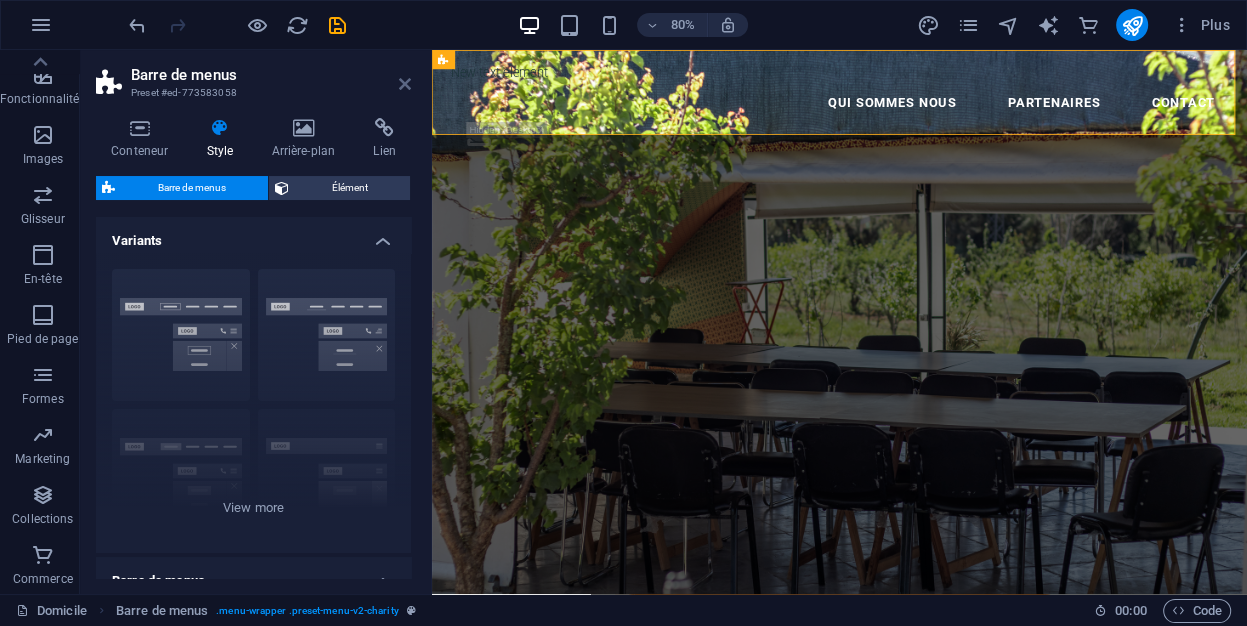click at bounding box center [405, 84] 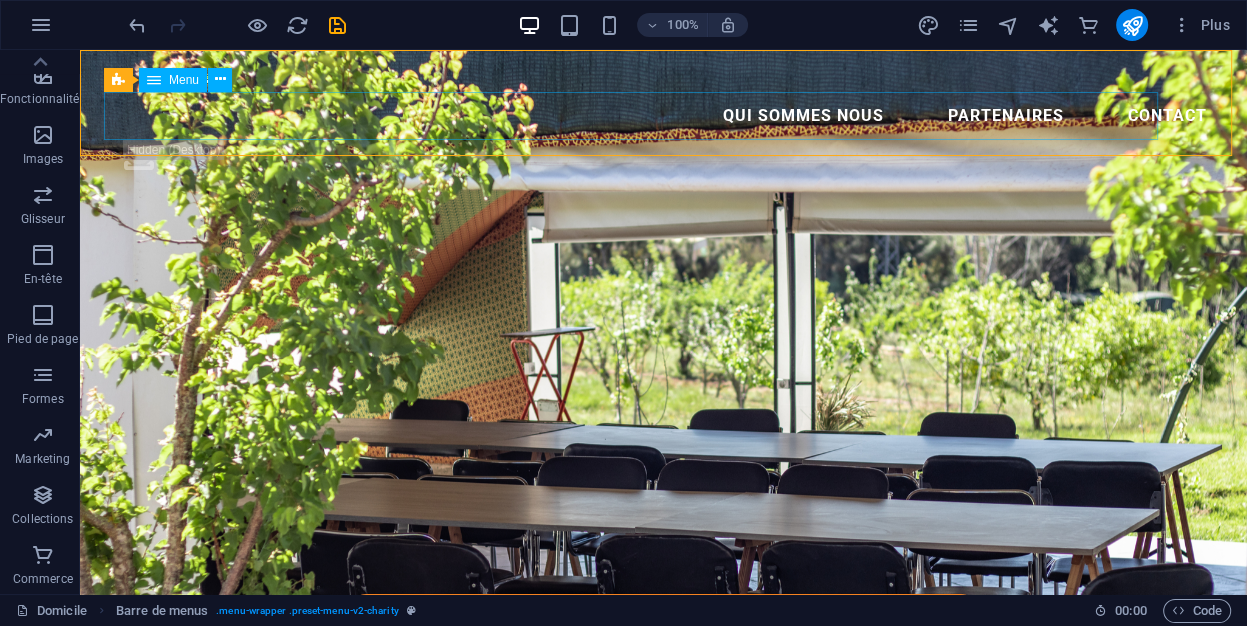 click on "Qui sommes nous Partenaires Contact" at bounding box center [663, 116] 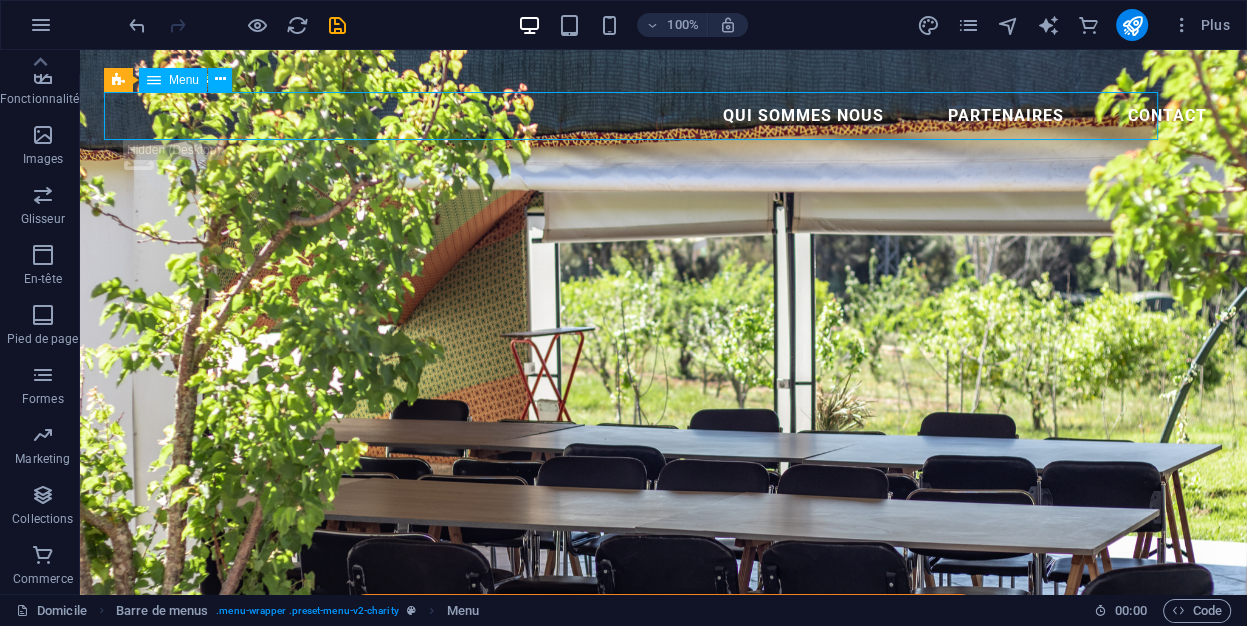 click on "Qui sommes nous Partenaires Contact" at bounding box center (663, 116) 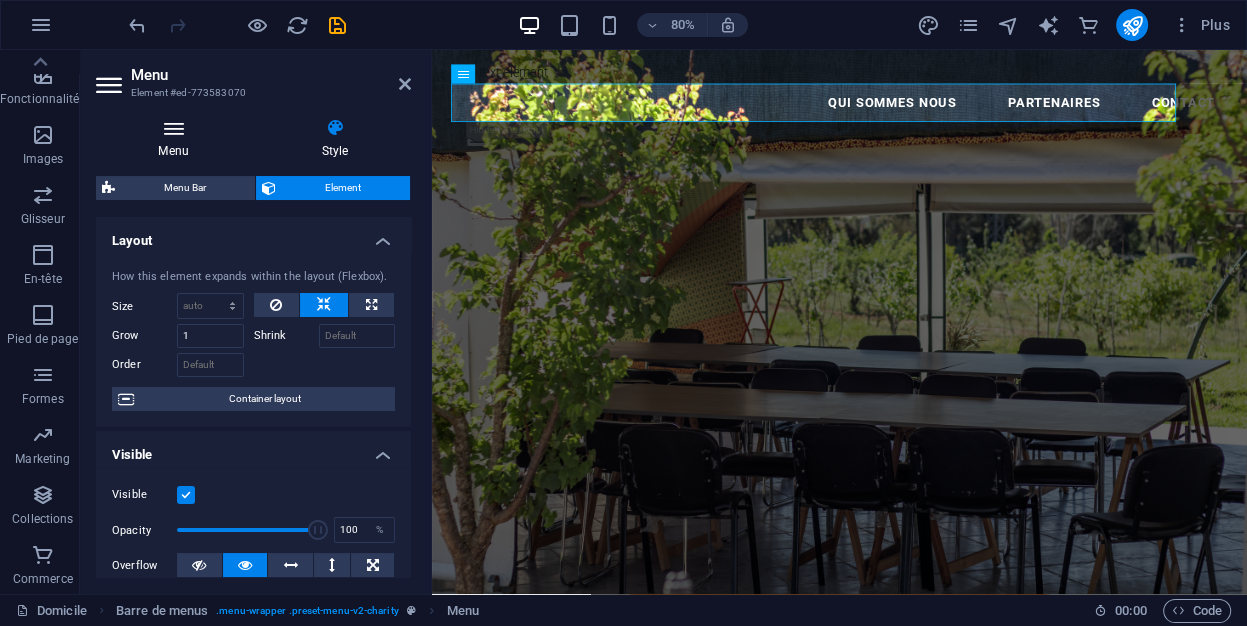 click at bounding box center [173, 128] 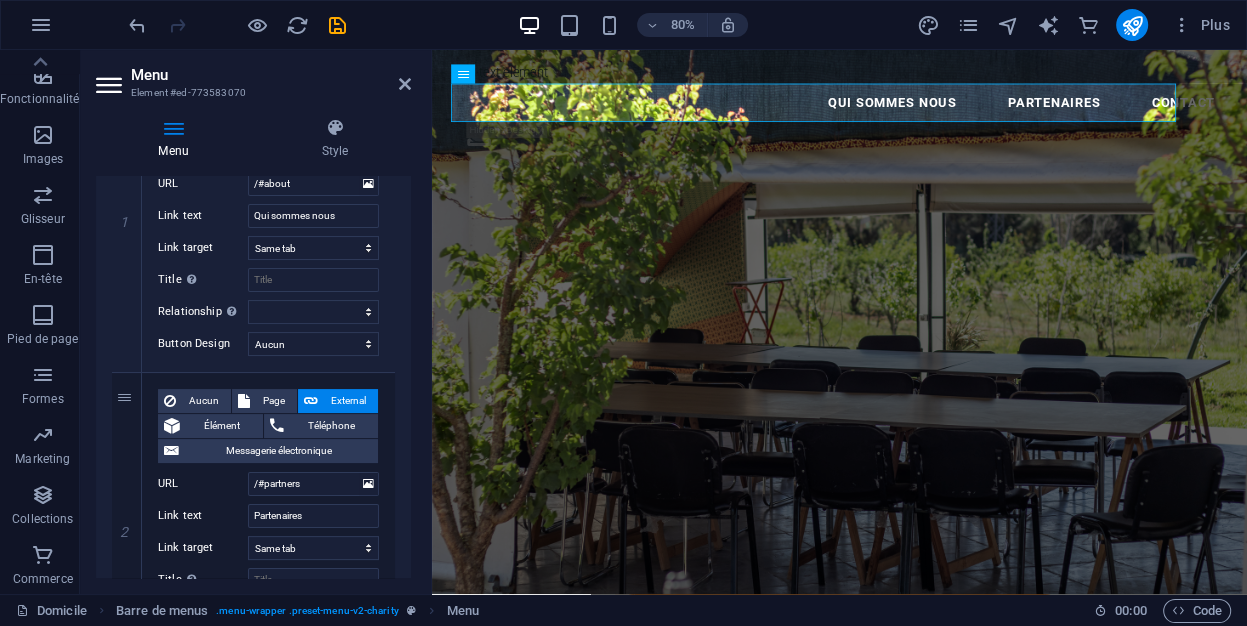 scroll, scrollTop: 296, scrollLeft: 0, axis: vertical 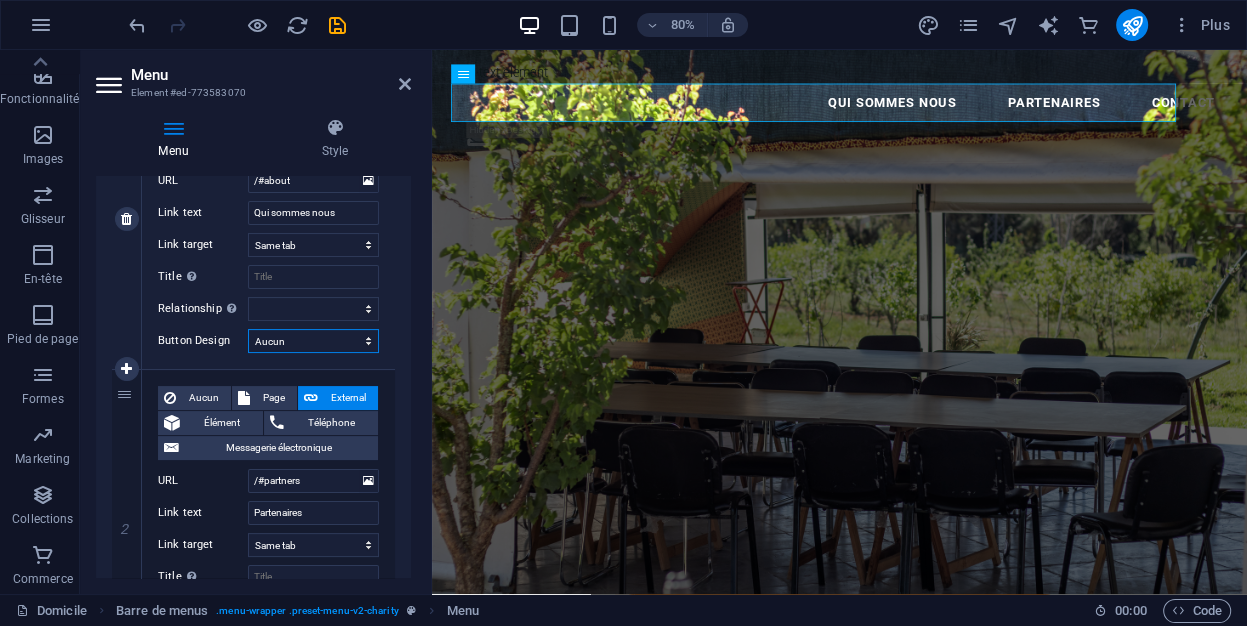 click on "Aucun Faire défaut Primary Secondary" at bounding box center (313, 341) 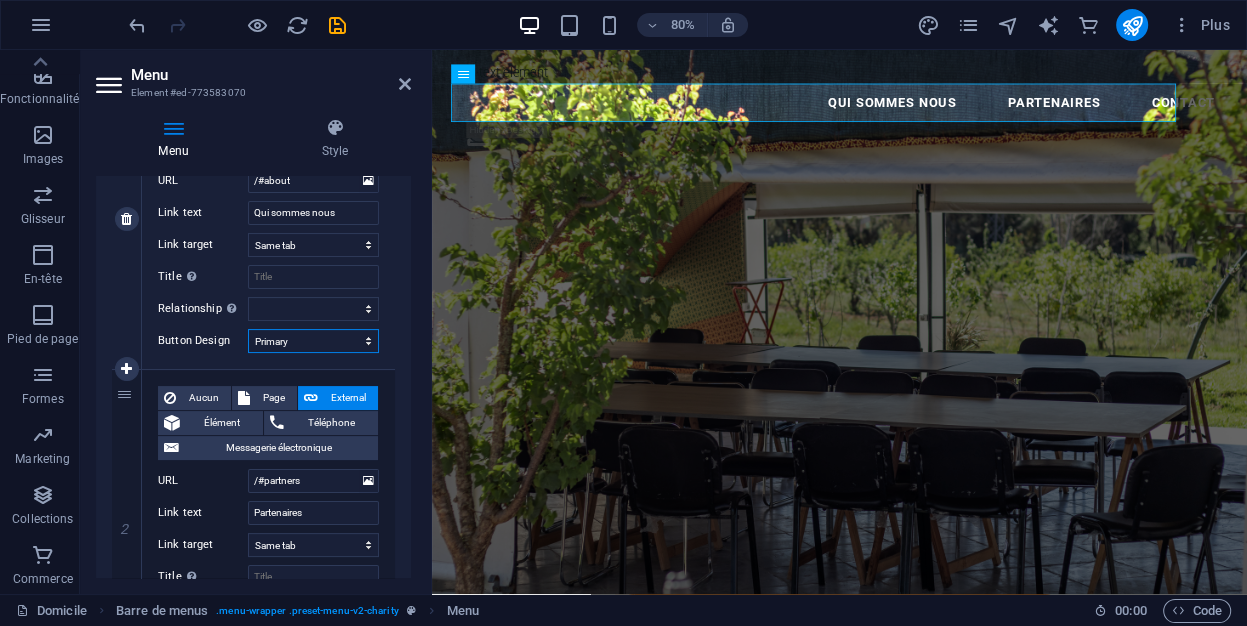 click on "Aucun Faire défaut Primary Secondary" at bounding box center (313, 341) 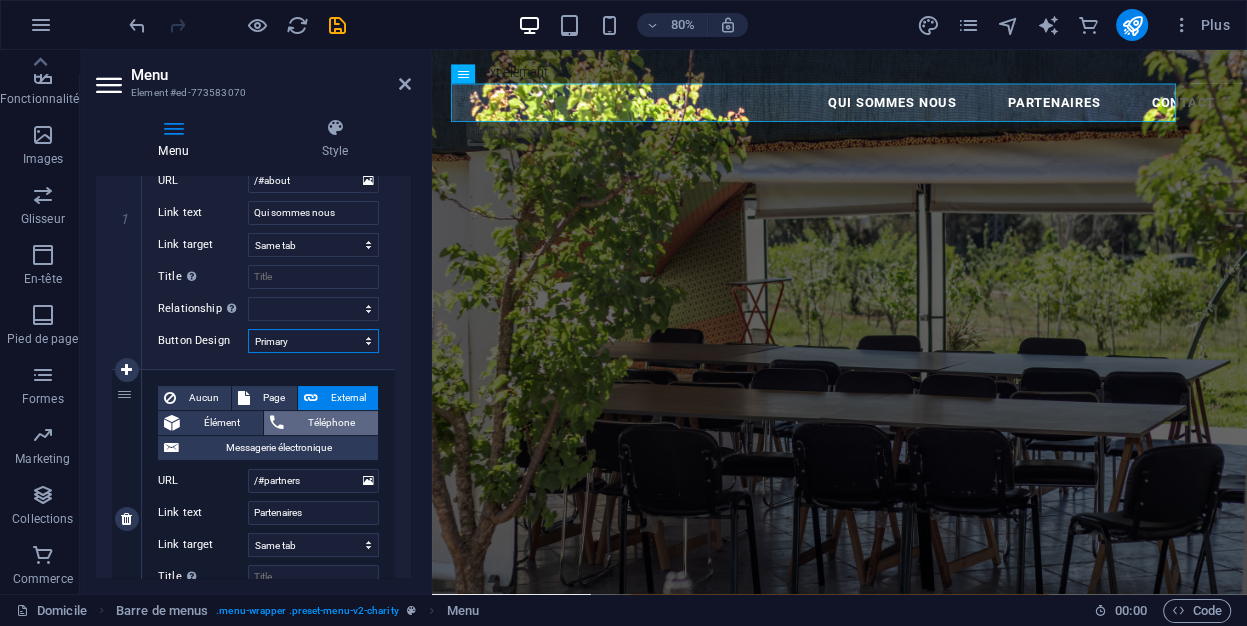 select 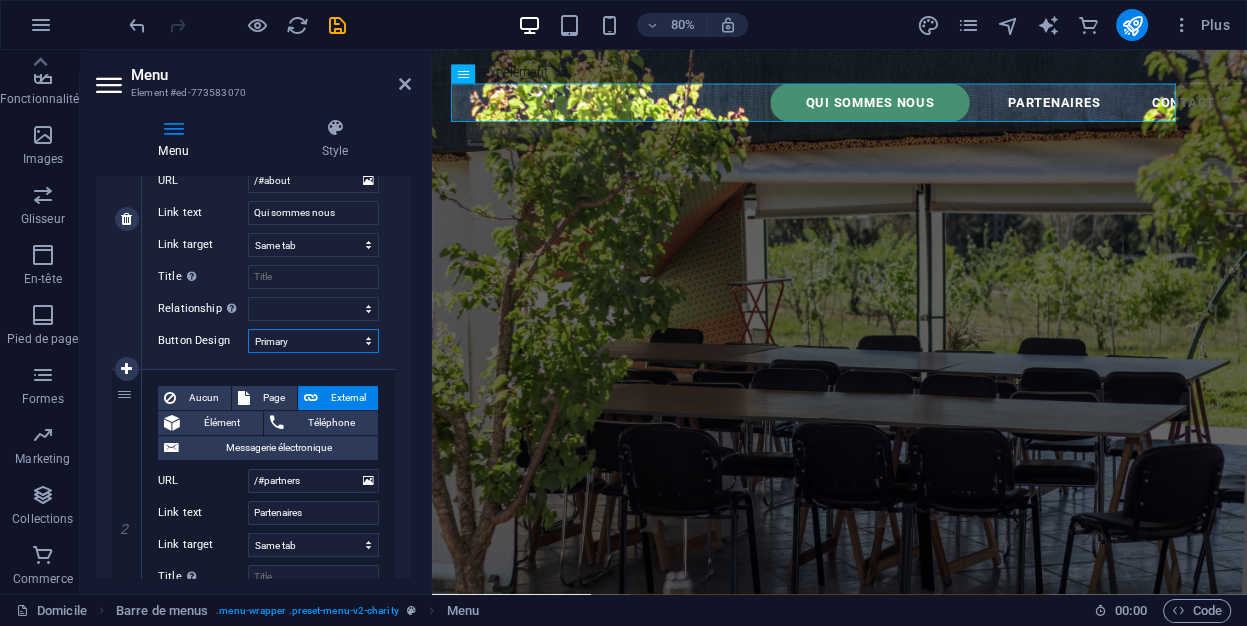 click on "Aucun Faire défaut Primary Secondary" at bounding box center (313, 341) 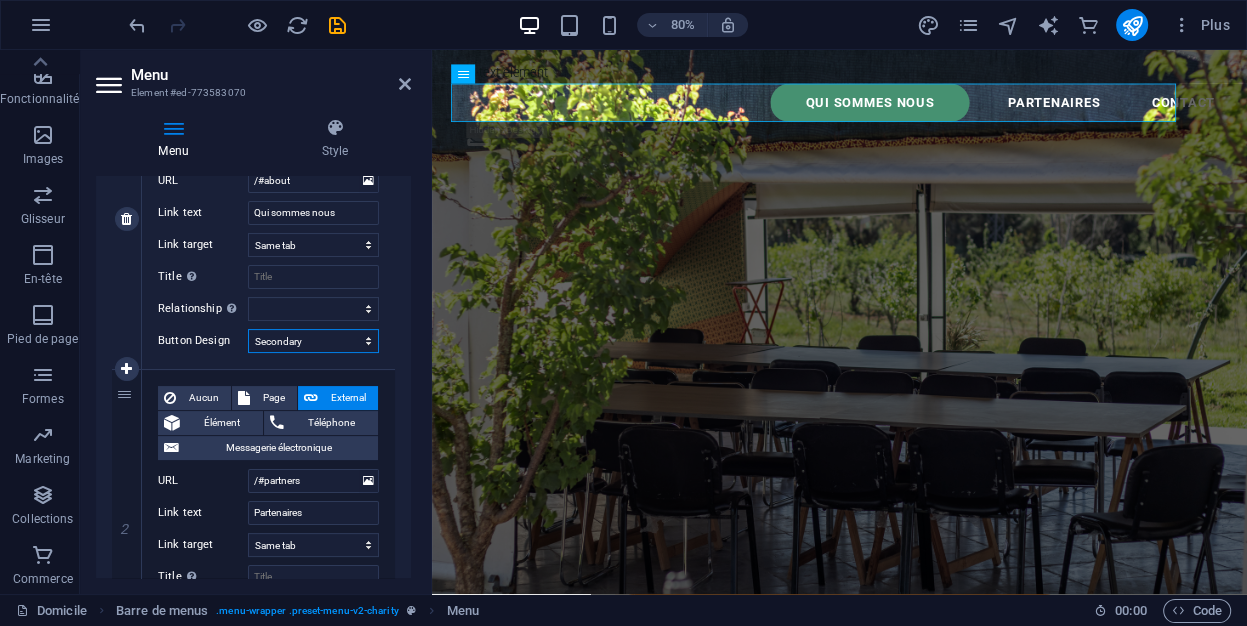 click on "Aucun Faire défaut Primary Secondary" at bounding box center (313, 341) 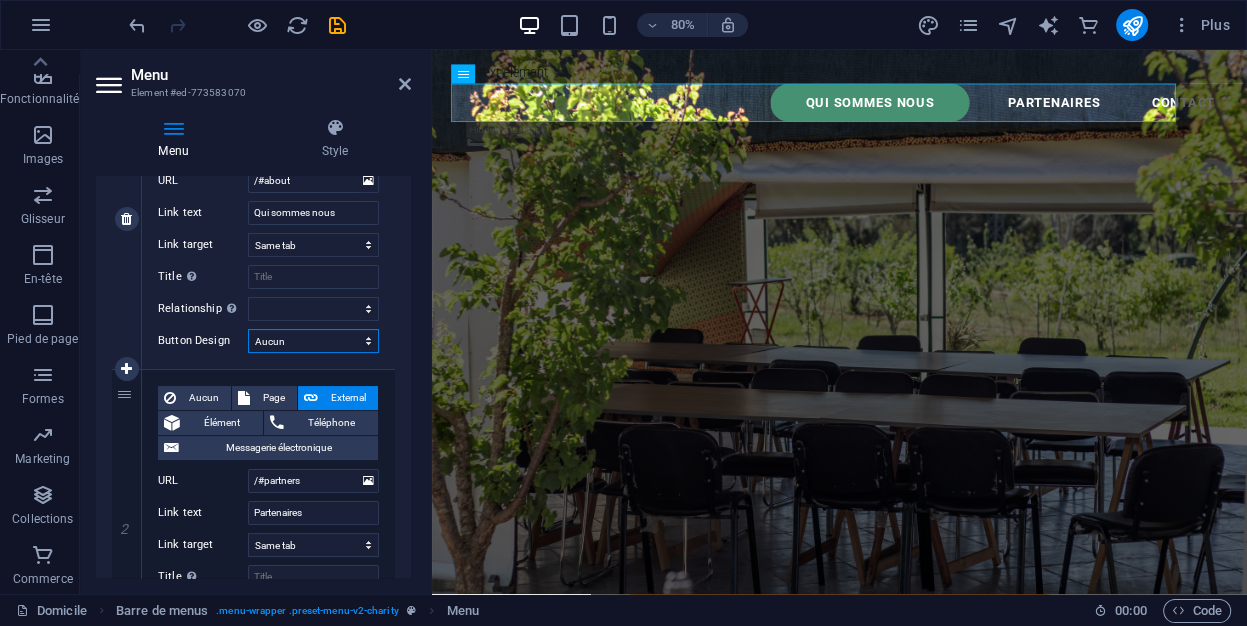 click on "Aucun Faire défaut Primary Secondary" at bounding box center (313, 341) 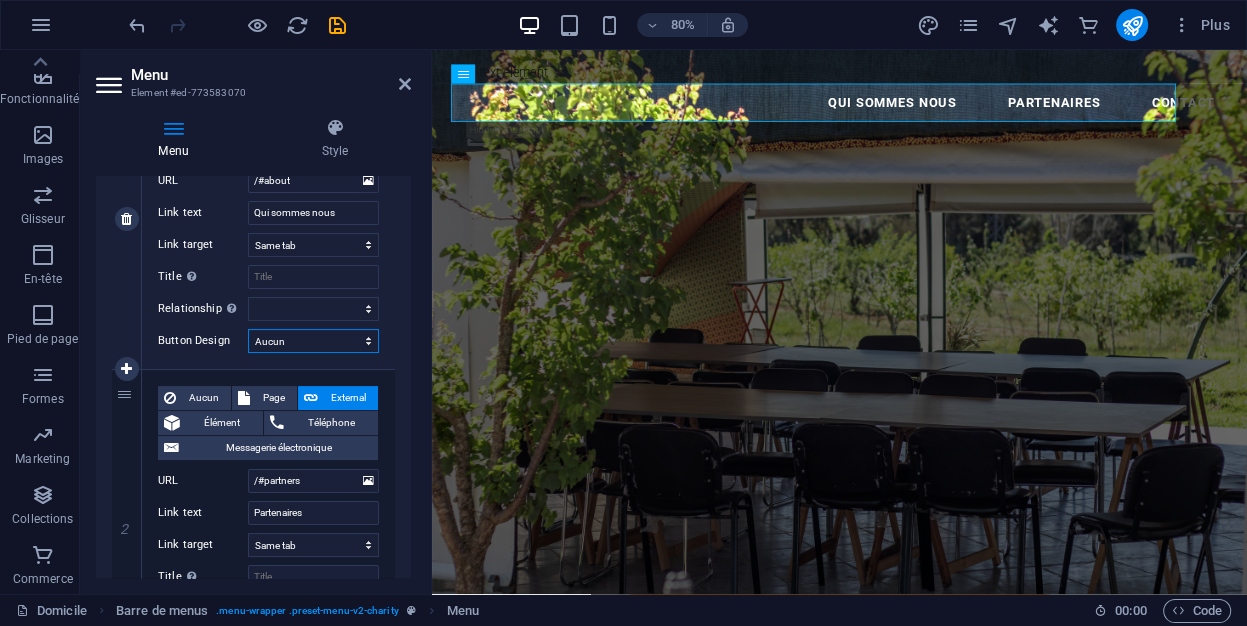click on "Aucun Faire défaut Primary Secondary" at bounding box center [313, 341] 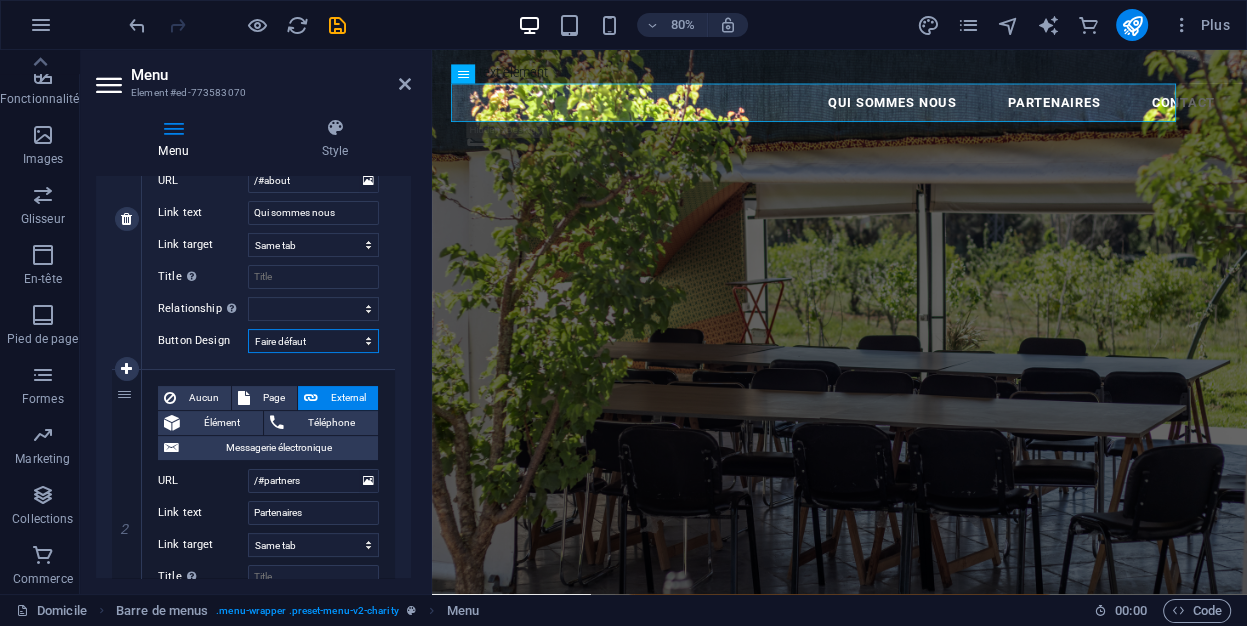 click on "Aucun Faire défaut Primary Secondary" at bounding box center [313, 341] 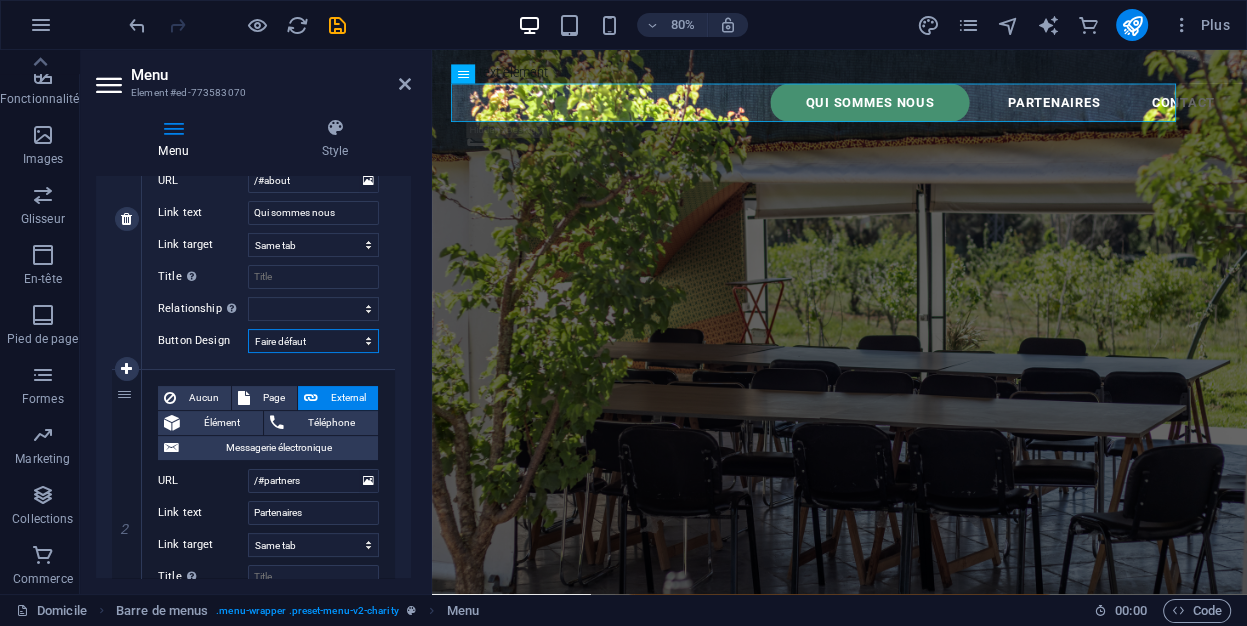 click on "Aucun Faire défaut Primary Secondary" at bounding box center [313, 341] 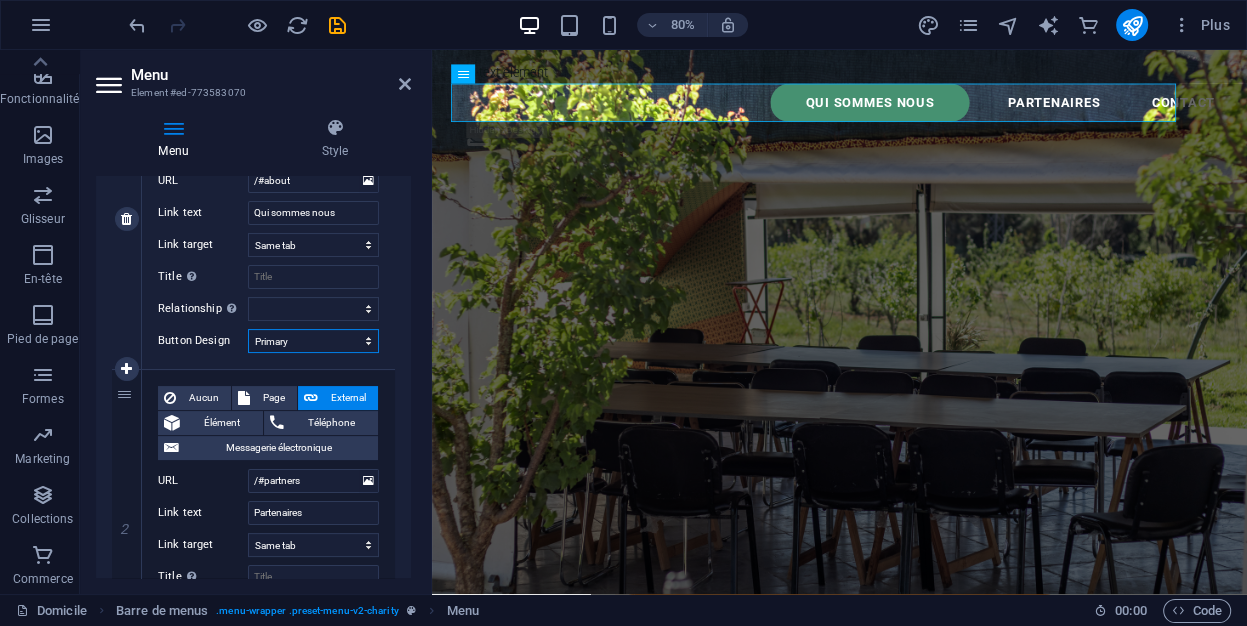 click on "Aucun Faire défaut Primary Secondary" at bounding box center (313, 341) 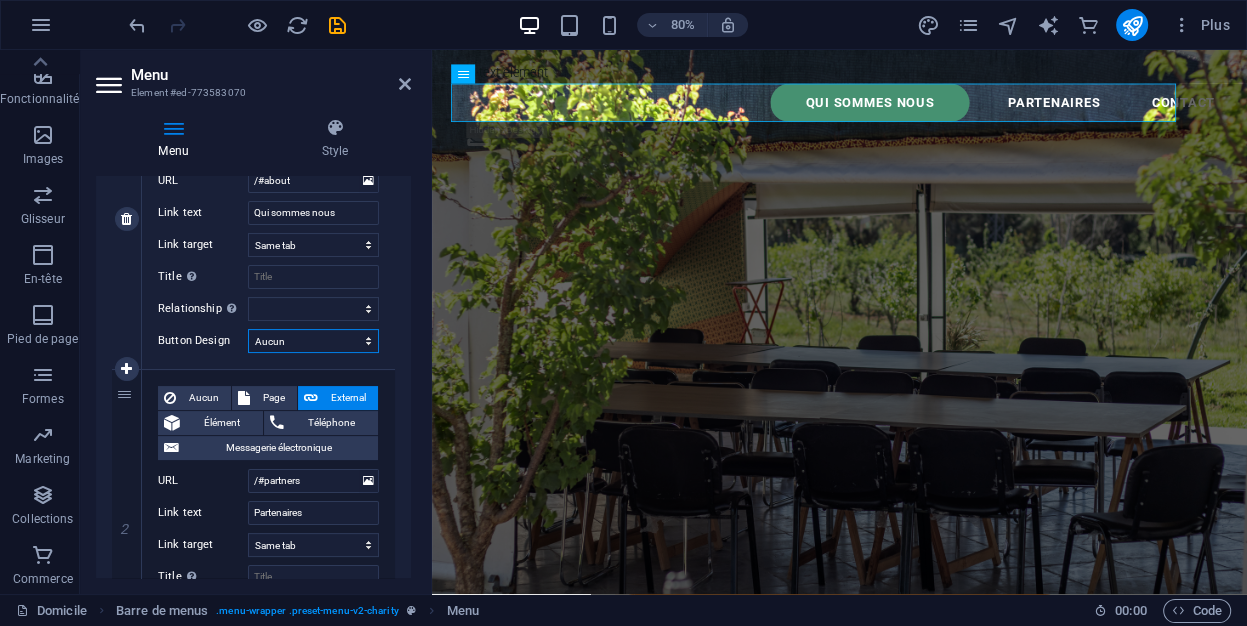 click on "Aucun Faire défaut Primary Secondary" at bounding box center (313, 341) 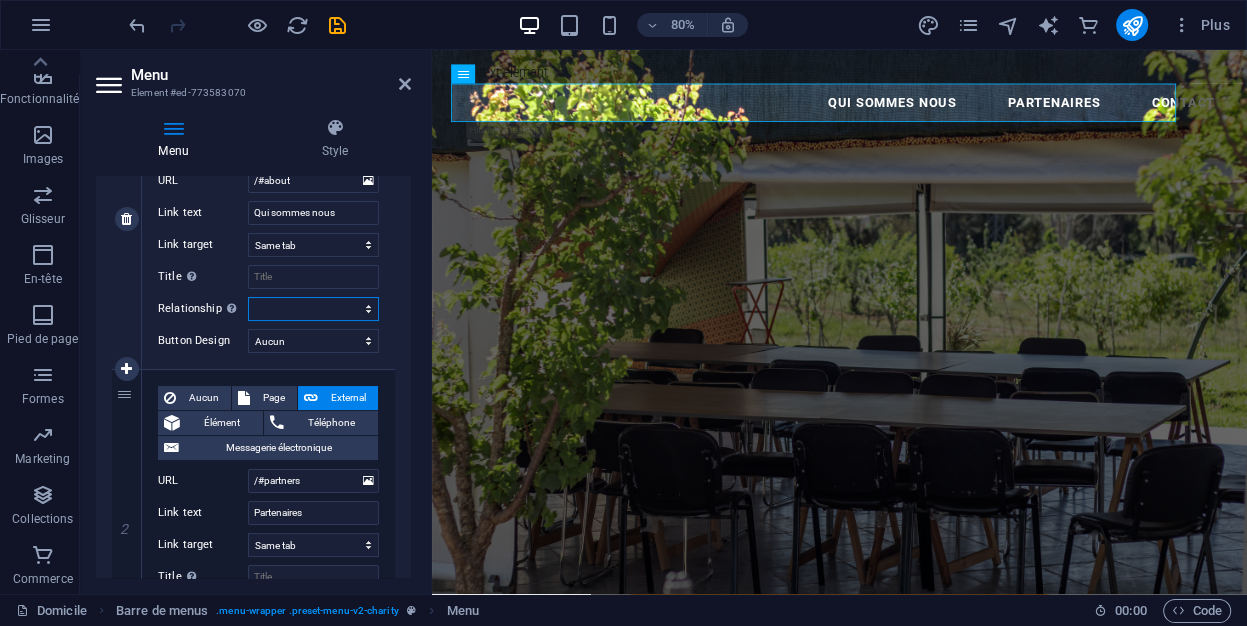 click on "alternate author bookmark external help license next nofollow noreferrer noopener prev search tag" at bounding box center [313, 309] 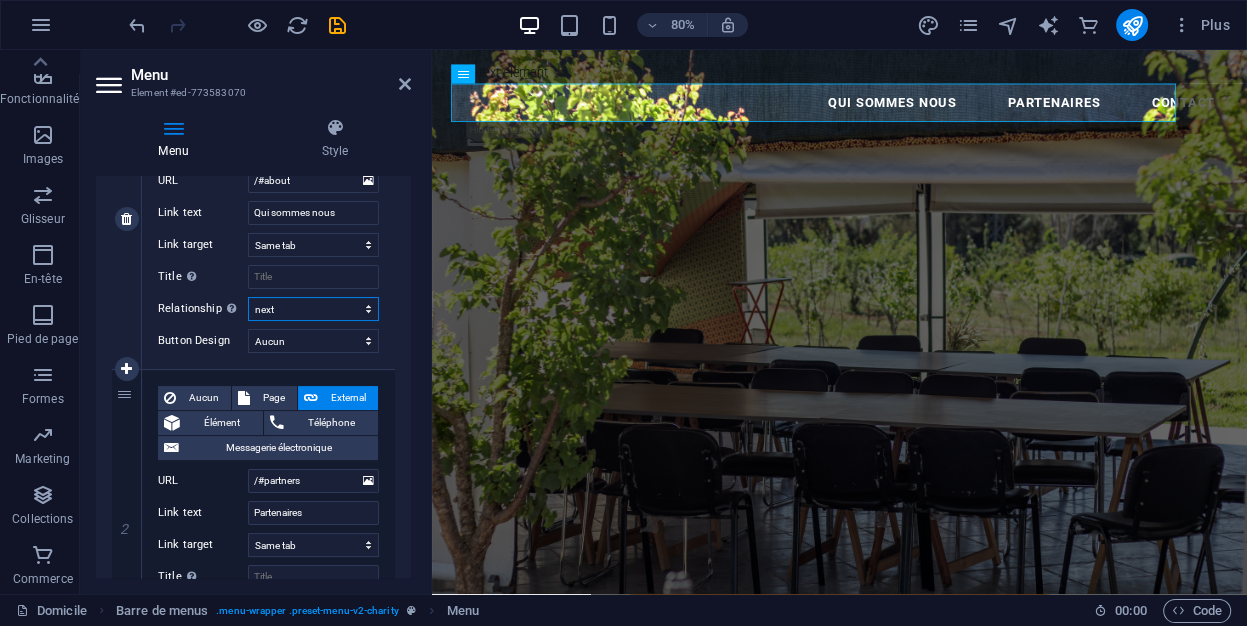 click on "alternate author bookmark external help license next nofollow noreferrer noopener prev search tag" at bounding box center [313, 309] 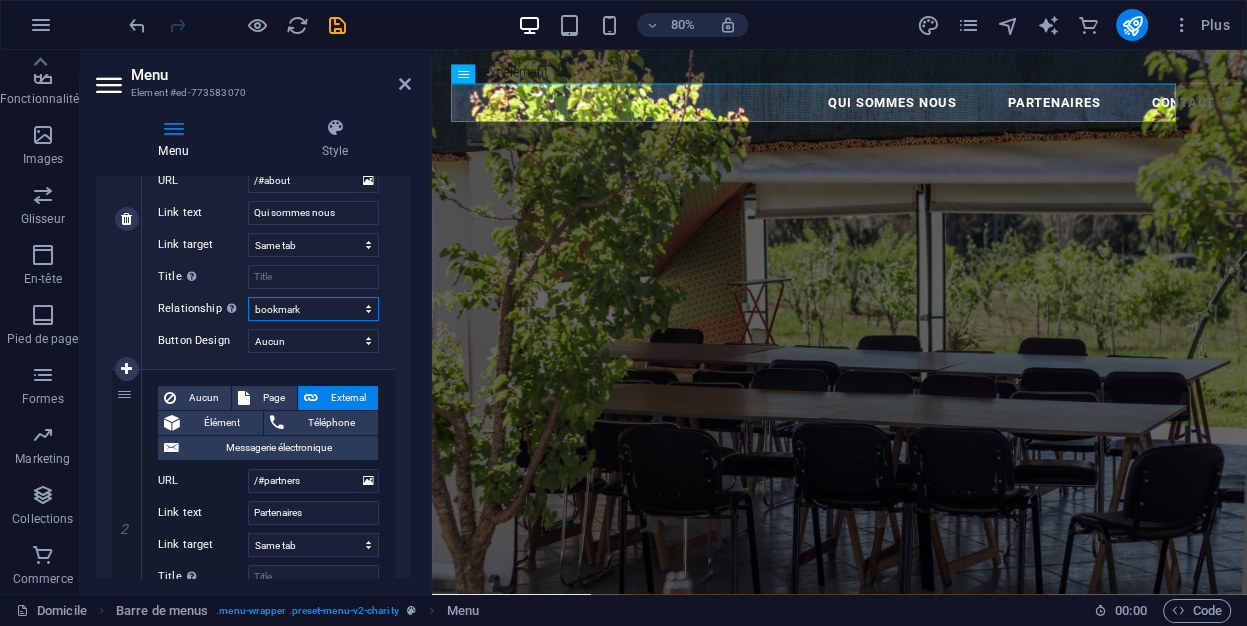 click on "alternate author bookmark external help license next nofollow noreferrer noopener prev search tag" at bounding box center (313, 309) 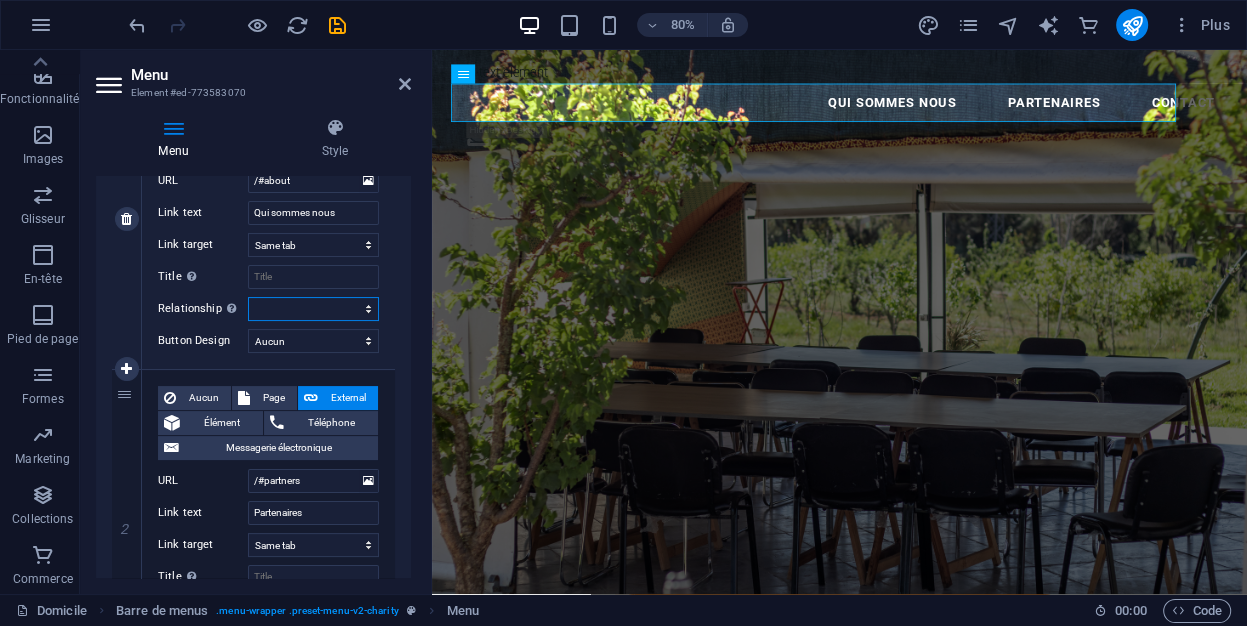 click on "alternate author bookmark external help license next nofollow noreferrer noopener prev search tag" at bounding box center [313, 309] 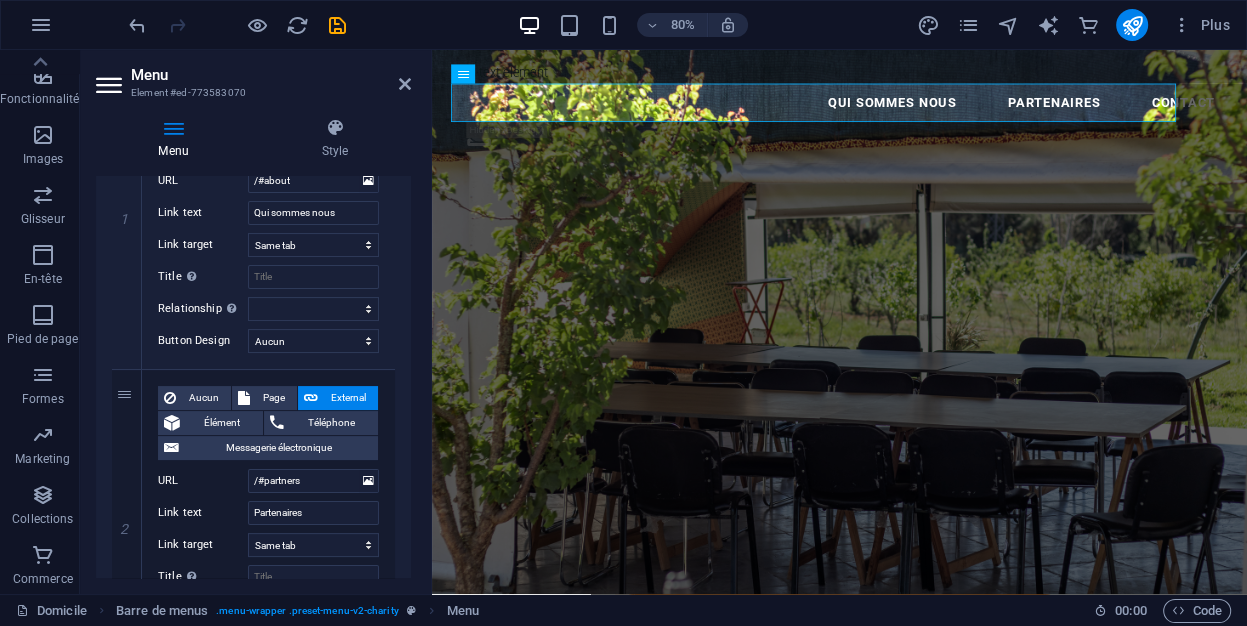 drag, startPoint x: 407, startPoint y: 349, endPoint x: 407, endPoint y: 317, distance: 32 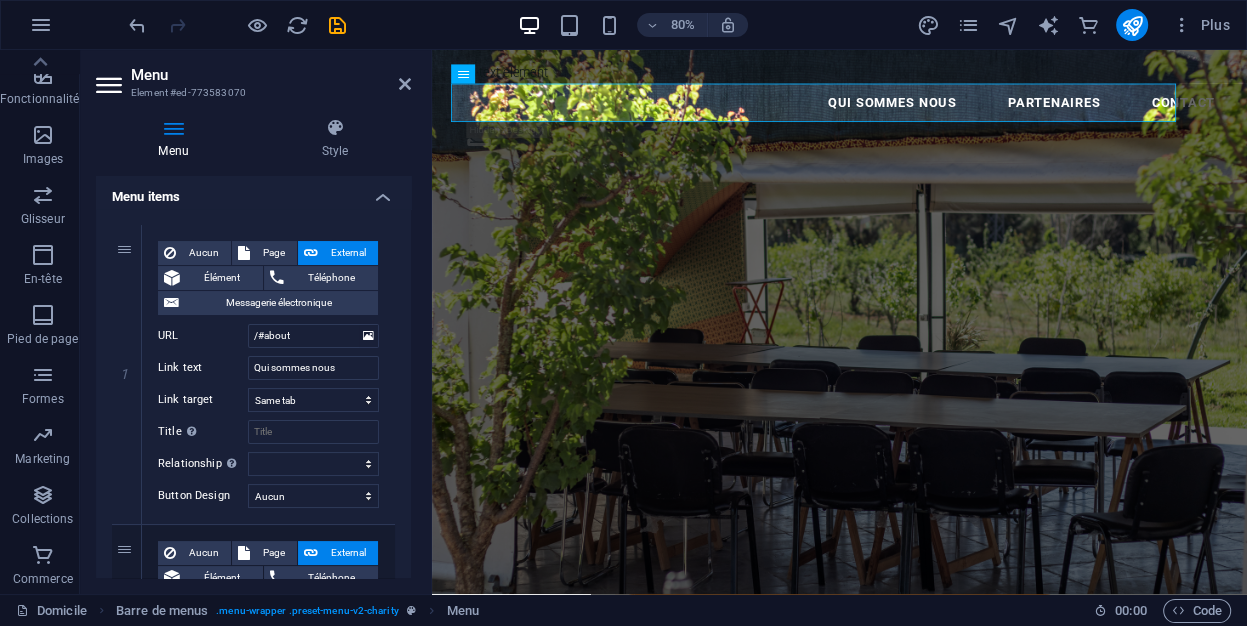 scroll, scrollTop: 136, scrollLeft: 0, axis: vertical 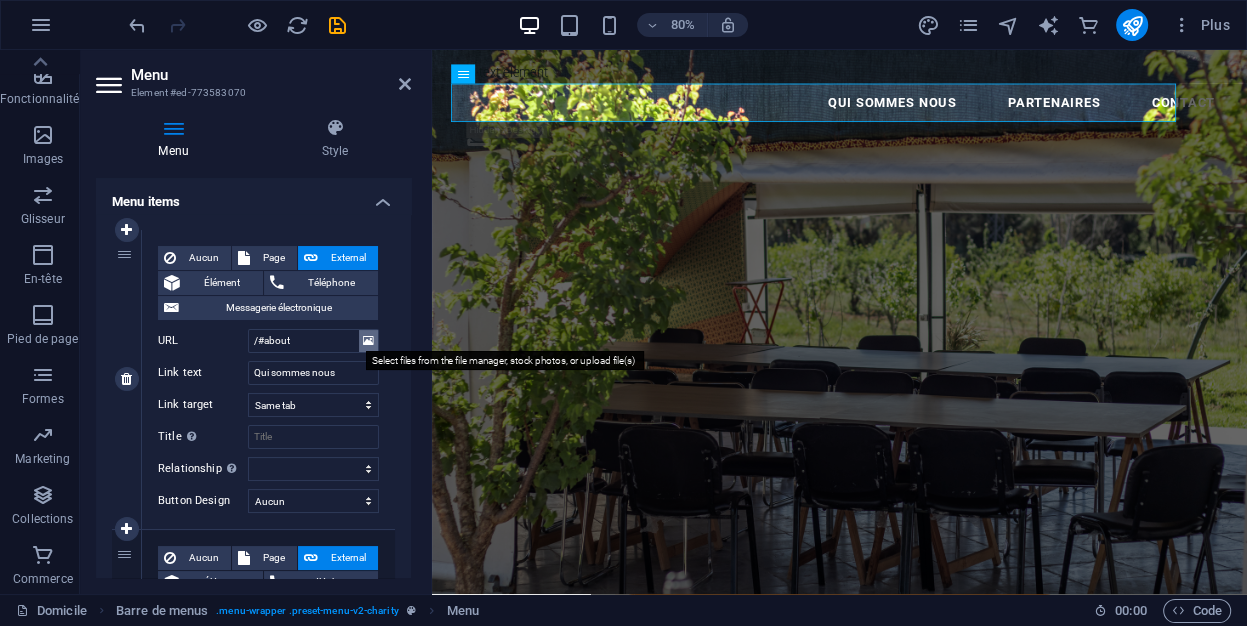 click at bounding box center [368, 341] 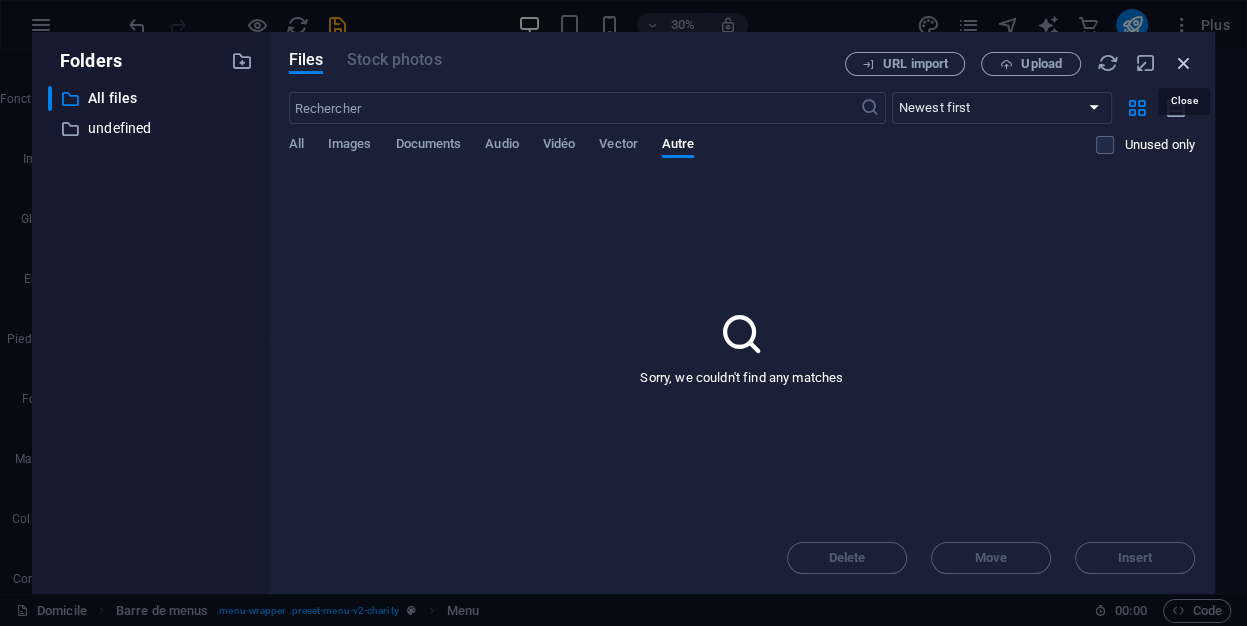 click at bounding box center [1184, 63] 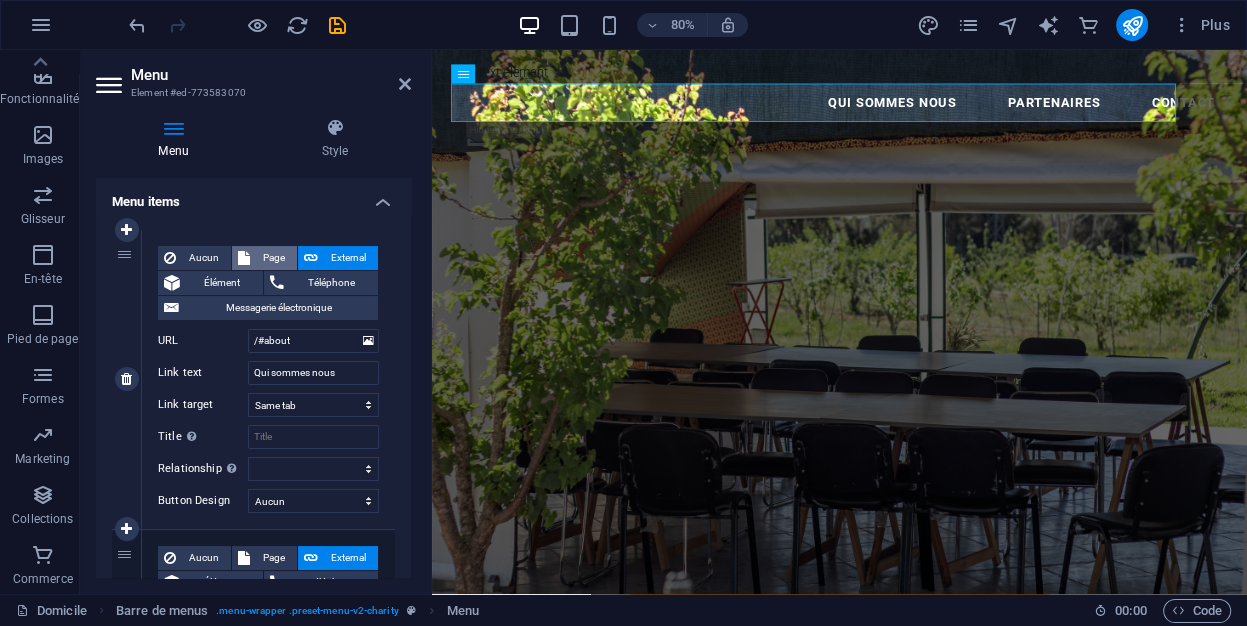 click on "Page" at bounding box center (273, 258) 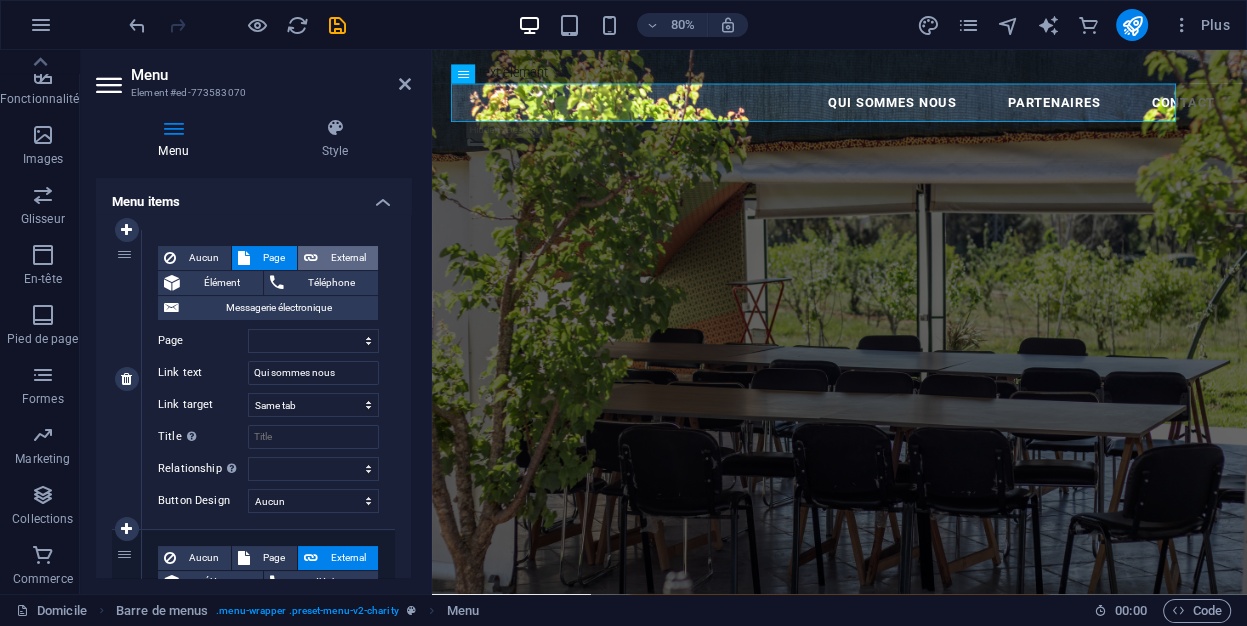 click on "External" at bounding box center [348, 258] 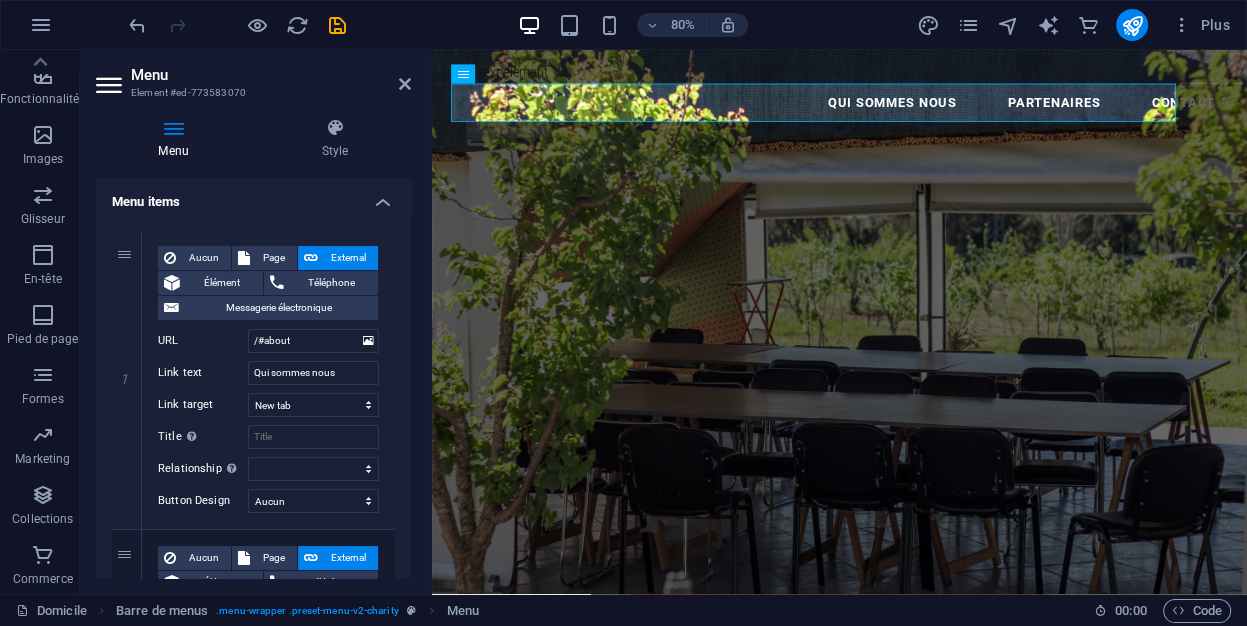drag, startPoint x: 405, startPoint y: 269, endPoint x: 408, endPoint y: 332, distance: 63.07139 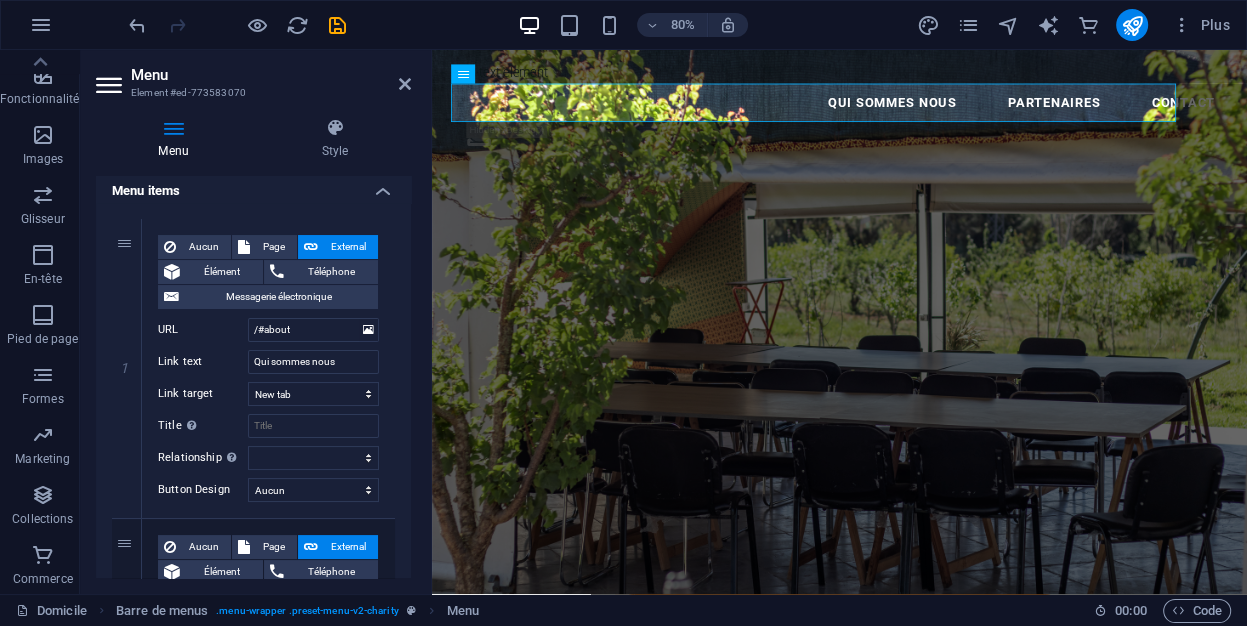 scroll, scrollTop: 144, scrollLeft: 0, axis: vertical 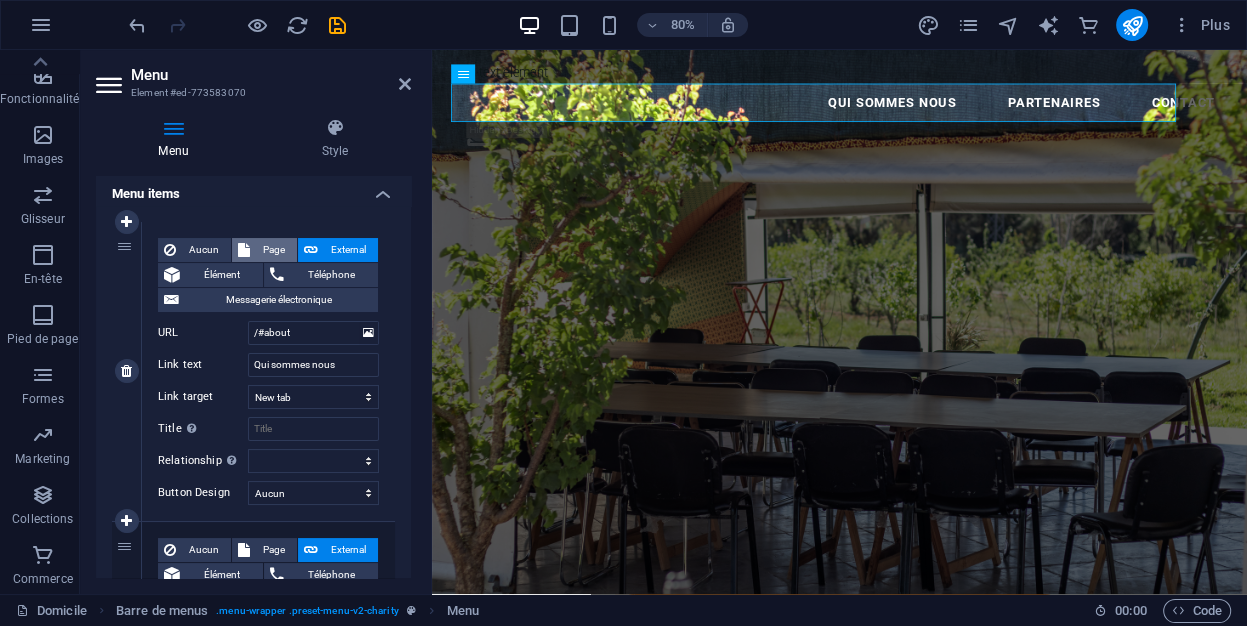 click on "Page" at bounding box center [273, 250] 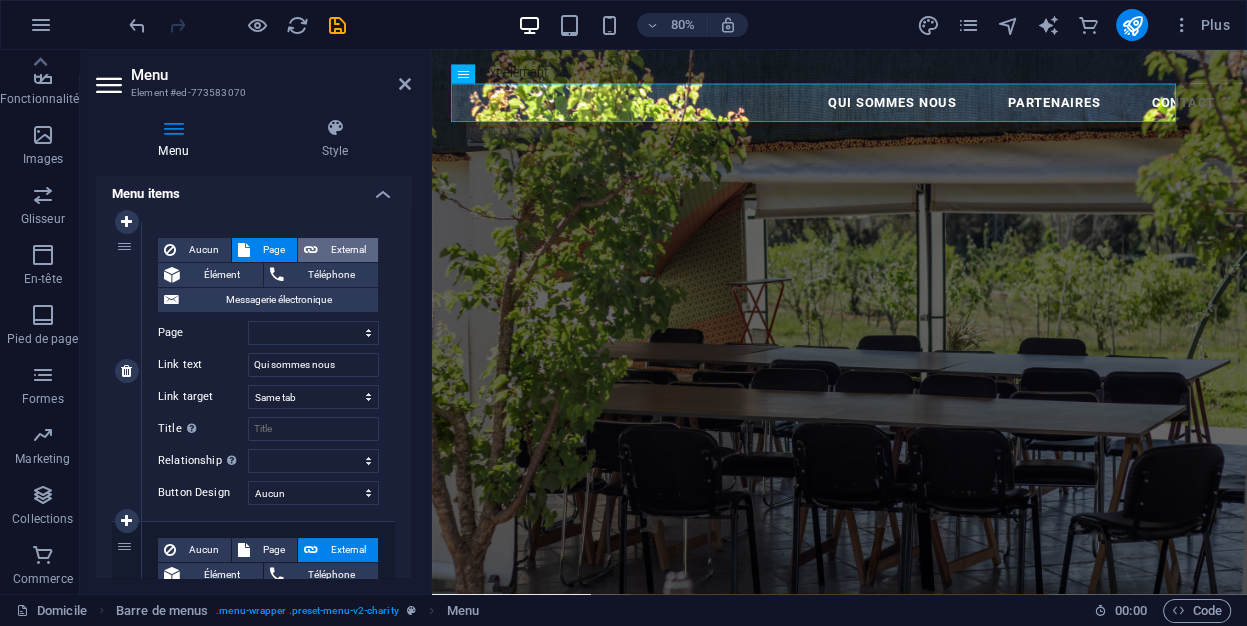 click on "External" at bounding box center (348, 250) 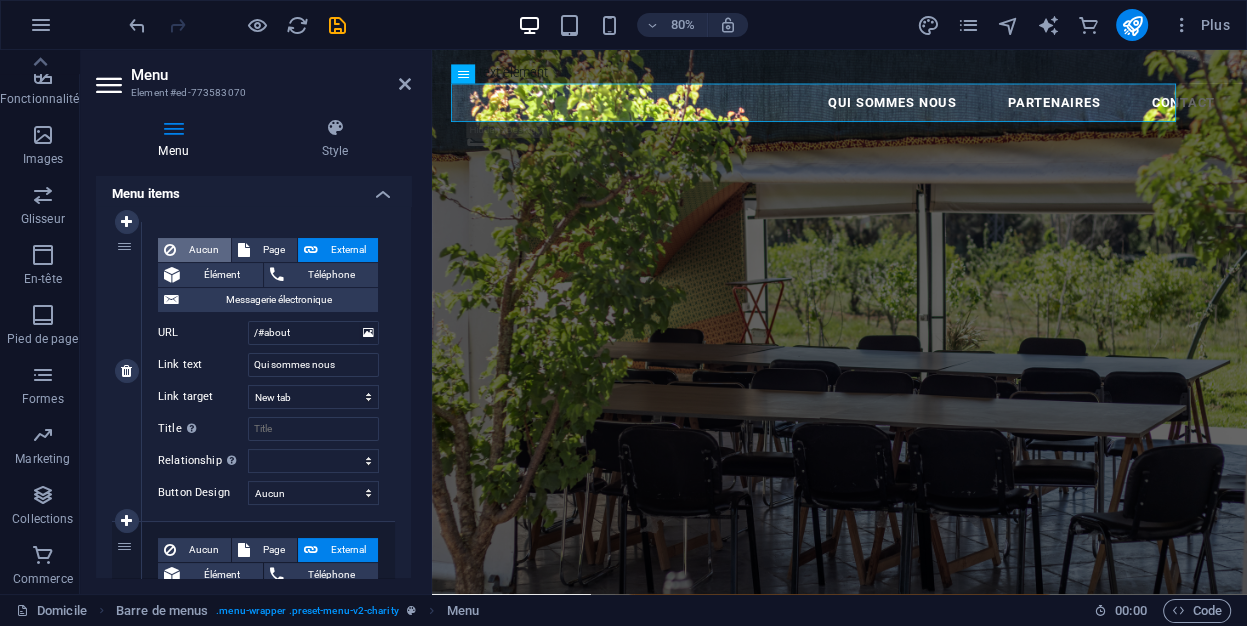 click on "Aucun" at bounding box center [203, 250] 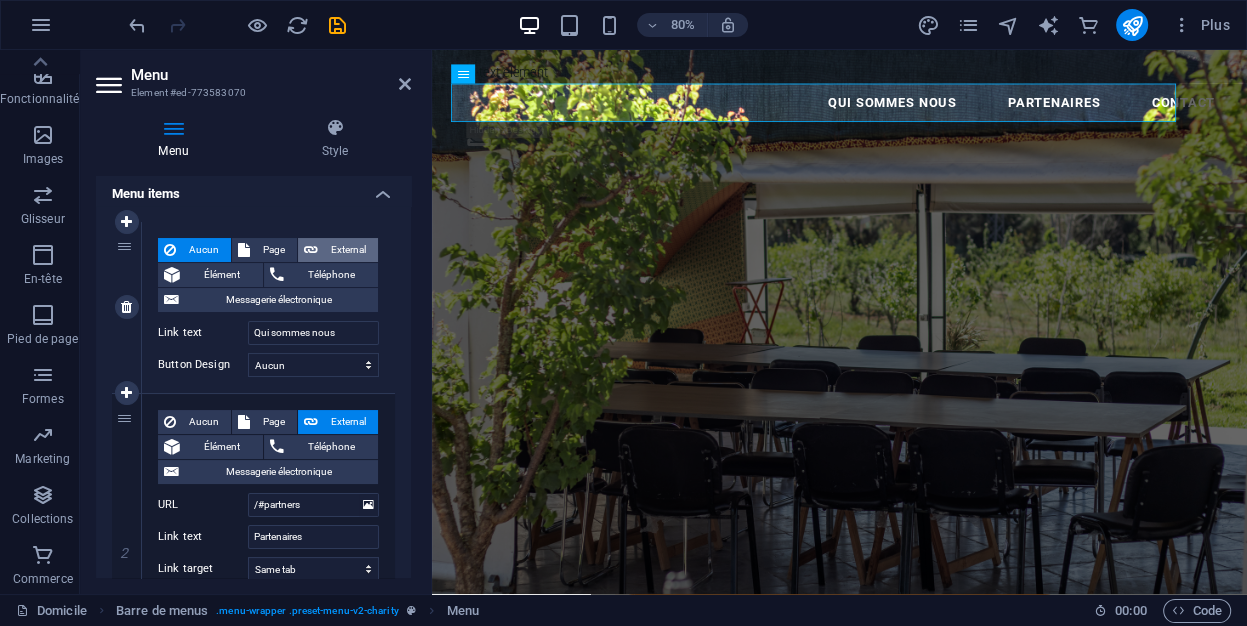 click on "External" at bounding box center (348, 250) 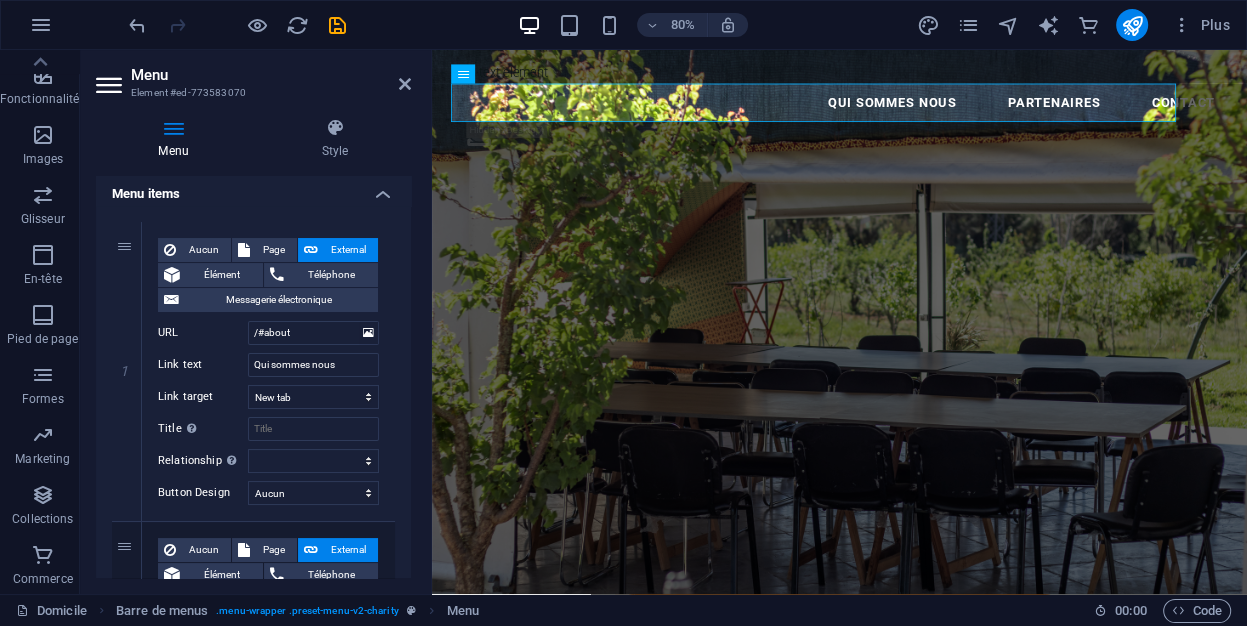 drag, startPoint x: 406, startPoint y: 288, endPoint x: 407, endPoint y: 307, distance: 19.026299 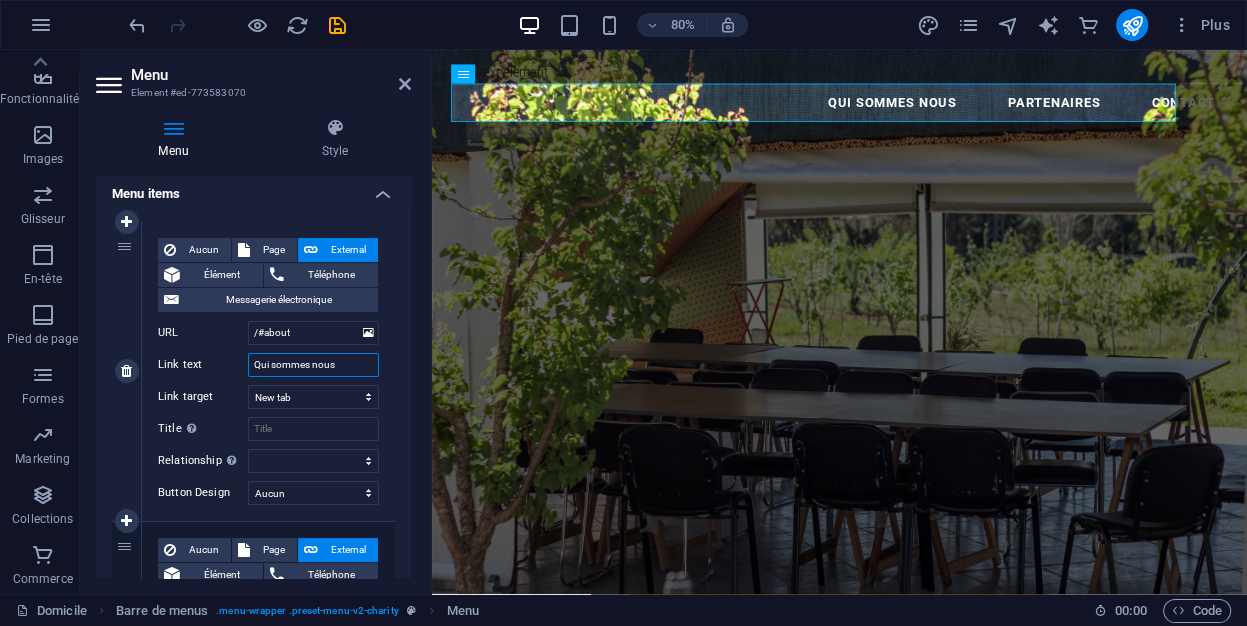 click on "Qui sommes nous" at bounding box center [313, 365] 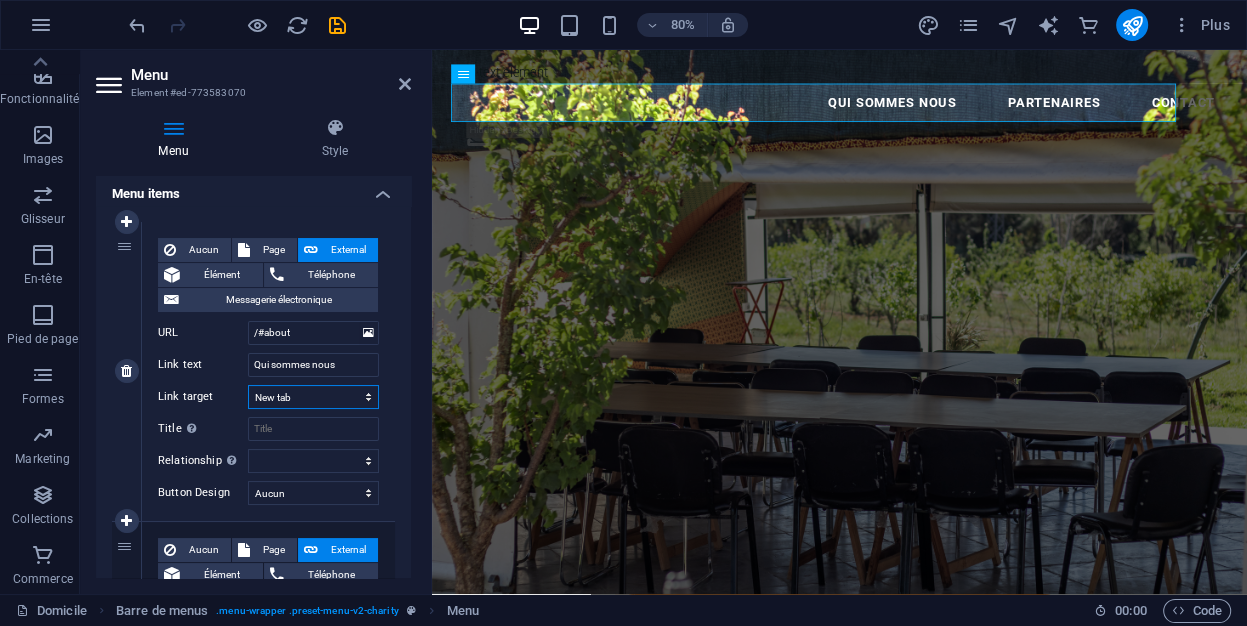 click on "New tab Same tab Overlay" at bounding box center (313, 397) 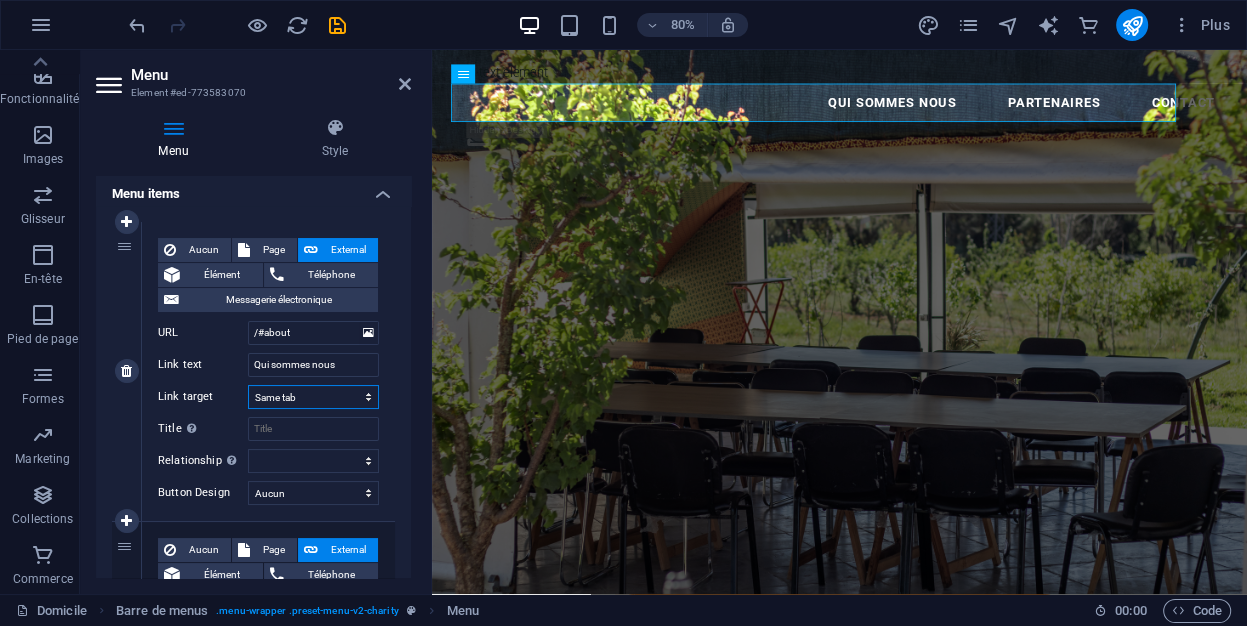 click on "New tab Same tab Overlay" at bounding box center (313, 397) 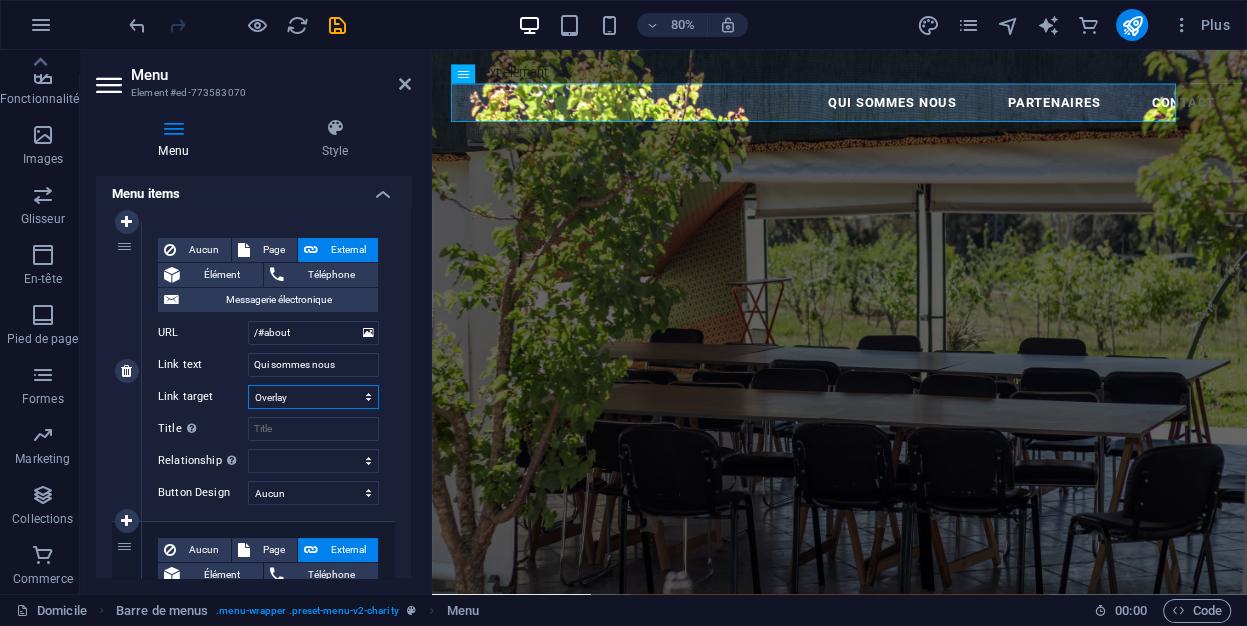 click on "New tab Same tab Overlay" at bounding box center (313, 397) 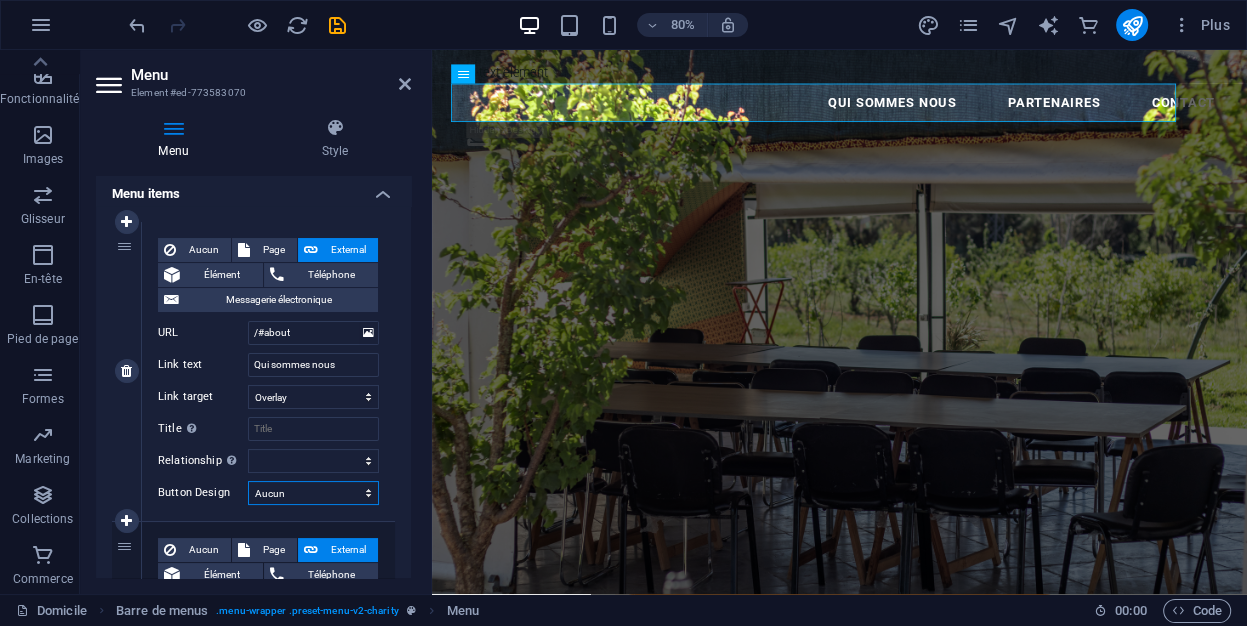 click on "Aucun Faire défaut Primary Secondary" at bounding box center (313, 493) 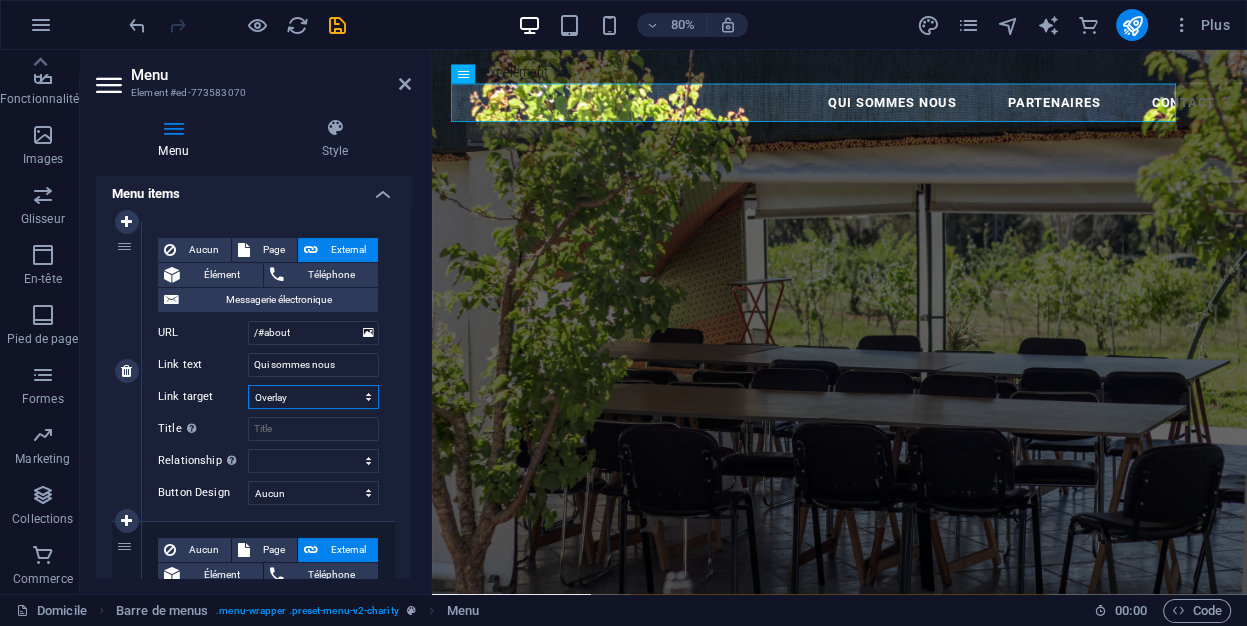 click on "New tab Same tab Overlay" at bounding box center [313, 397] 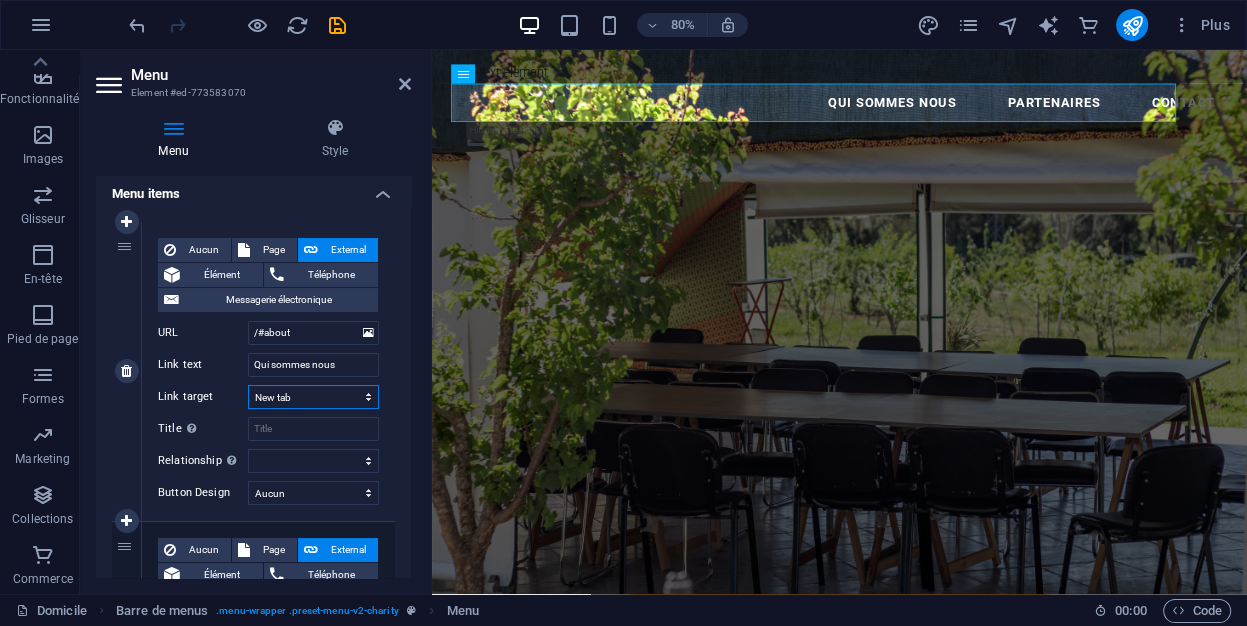 click on "New tab Same tab Overlay" at bounding box center (313, 397) 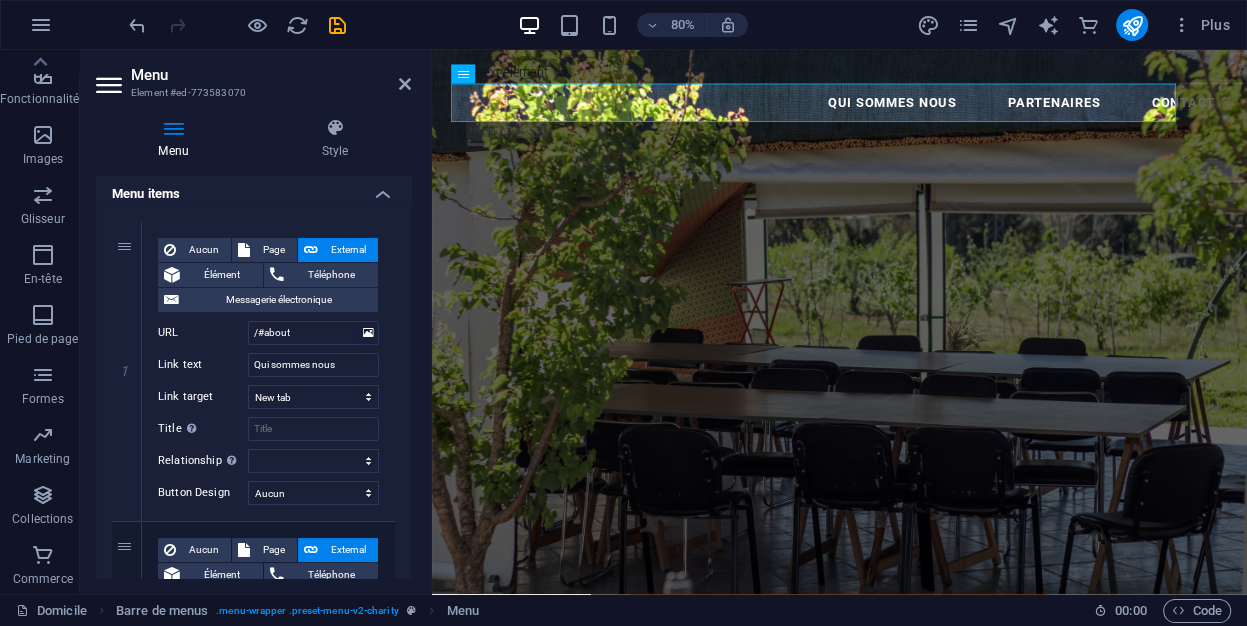 drag, startPoint x: 407, startPoint y: 349, endPoint x: 408, endPoint y: 364, distance: 15.033297 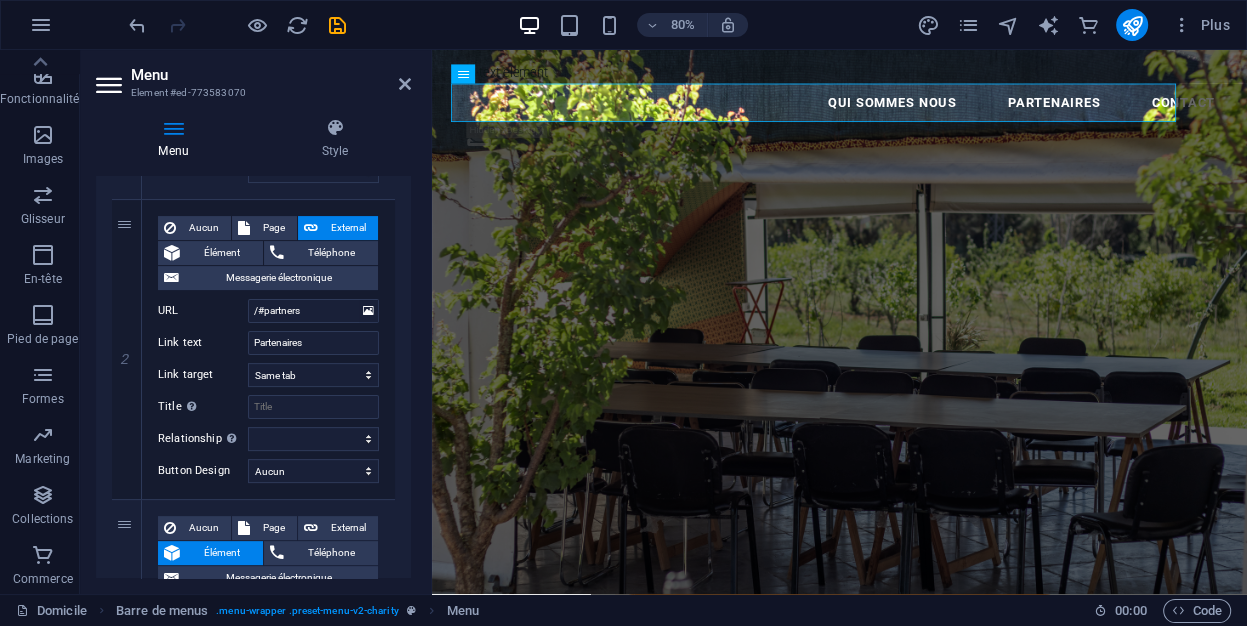 scroll, scrollTop: 331, scrollLeft: 0, axis: vertical 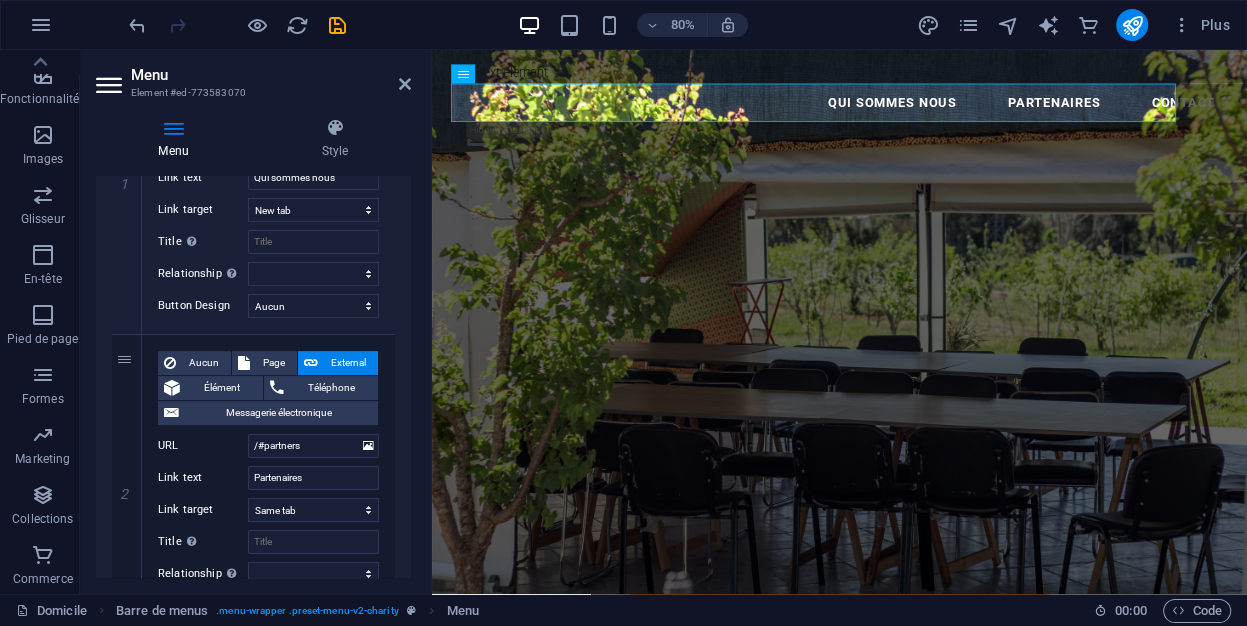 drag, startPoint x: 406, startPoint y: 418, endPoint x: 409, endPoint y: 388, distance: 30.149628 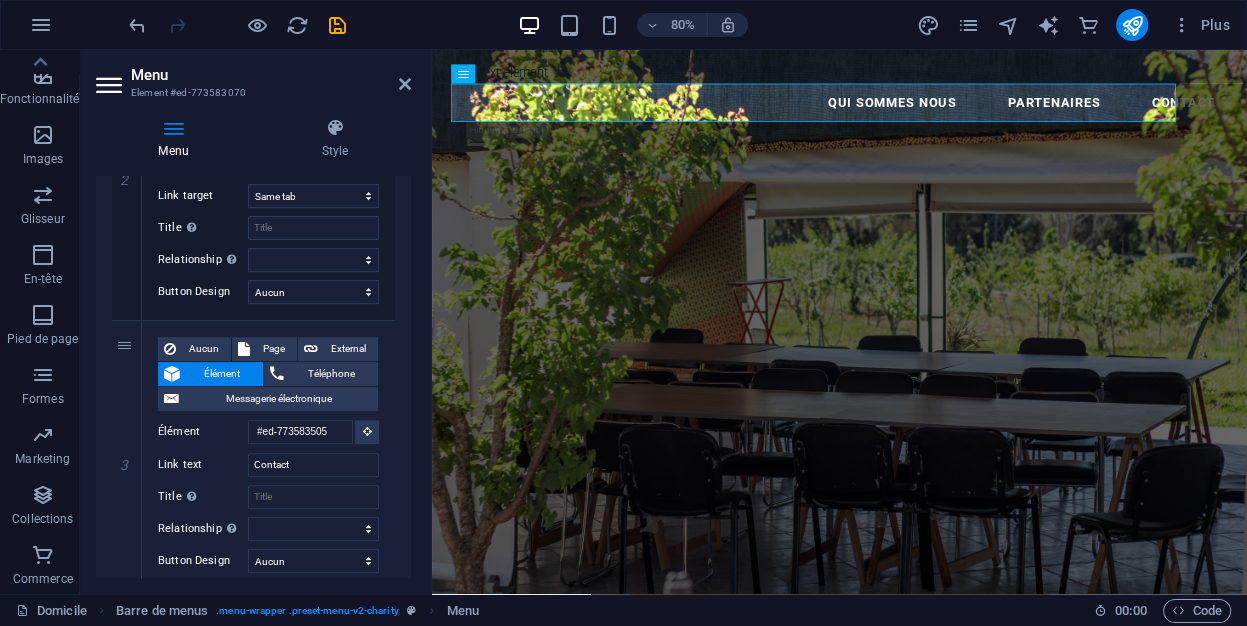 scroll, scrollTop: 651, scrollLeft: 0, axis: vertical 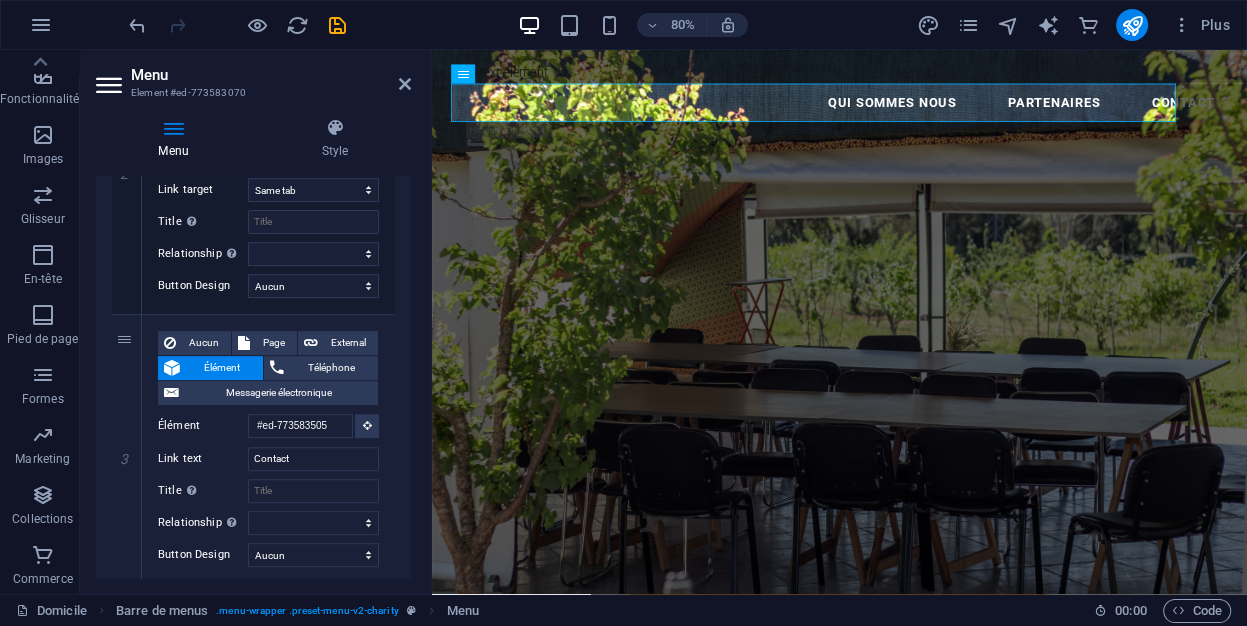 drag, startPoint x: 406, startPoint y: 448, endPoint x: 408, endPoint y: 434, distance: 14.142136 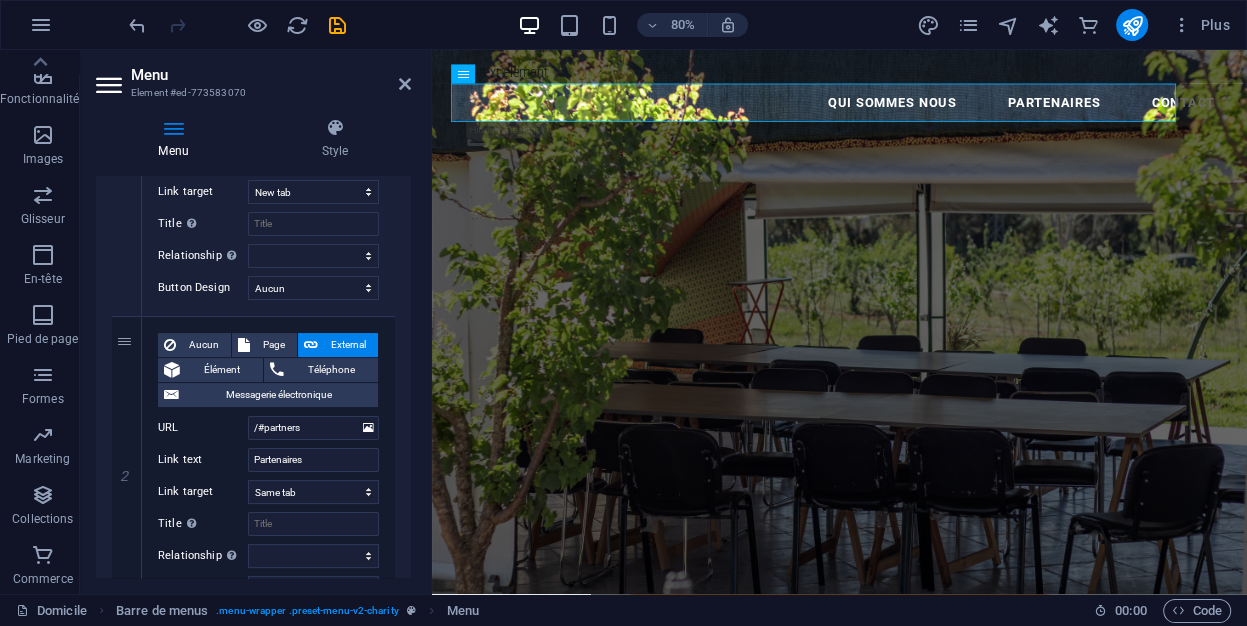 scroll, scrollTop: 357, scrollLeft: 0, axis: vertical 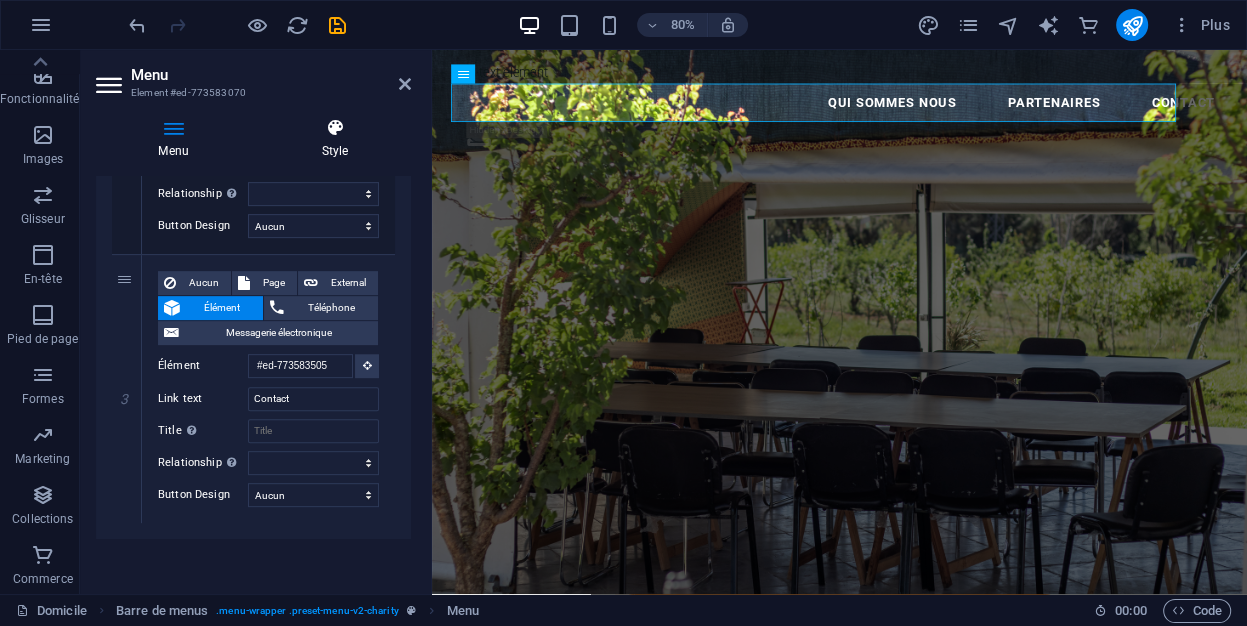 drag, startPoint x: 406, startPoint y: 489, endPoint x: 311, endPoint y: 145, distance: 356.87674 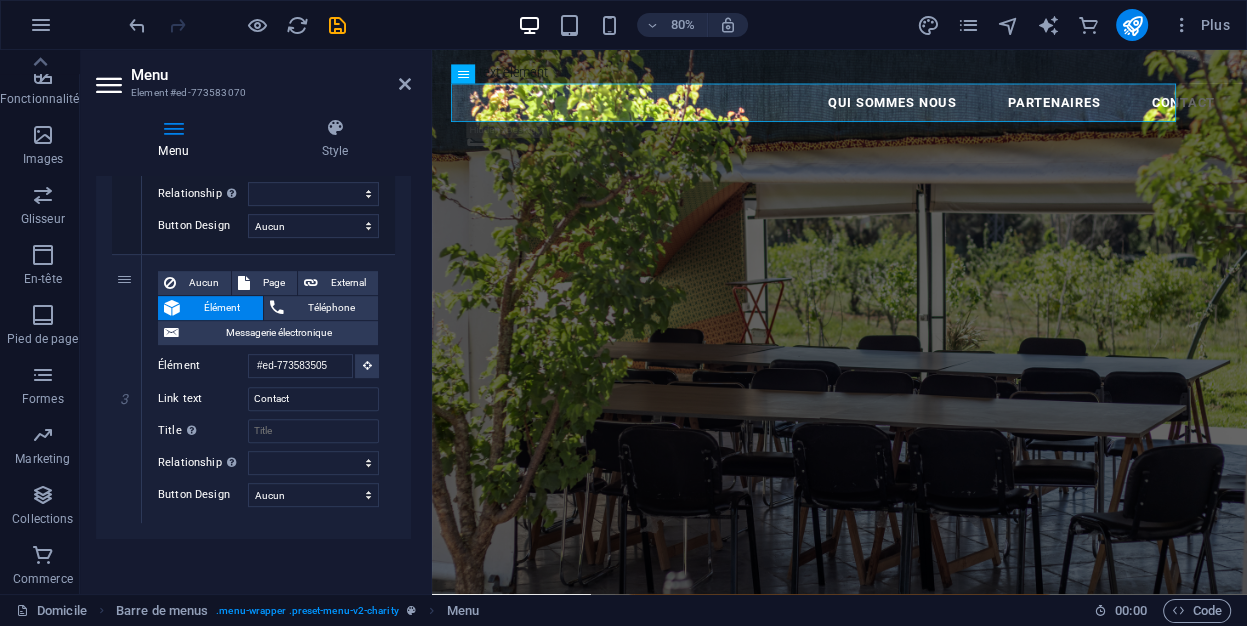 click on "Menu Style Menu Auto Custom Create custom menu items for this menu. Recommended for one-page websites. Manage pages Menu items 1 Aucun Page External Élément Téléphone Messagerie électronique Page Domicile Legal Notice Vie privée Subpage Élément
URL /#about Téléphone Messagerie électronique Link text Qui sommes nous Link target New tab Same tab Overlay Title Additional link description, should not be the same as the link text. The title is most often shown as a tooltip text when the mouse moves over the element. Leave empty if uncertain. Relationship Sets the  relationship of this link to the link target . For example, the value "nofollow" instructs search engines not to follow the link. Can be left empty. alternate author bookmark external help license next nofollow noreferrer noopener prev search tag Button Design Aucun Faire défaut Primary Secondary 2 Aucun Page External Élément Téléphone Messagerie électronique Page Domicile Legal Notice Vie privée Subpage URL help" at bounding box center [253, 348] 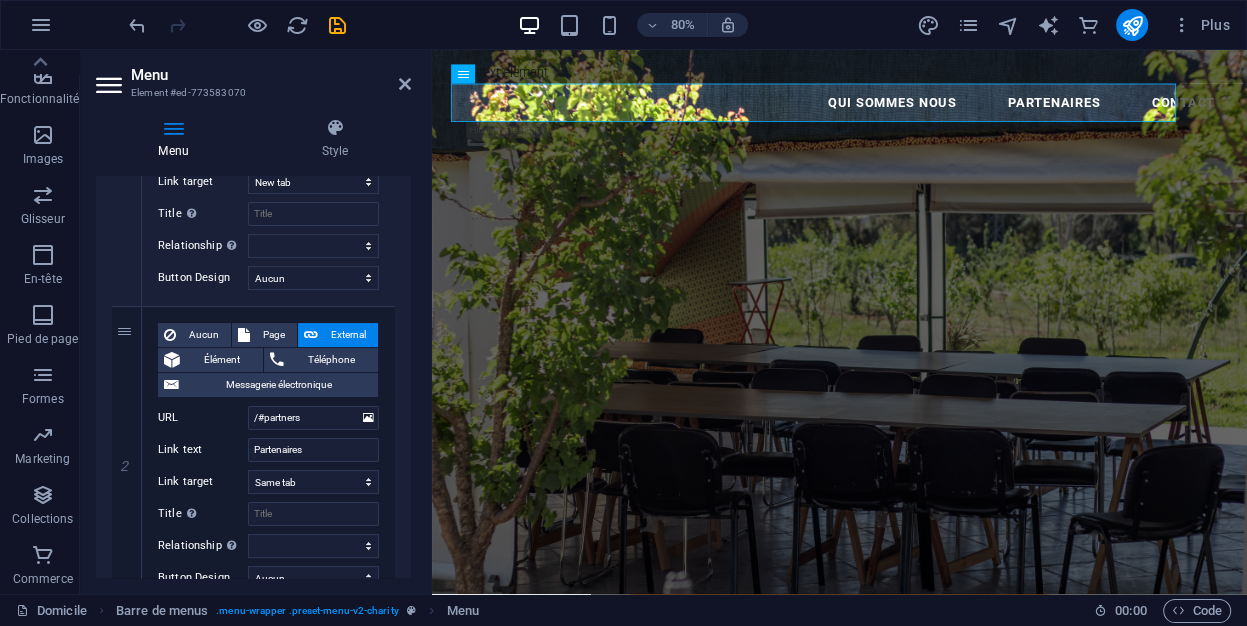 scroll, scrollTop: 7, scrollLeft: 0, axis: vertical 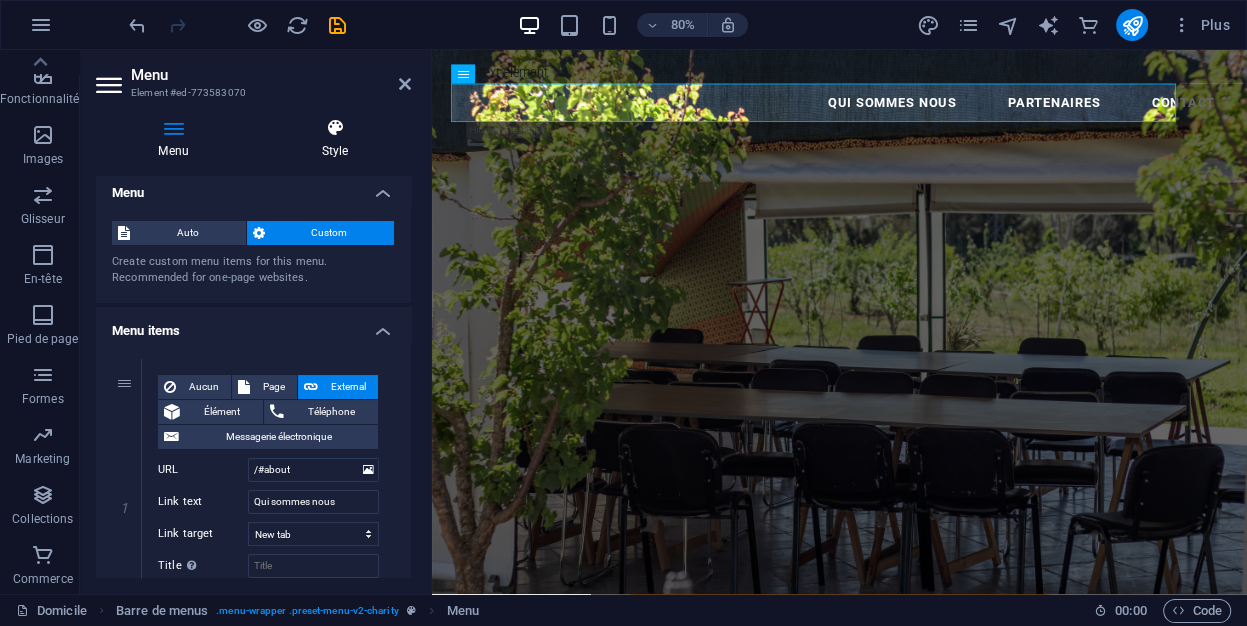 click on "Style" at bounding box center (335, 139) 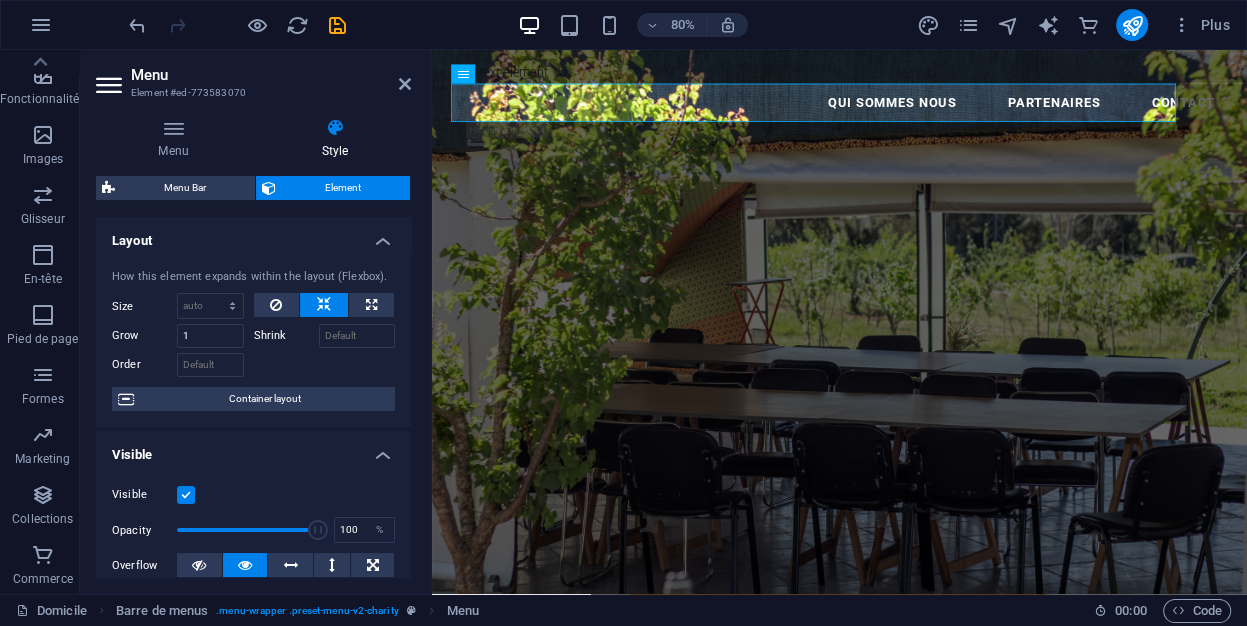 drag, startPoint x: 406, startPoint y: 326, endPoint x: 407, endPoint y: 354, distance: 28.01785 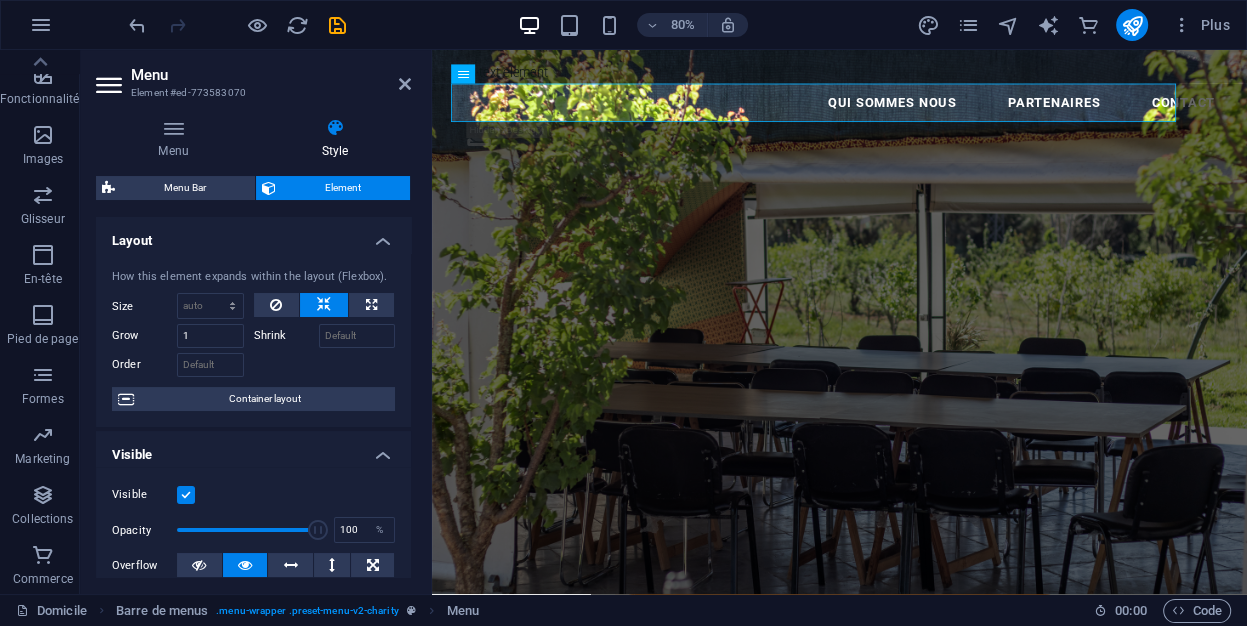 click on "Layout How this element expands within the layout (Flexbox). Size Faire défaut auto Px % 1/1 1/2 1/3 1/4 1/5 1/6 1/7 1/8 1/9 1/10 Grow 1 Shrink Order Container layout Visible Visible Opacity 100 % Overflow Spacing Margin Default auto px % rem vw vh Custom Custom auto px % rem vw vh auto px % rem vw vh auto px % rem vw vh auto px % rem vw vh Padding Default px rem % vh vw Custom Custom px rem % vh vw px rem % vh vw px rem % vh vw px rem % vh vw Border Style              - Width 1 auto px rem % vh vw Custom Custom 1 auto px rem % vh vw 1 auto px rem % vh vw 1 auto px rem % vh vw 1 auto px rem % vh vw  - Color Round corners Default px rem % vh vw Custom Custom px rem % vh vw px rem % vh vw px rem % vh vw px rem % vh vw Shadow Default None Outside Inside Color X offset 0 px rem vh vw Y offset 0 px rem vh vw Blur 0 px rem % vh vw Spread 0 px rem vh vw Text Shadow Default None Outside Color X offset 0 px rem vh vw Y offset 0 px rem vh vw Blur 0 px rem % vh vw Positioning Default Static Relative Absolute" at bounding box center [253, 397] 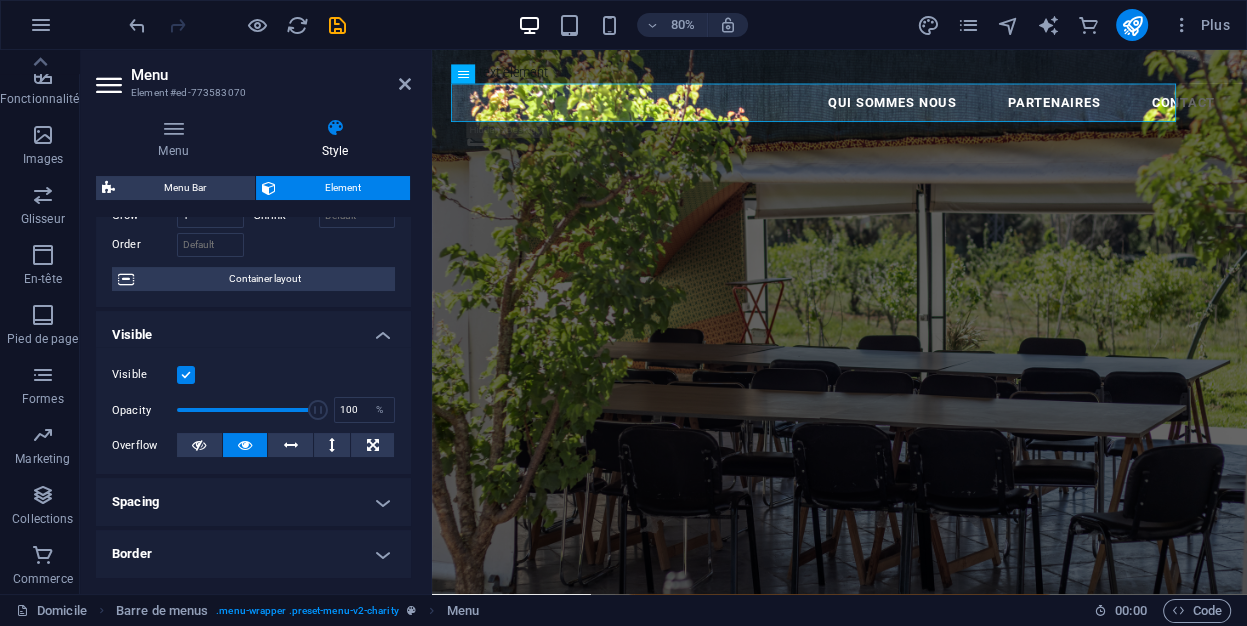 scroll, scrollTop: 134, scrollLeft: 0, axis: vertical 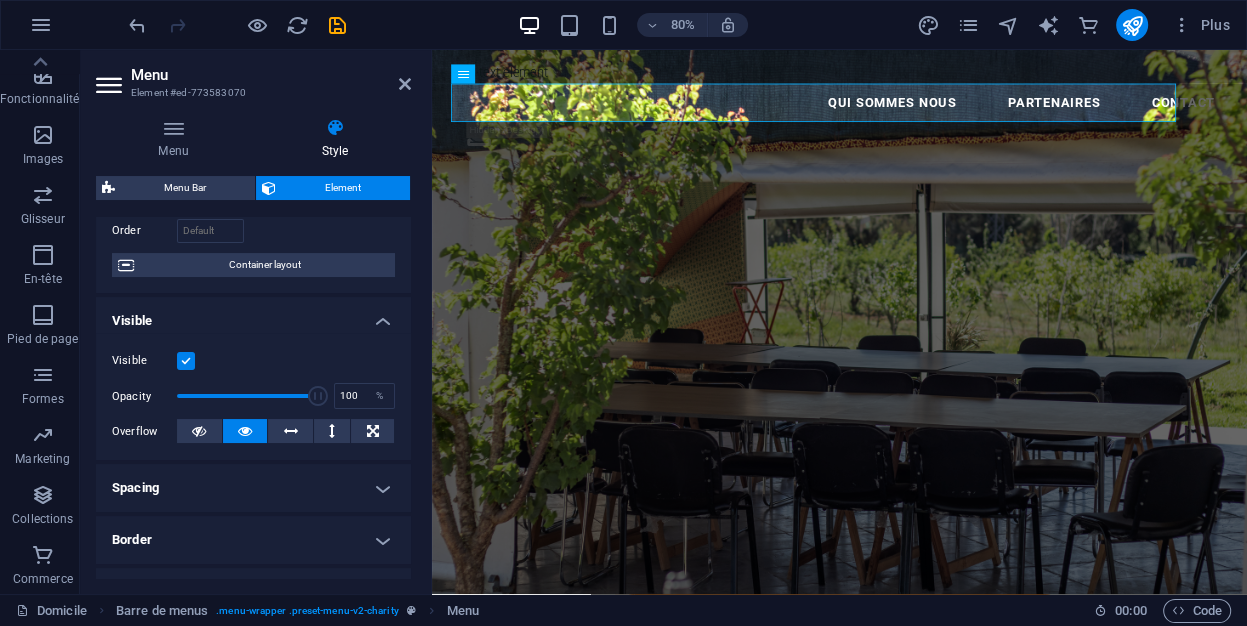 click at bounding box center [186, 361] 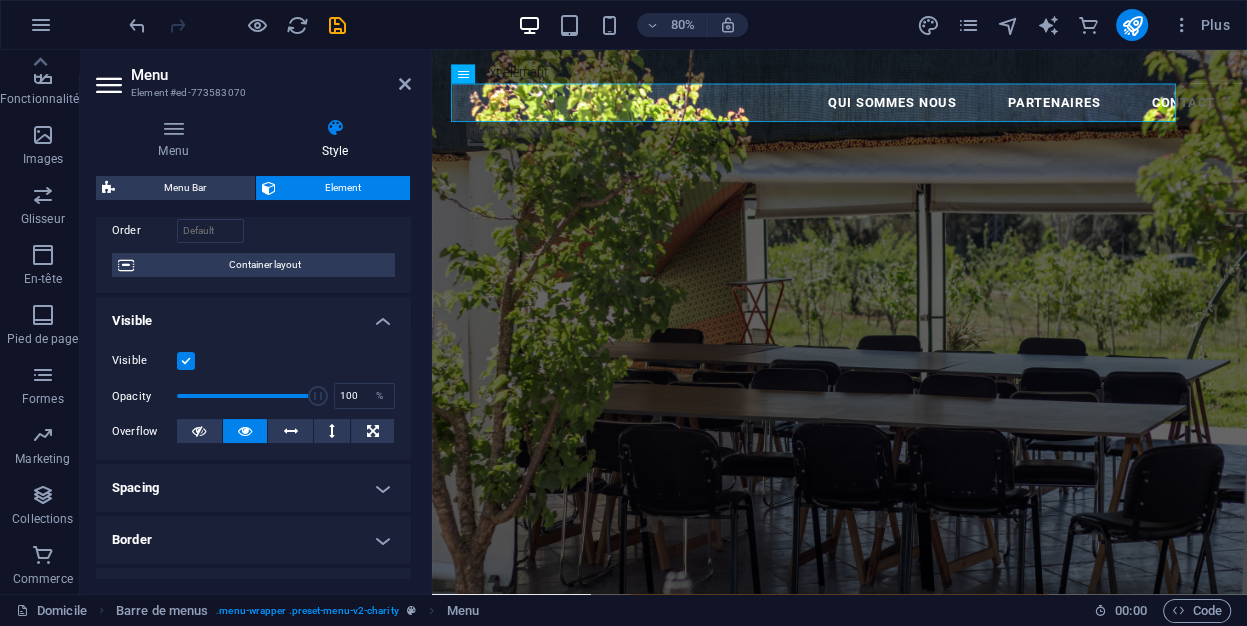 click on "Visible" at bounding box center (0, 0) 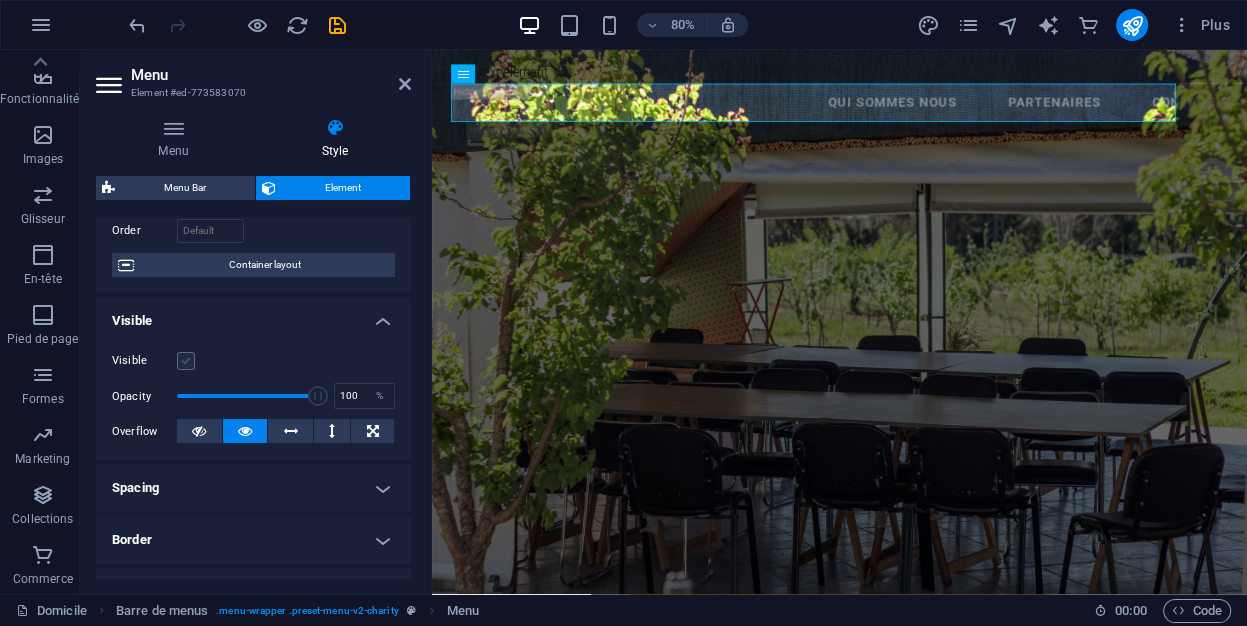 click at bounding box center [186, 361] 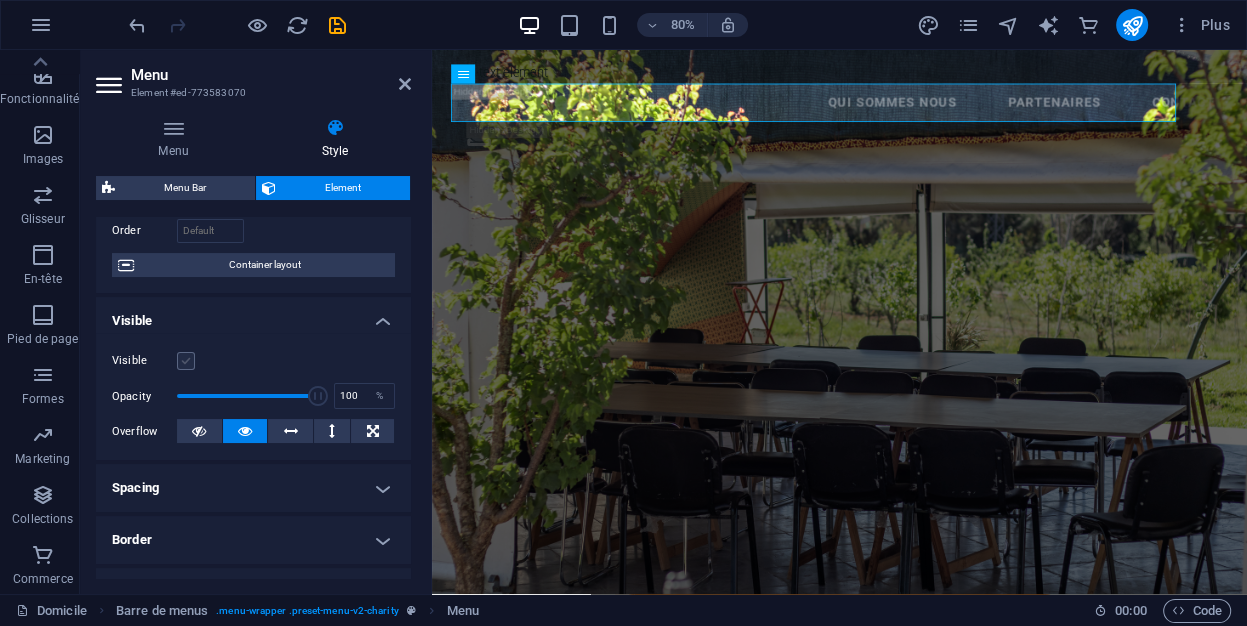 click on "Visible" at bounding box center [0, 0] 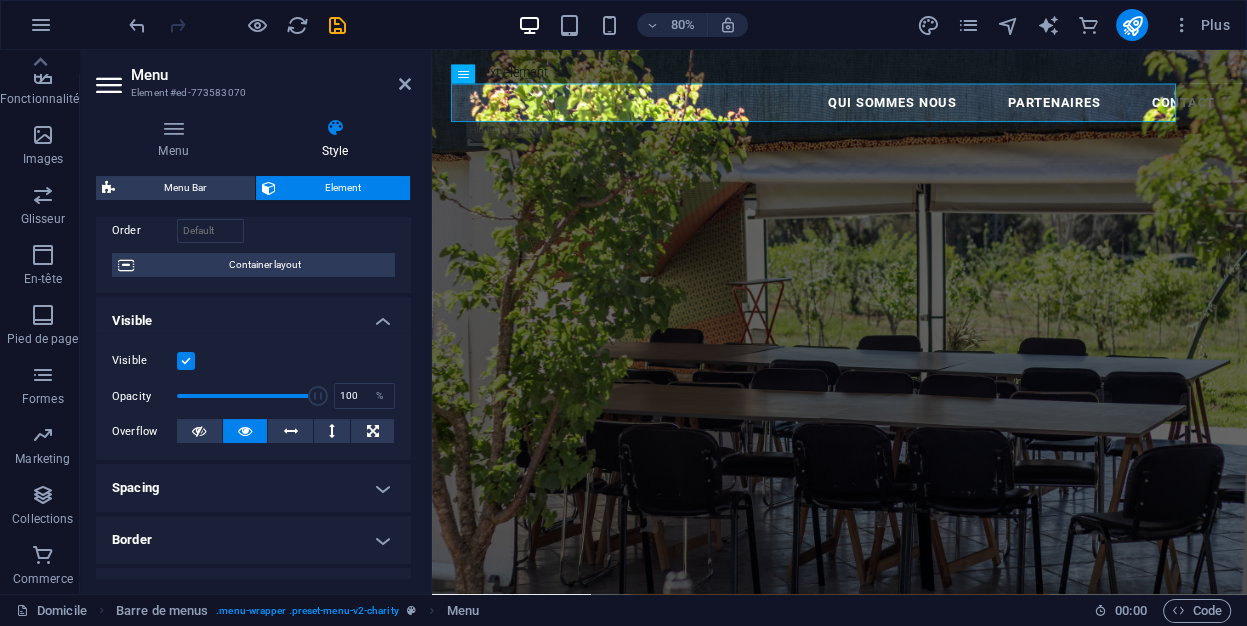 click at bounding box center [186, 361] 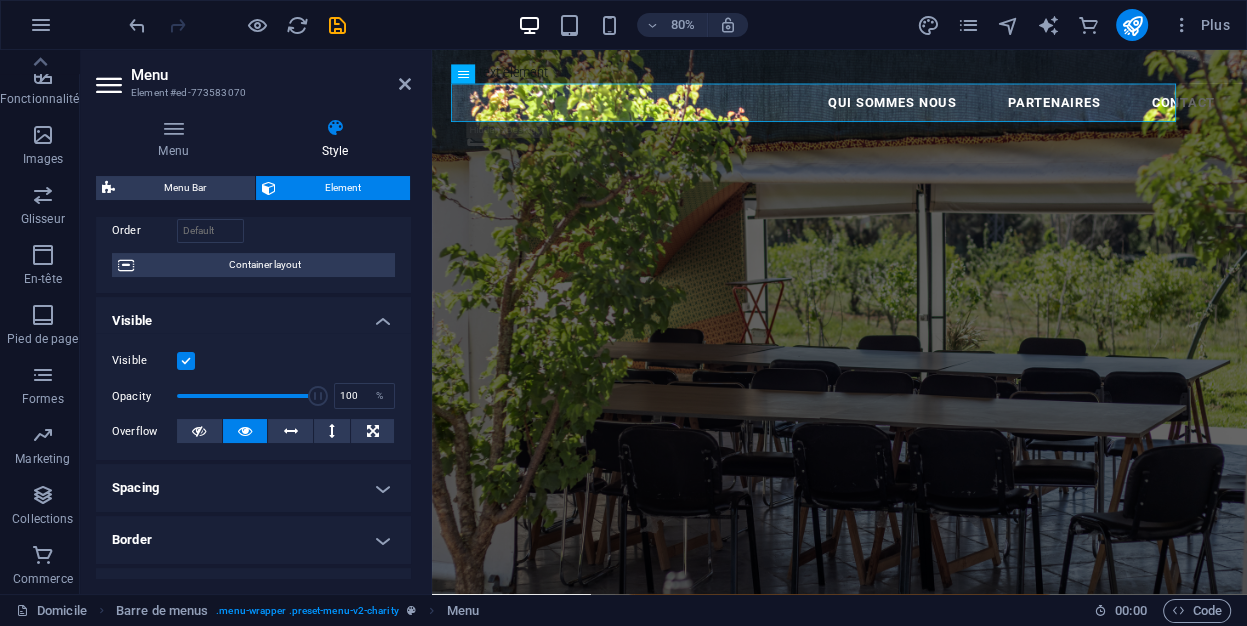 click on "Visible" at bounding box center (0, 0) 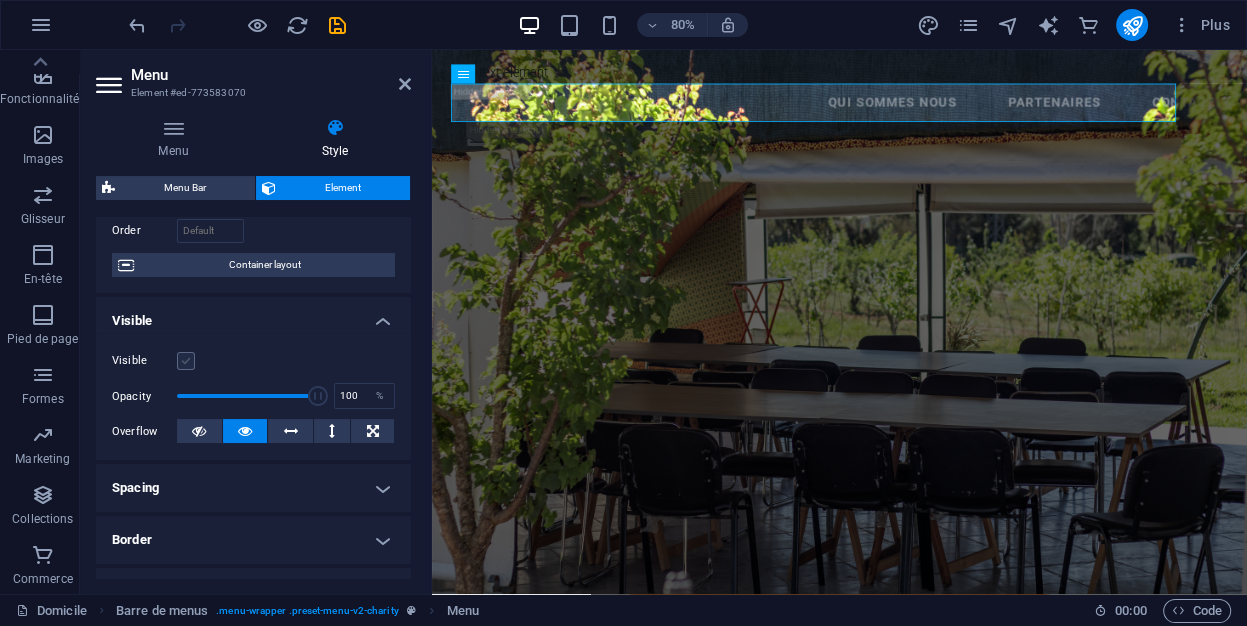 click at bounding box center [186, 361] 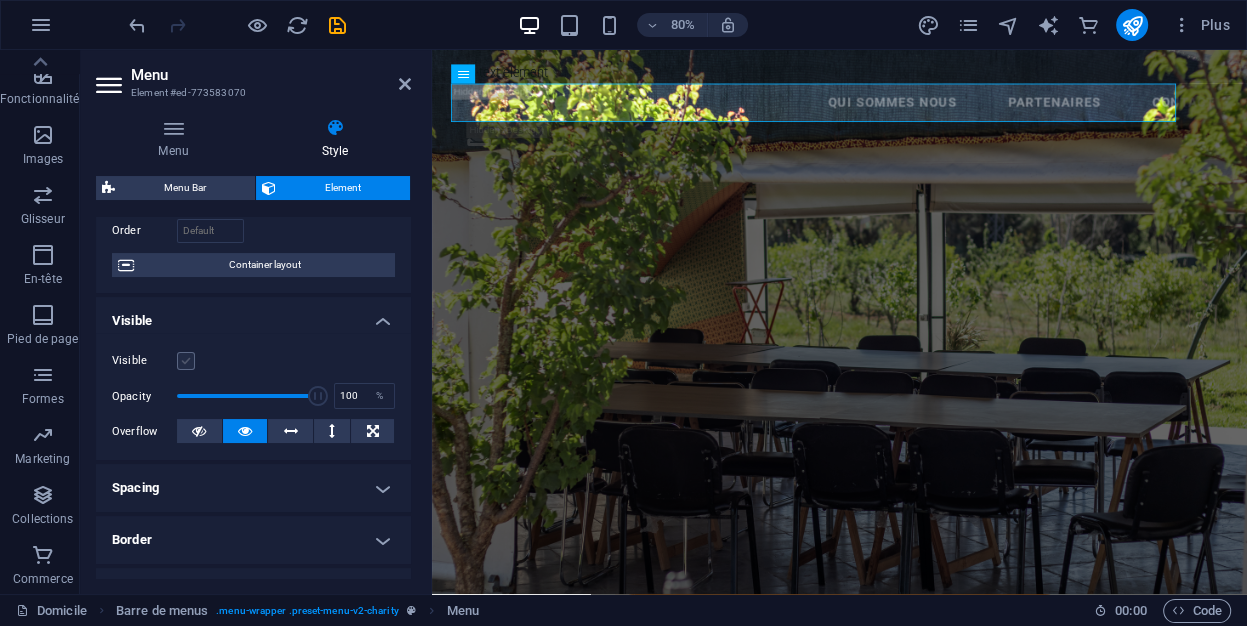 click on "Visible" at bounding box center (0, 0) 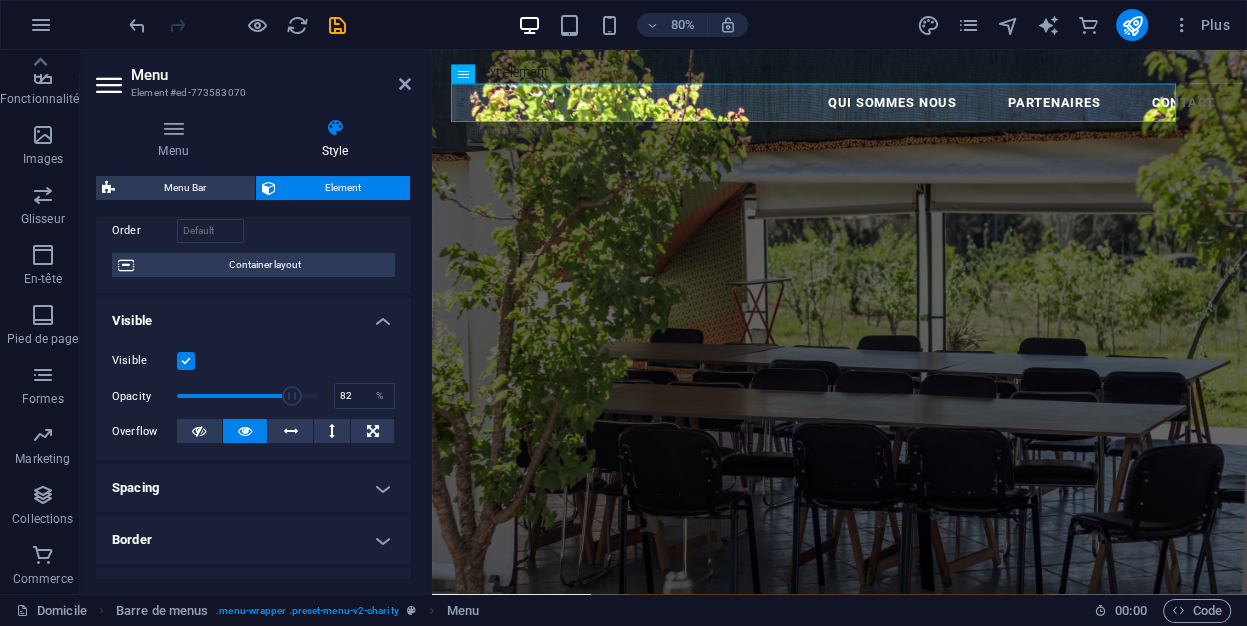 drag, startPoint x: 314, startPoint y: 396, endPoint x: 290, endPoint y: 396, distance: 24 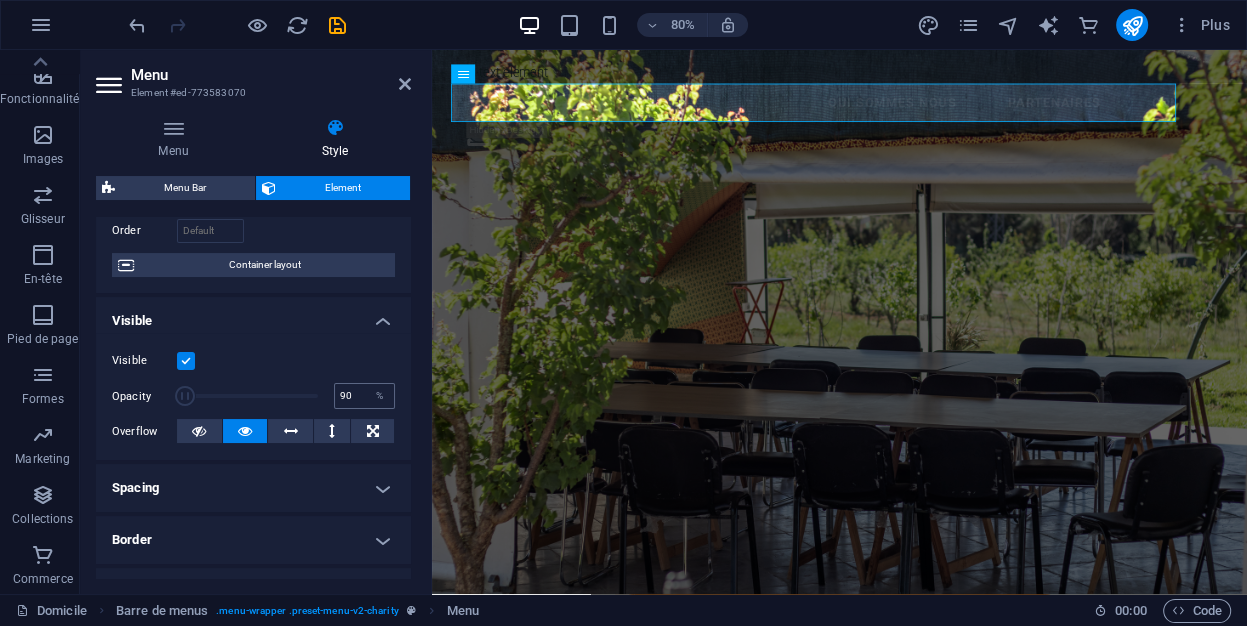 type on "100" 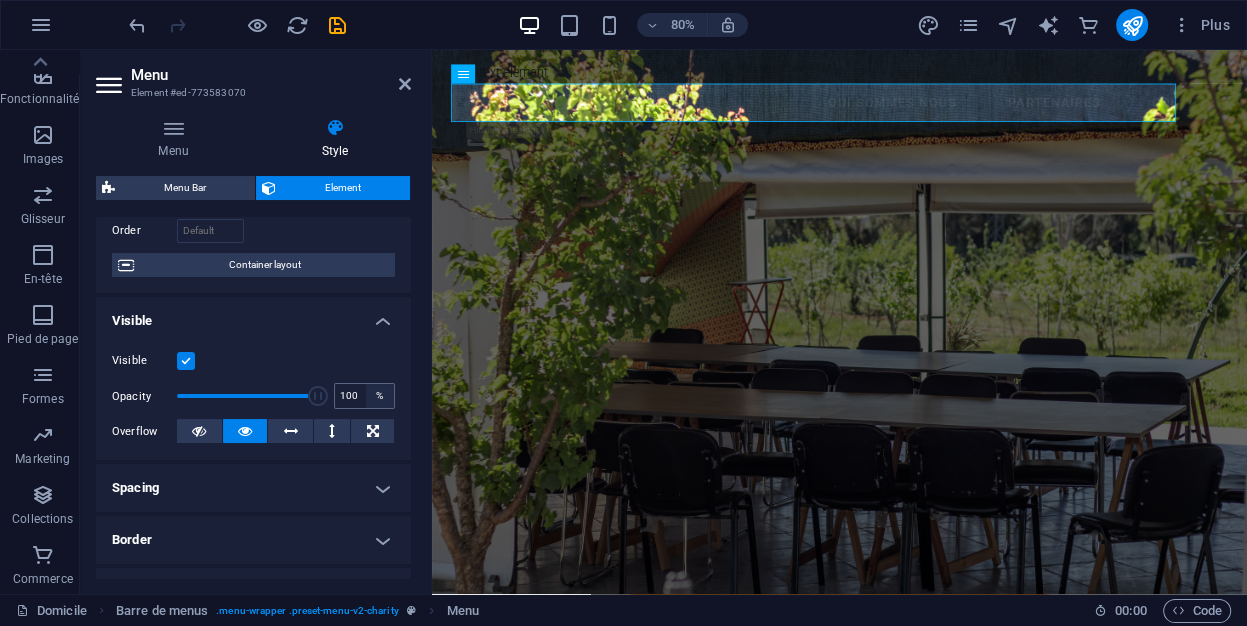 drag, startPoint x: 290, startPoint y: 397, endPoint x: 376, endPoint y: 388, distance: 86.46965 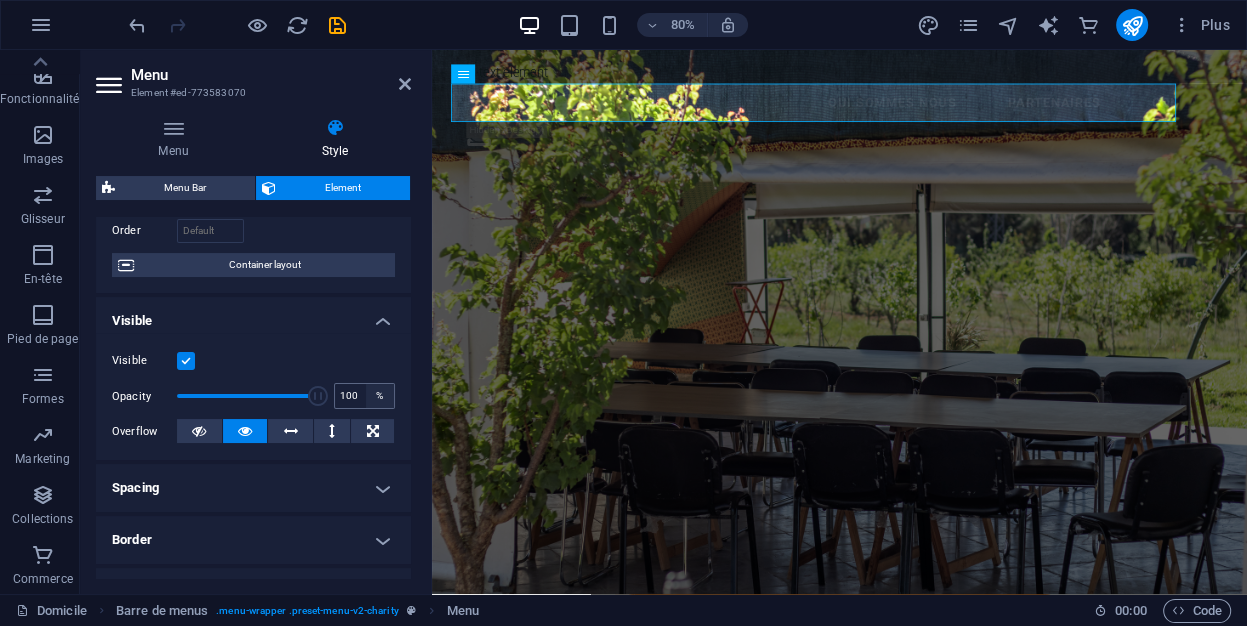 click on "Opacity 100 %" at bounding box center [253, 396] 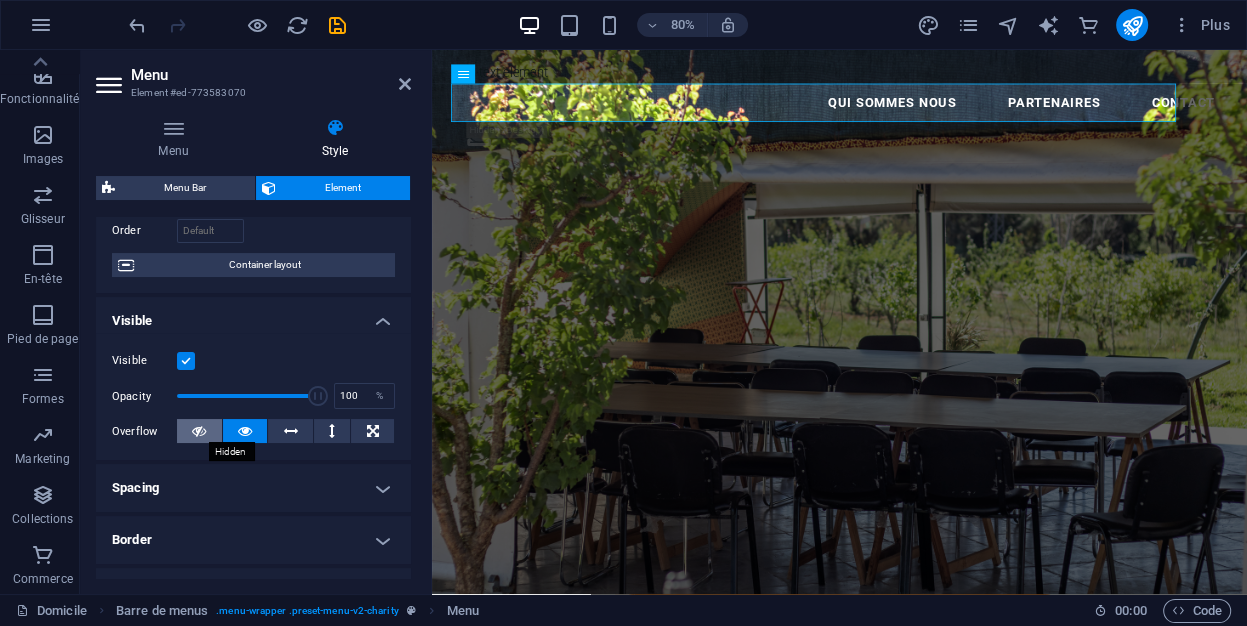 click at bounding box center (199, 431) 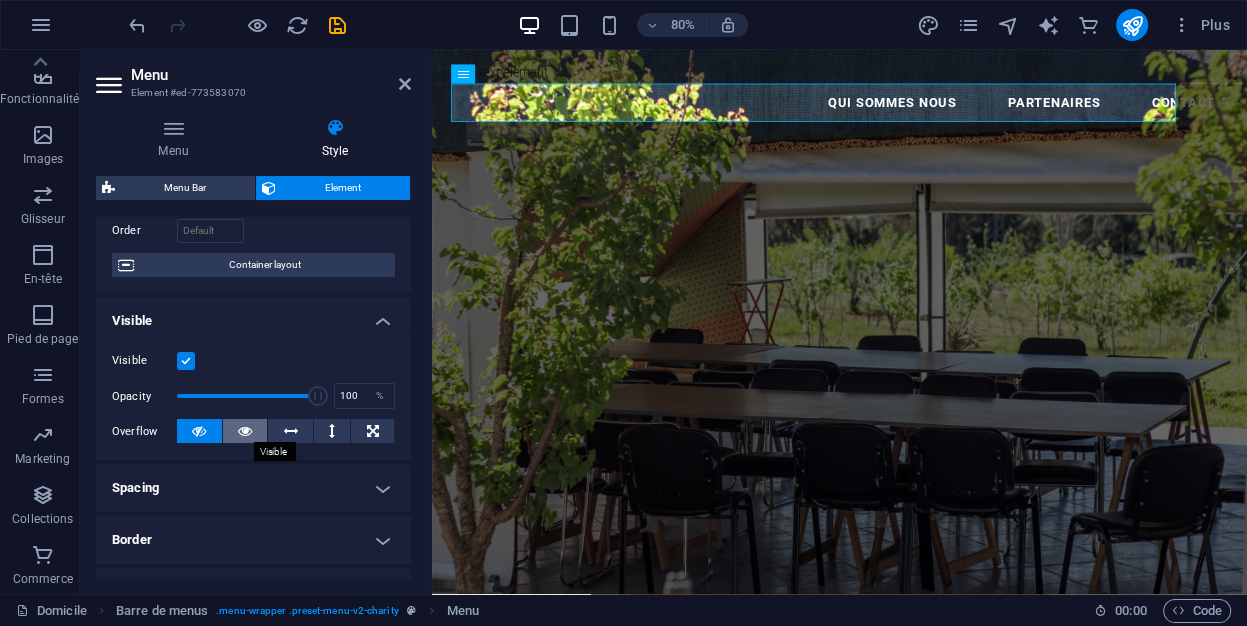 click at bounding box center [245, 431] 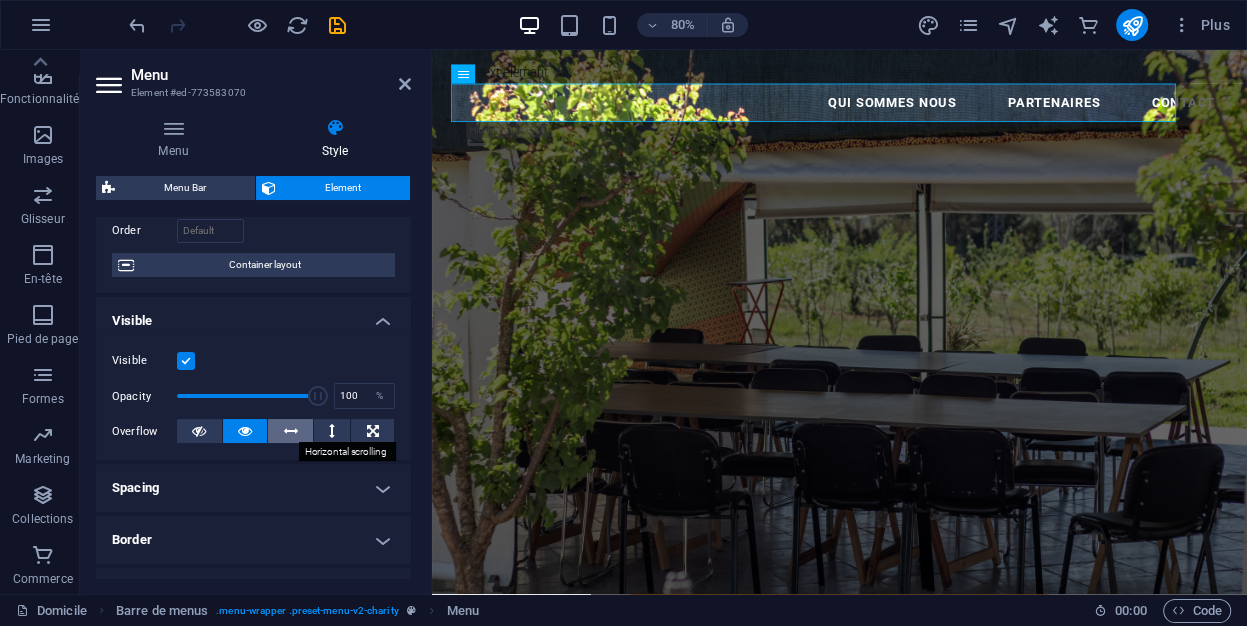 click at bounding box center (291, 431) 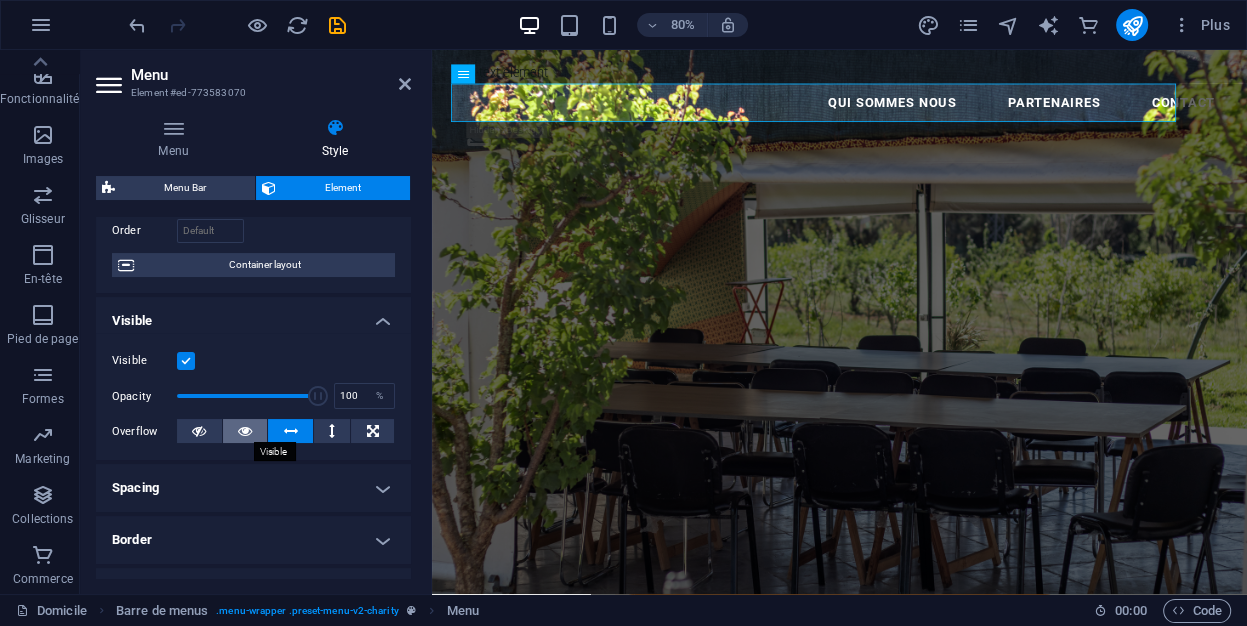 click at bounding box center (245, 431) 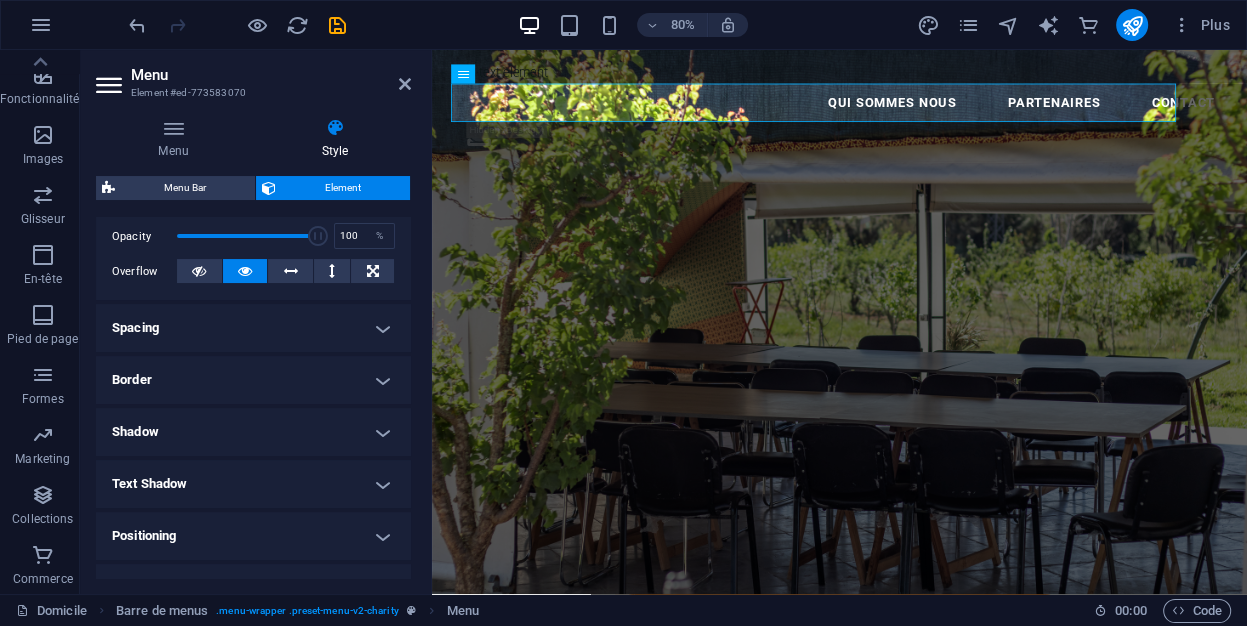 scroll, scrollTop: 296, scrollLeft: 0, axis: vertical 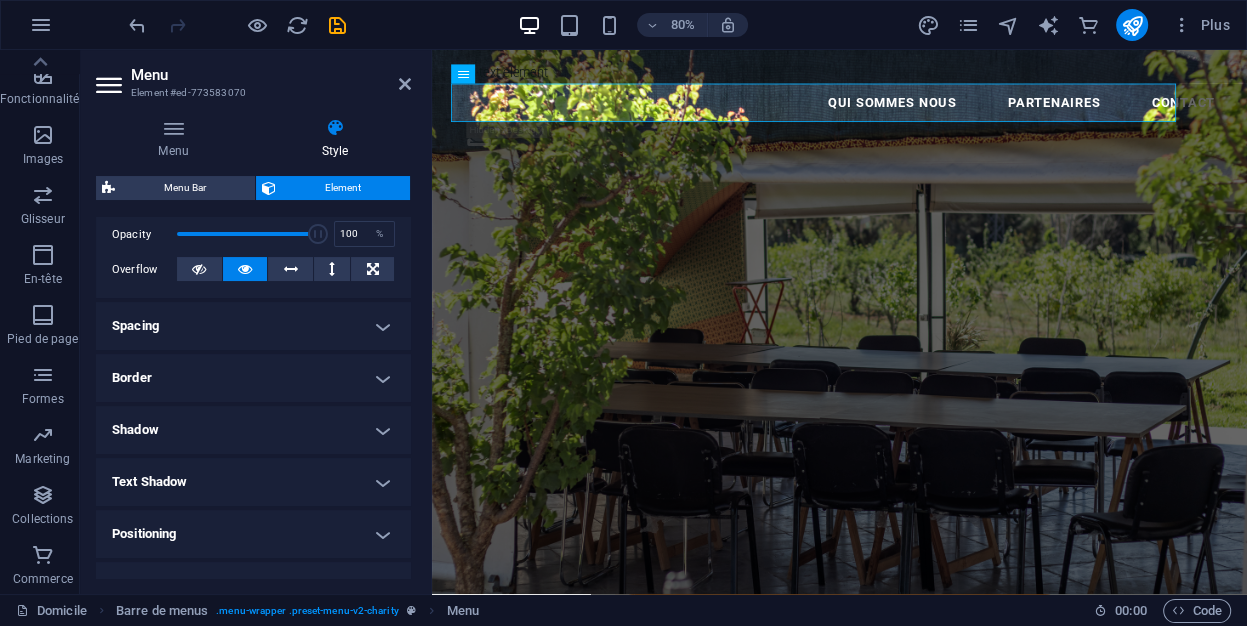 click on "Spacing" at bounding box center (253, 326) 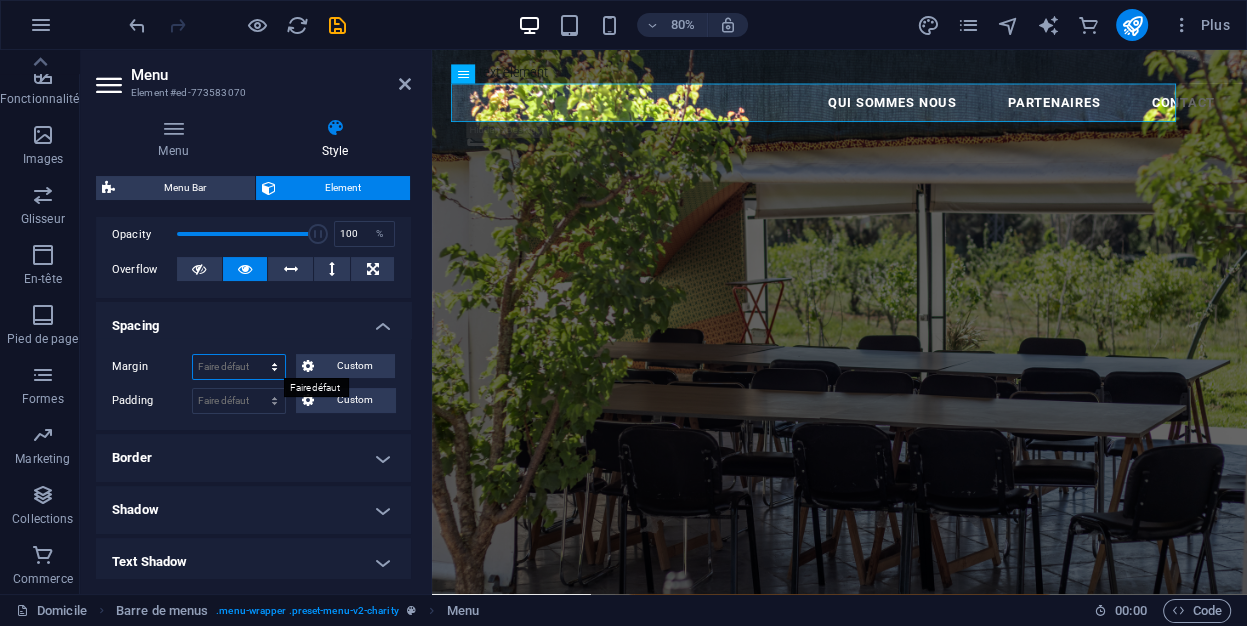 click on "Faire défaut auto Px % Rem Vw vh Custom" at bounding box center (239, 367) 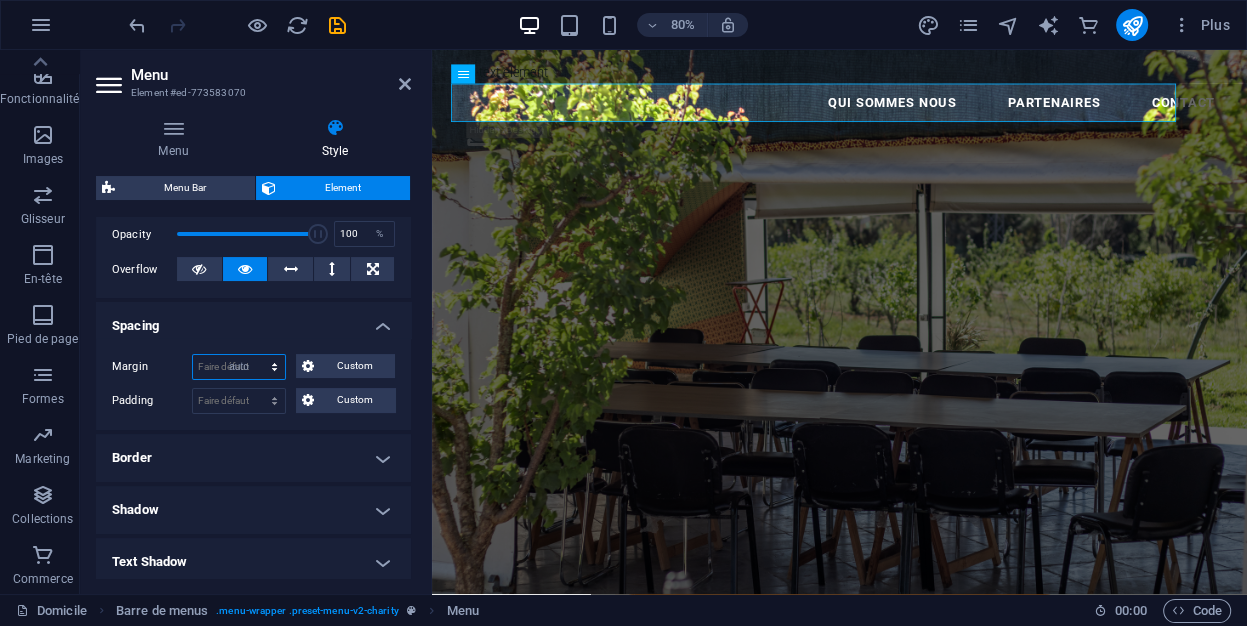 click on "Faire défaut auto Px % Rem Vw vh Custom" at bounding box center (239, 367) 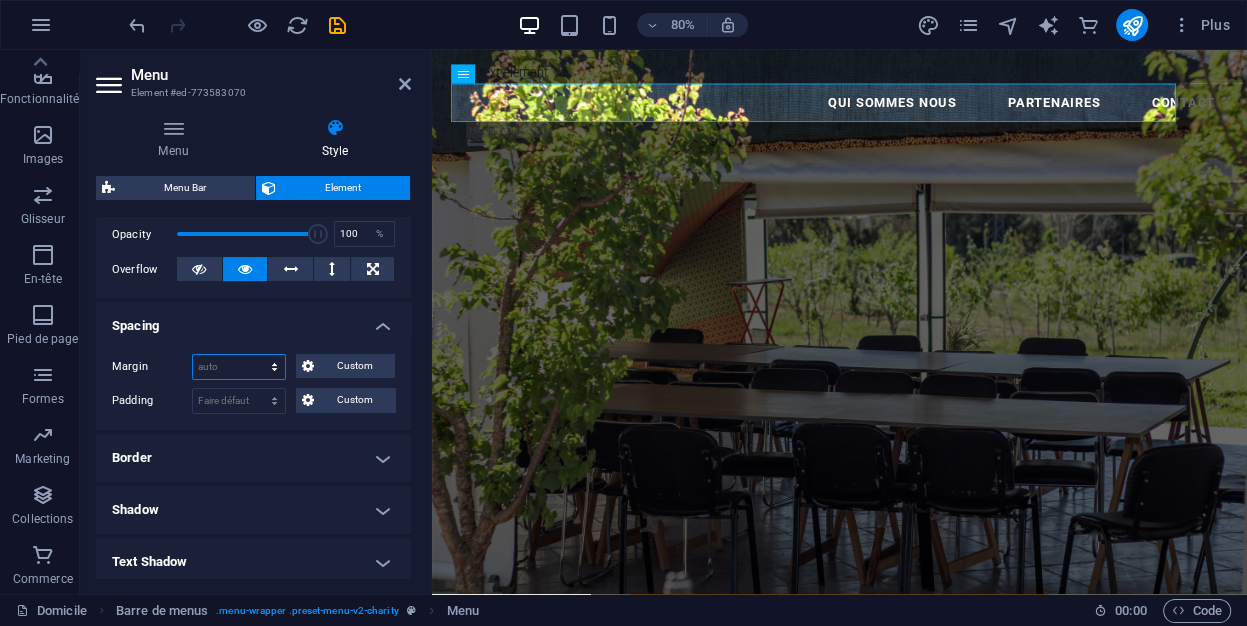 click on "Faire défaut auto Px % Rem Vw vh Custom" at bounding box center (239, 367) 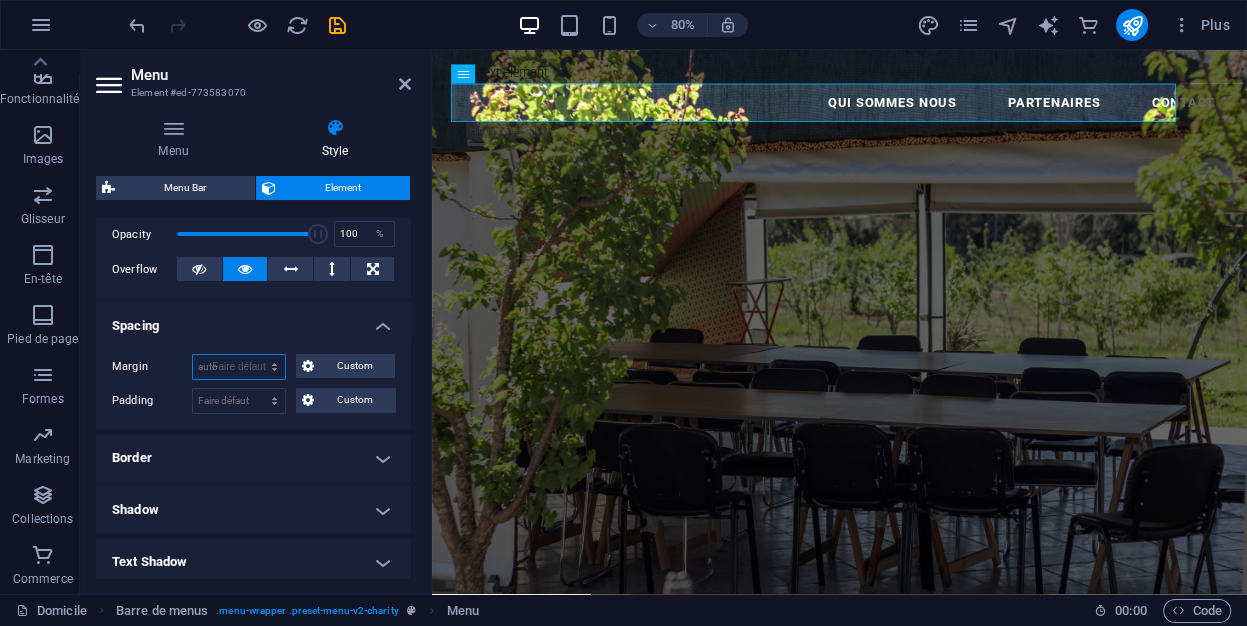 click on "Faire défaut auto Px % Rem Vw vh Custom" at bounding box center (239, 367) 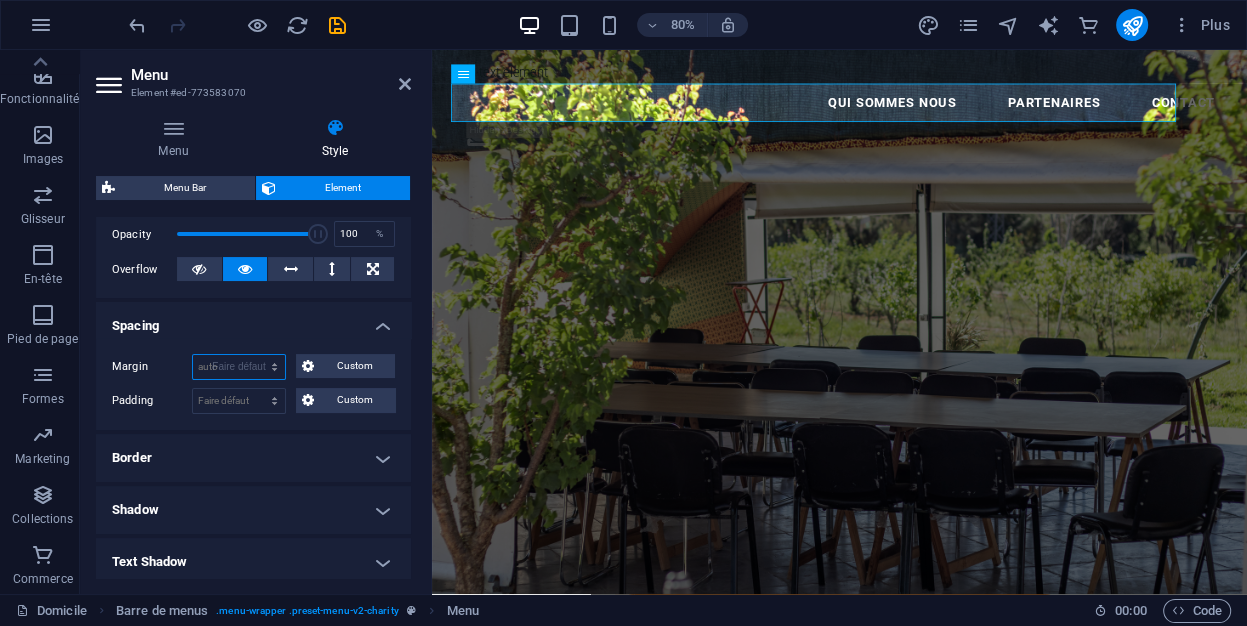 select on "DISABLED_OPTION_VALUE" 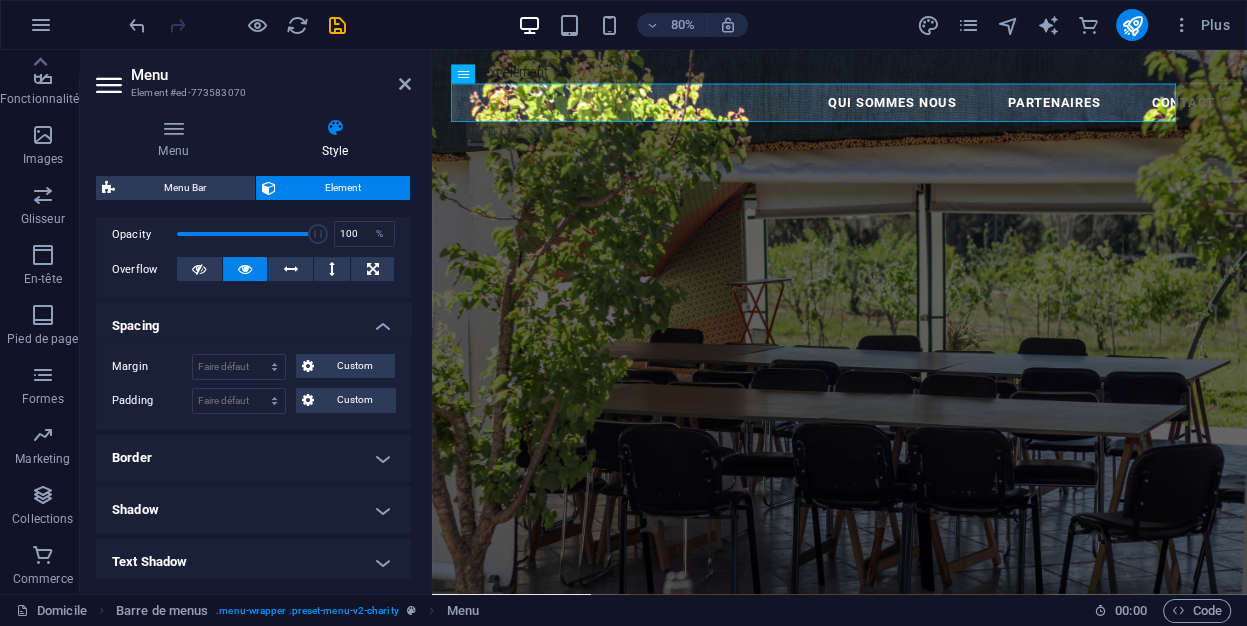drag, startPoint x: 407, startPoint y: 424, endPoint x: 424, endPoint y: 483, distance: 61.400326 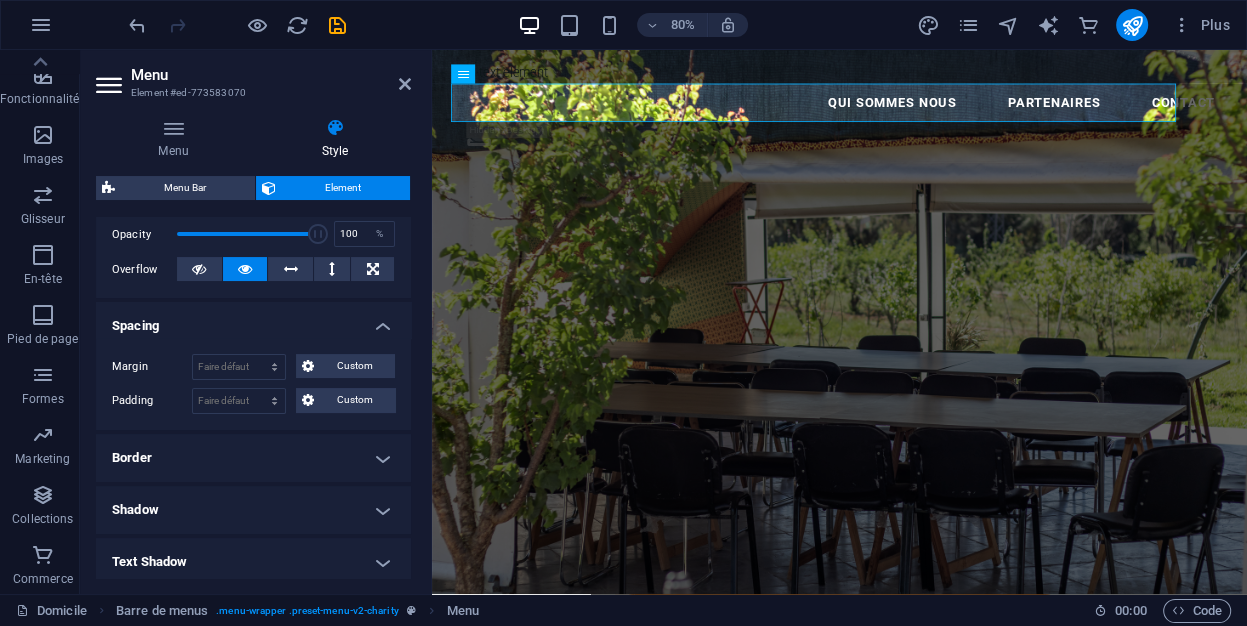 click on "Menu Style Menu Auto Custom Create custom menu items for this menu. Recommended for one-page websites. Manage pages Menu items 1 Aucun Page External Élément Téléphone Messagerie électronique Page Domicile Legal Notice Vie privée Subpage Élément
URL /#about Téléphone Messagerie électronique Link text Qui sommes nous Link target New tab Same tab Overlay Title Additional link description, should not be the same as the link text. The title is most often shown as a tooltip text when the mouse moves over the element. Leave empty if uncertain. Relationship Sets the  relationship of this link to the link target . For example, the value "nofollow" instructs search engines not to follow the link. Can be left empty. alternate author bookmark external help license next nofollow noreferrer noopener prev search tag Button Design Aucun Faire défaut Primary Secondary 2 Aucun Page External Élément Téléphone Messagerie électronique Page Domicile Legal Notice Vie privée Subpage URL help" at bounding box center (253, 348) 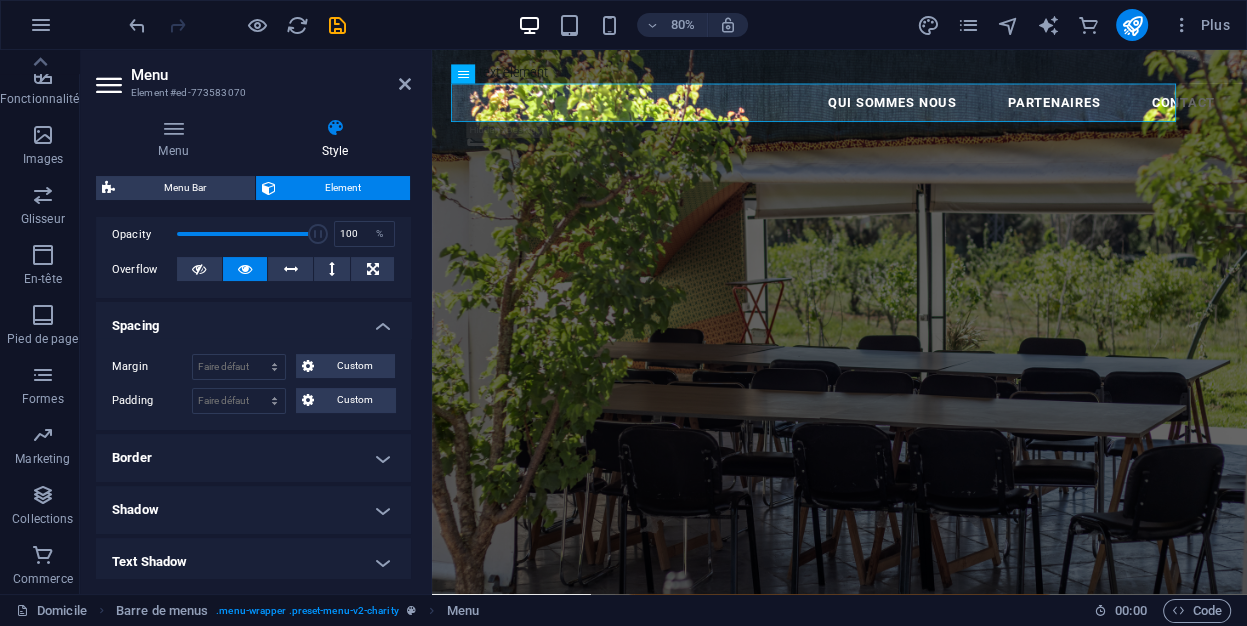 click on "Border" at bounding box center (253, 458) 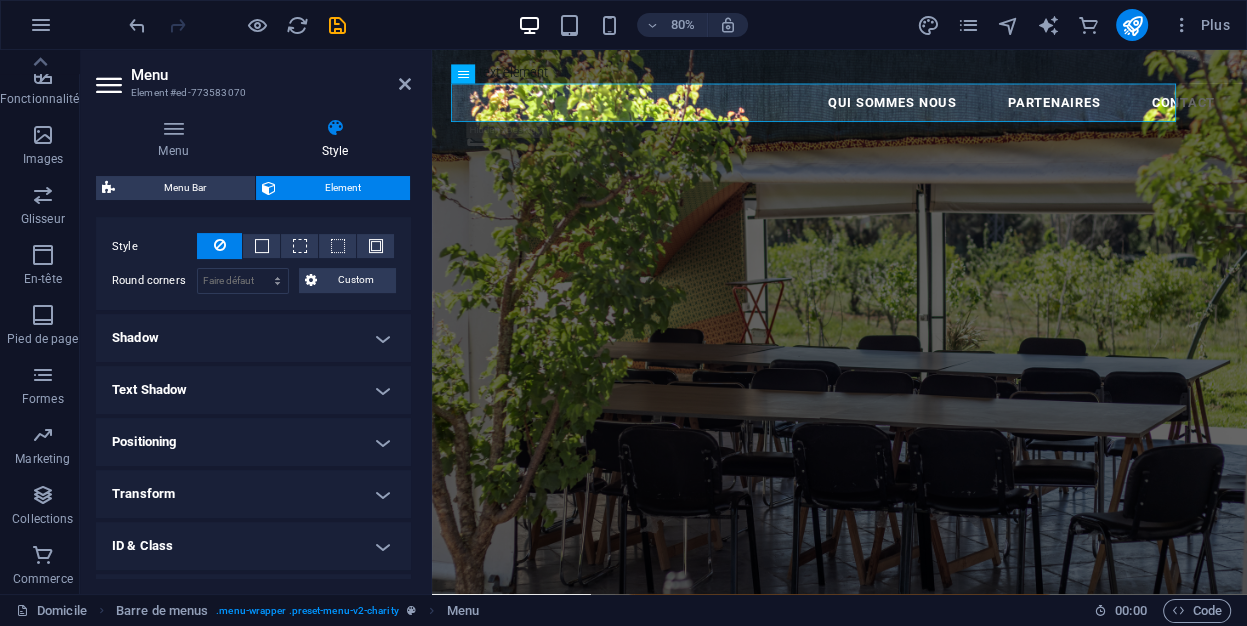 scroll, scrollTop: 559, scrollLeft: 0, axis: vertical 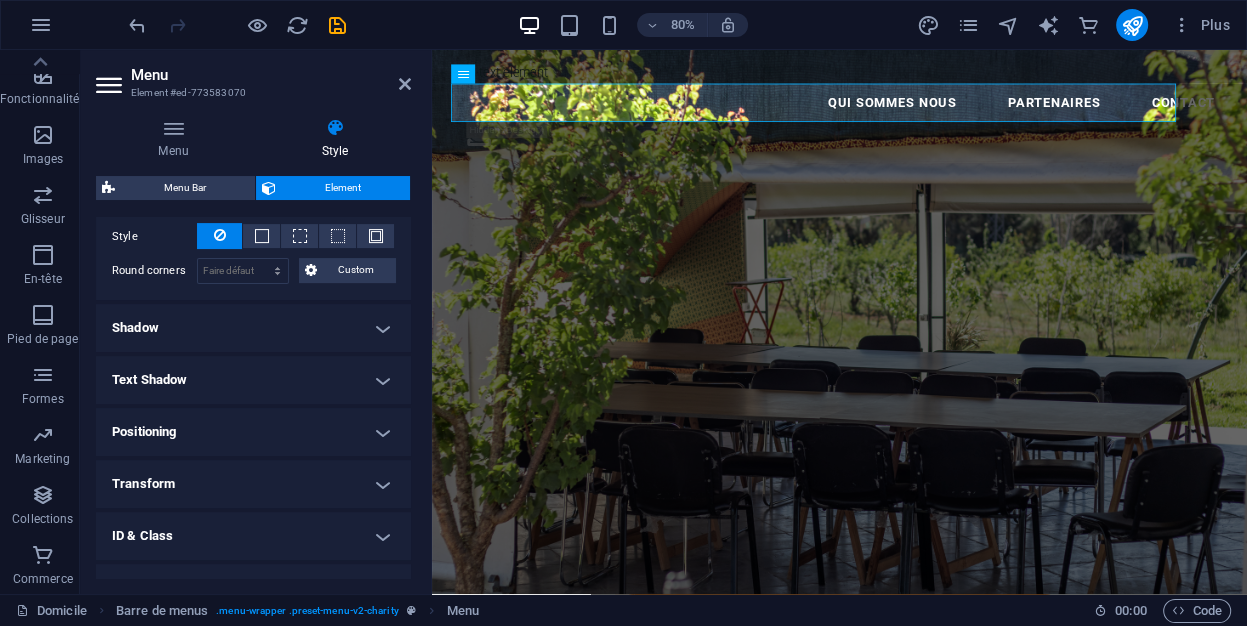 click on "Shadow" at bounding box center [253, 328] 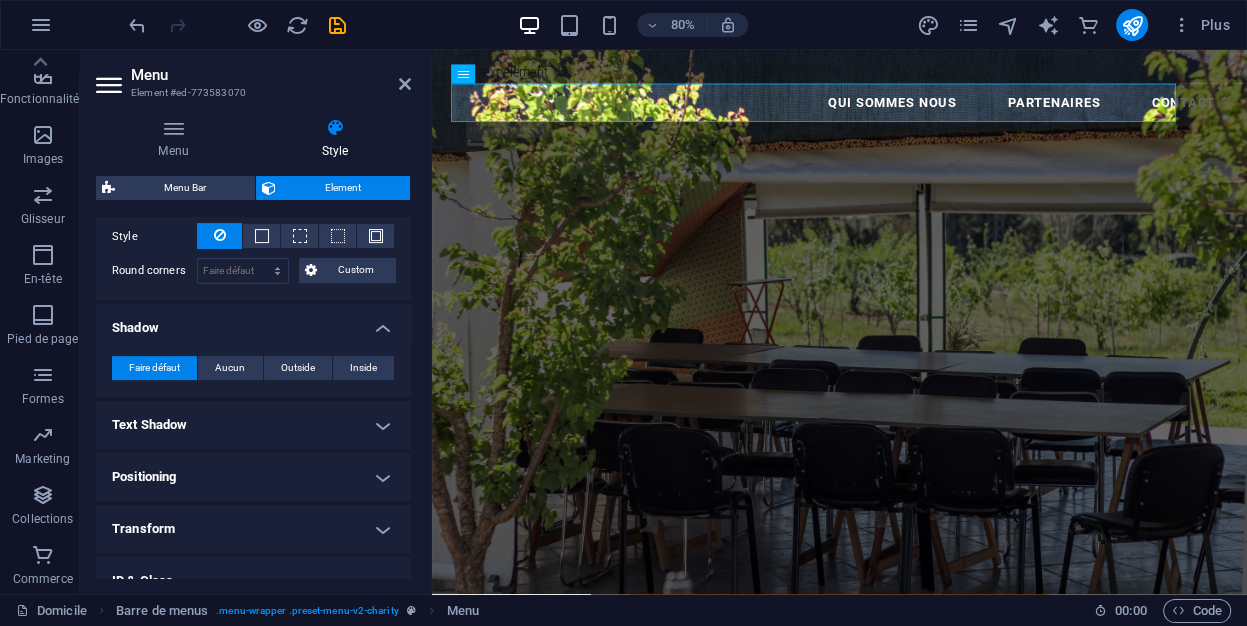 click on "Text Shadow" at bounding box center [253, 425] 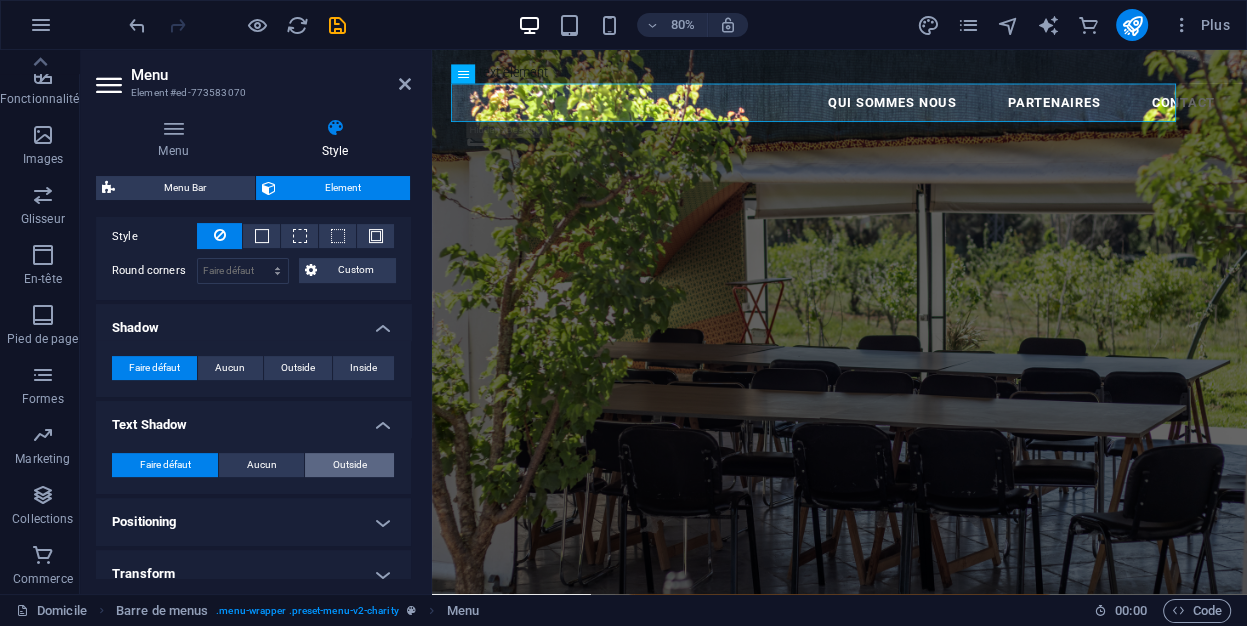 click on "Outside" at bounding box center [350, 465] 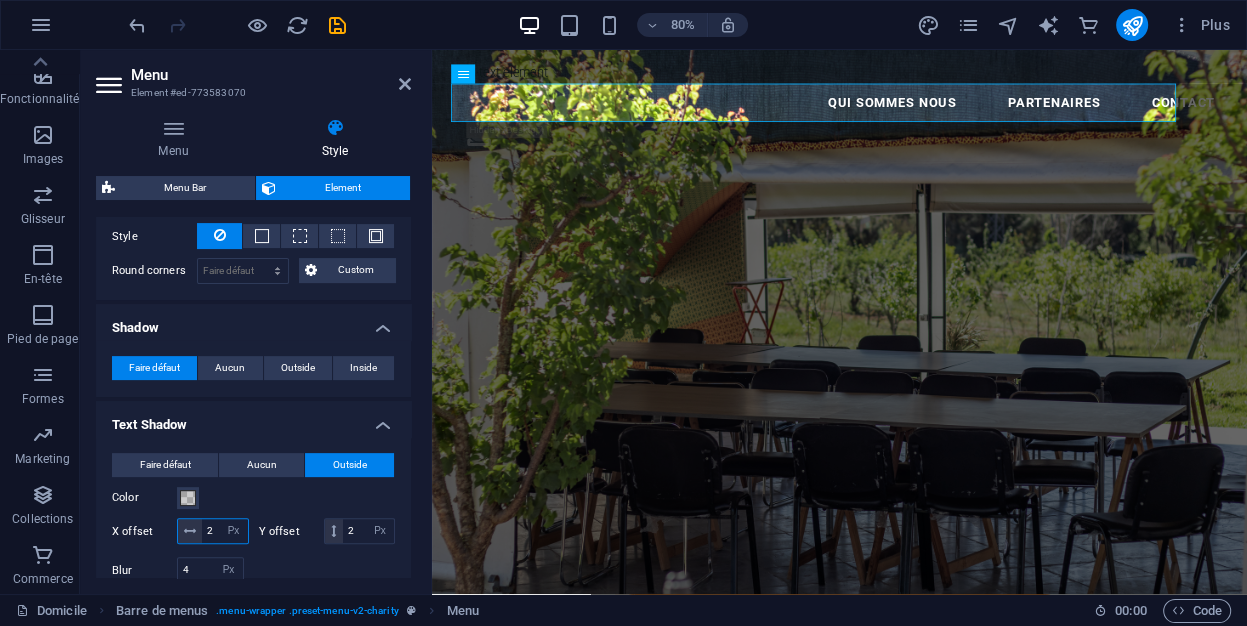 click on "2" at bounding box center [225, 531] 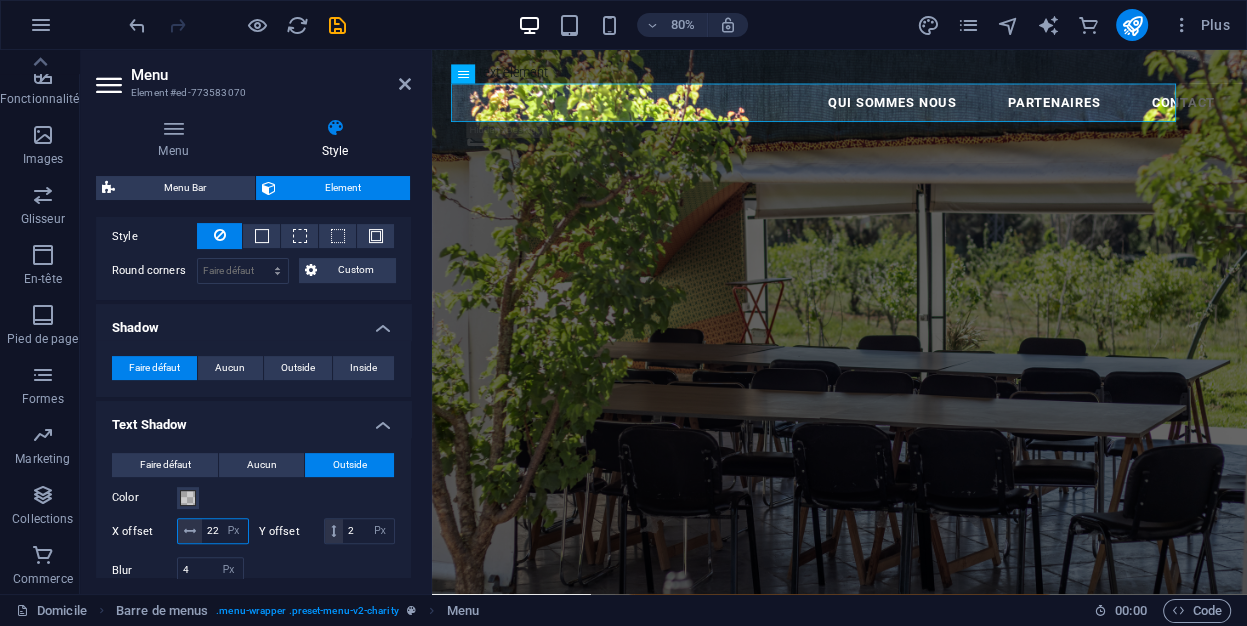type on "22" 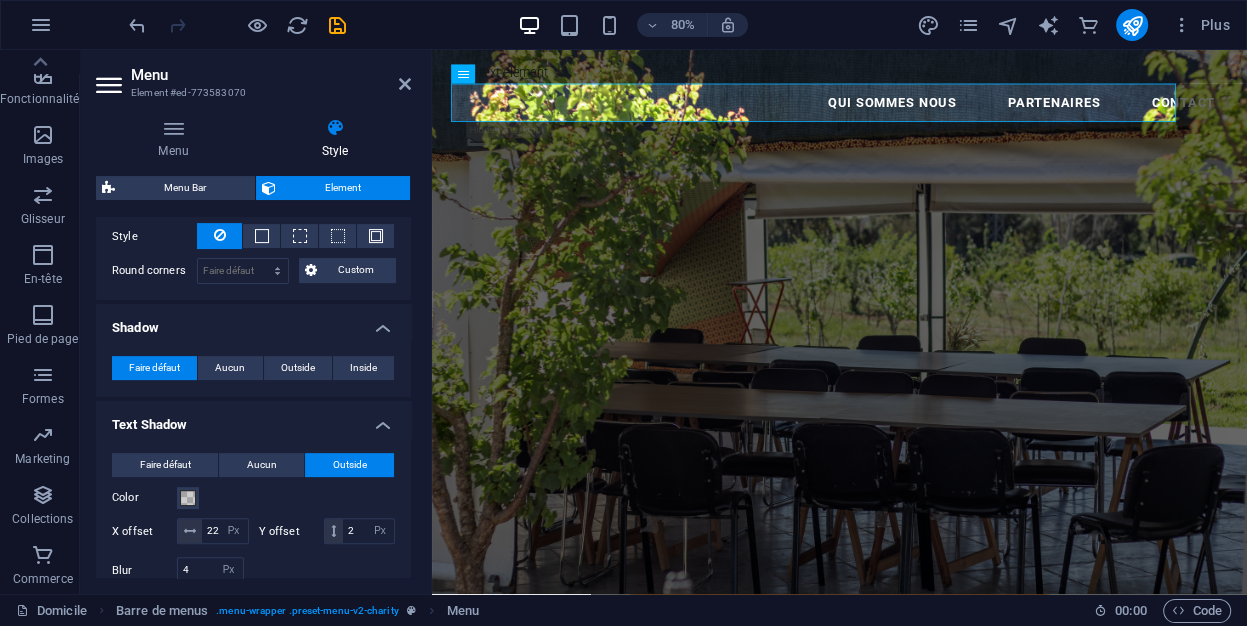 click on "Color" at bounding box center [253, 498] 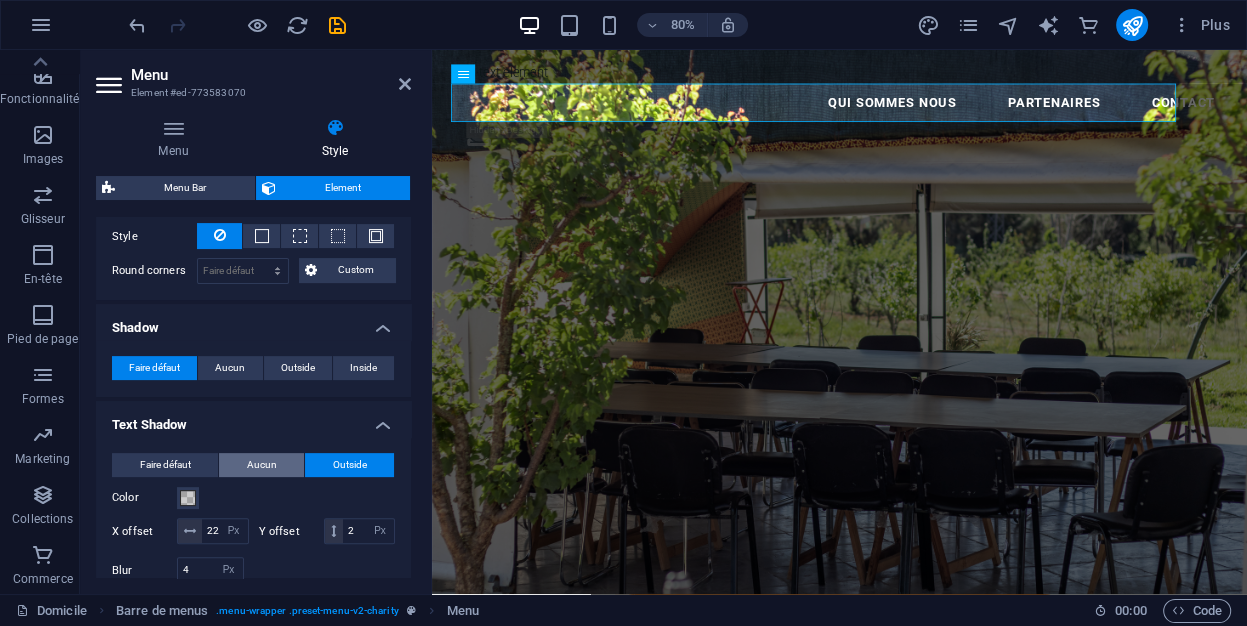 click on "Aucun" at bounding box center [262, 465] 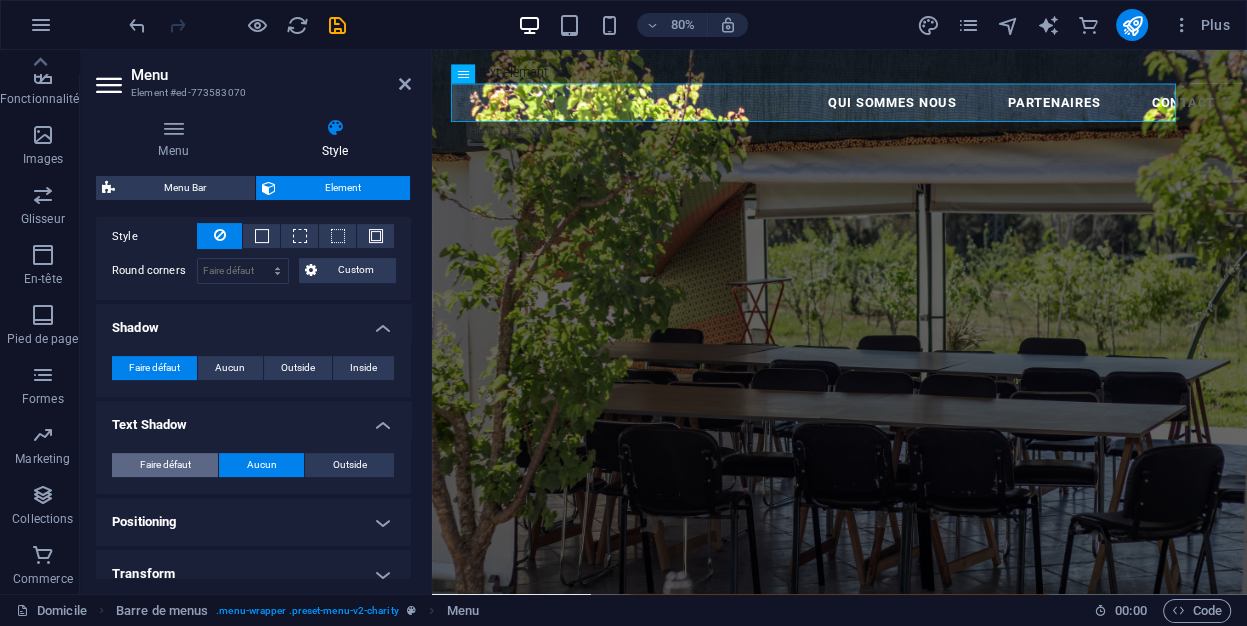 click on "Faire défaut" at bounding box center [165, 465] 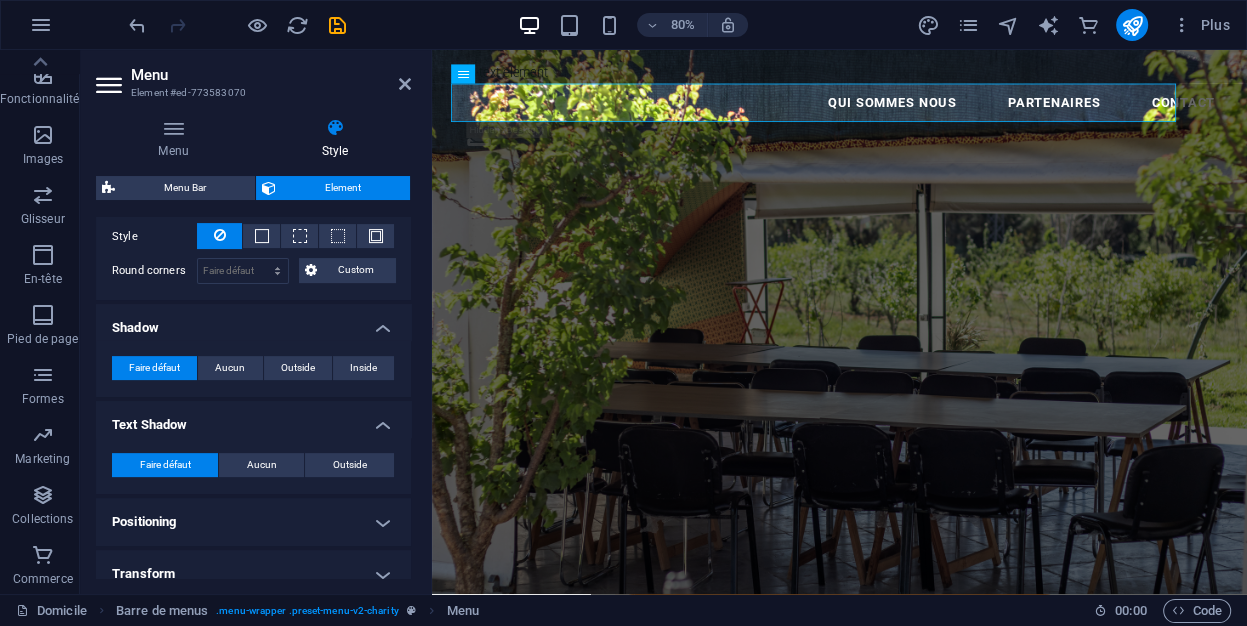 drag, startPoint x: 404, startPoint y: 458, endPoint x: 408, endPoint y: 502, distance: 44.181442 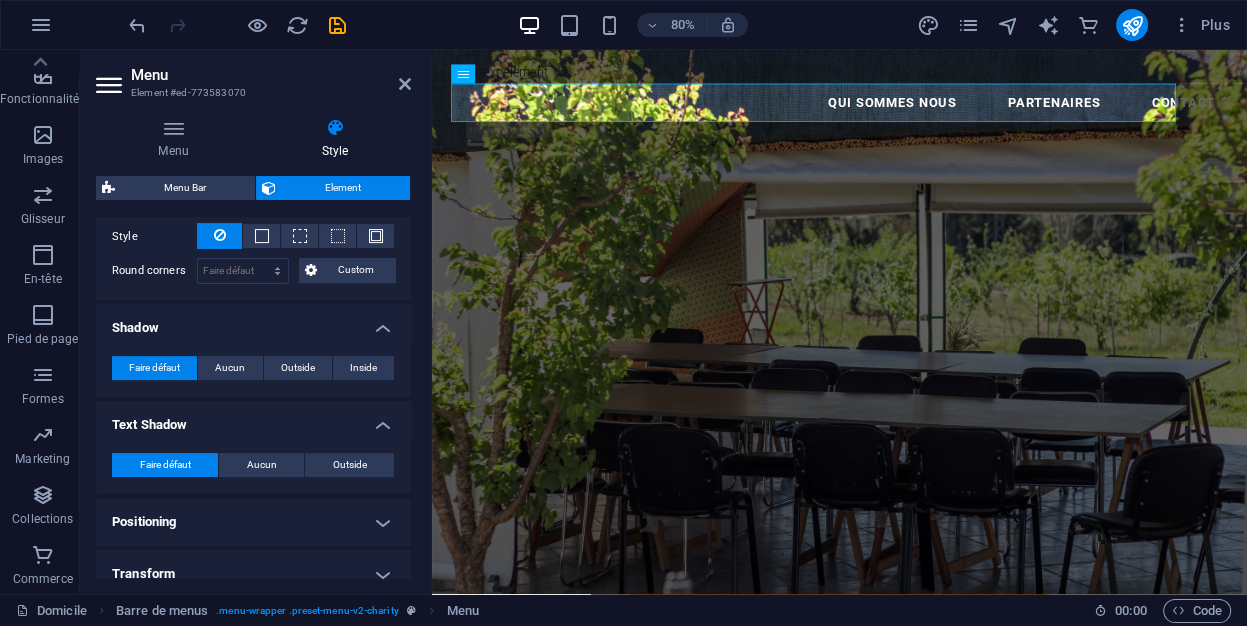 click on "Layout How this element expands within the layout (Flexbox). Size Faire défaut auto Px % 1/1 1/2 1/3 1/4 1/5 1/6 1/7 1/8 1/9 1/10 Grow 1 Shrink Order Container layout Visible Visible Opacity 100 % Overflow Spacing Margin Faire défaut auto Px % Rem Vw vh Custom Custom auto Px % Rem Vw vh auto Px % Rem Vw vh auto Px % Rem Vw vh auto Px % Rem Vw vh Padding Faire défaut Px Rem % vh Vw Custom Custom Px Rem % vh Vw Px Rem % vh Vw Px Rem % vh Vw Px Rem % vh Vw Border Style              - Width 1 auto Px Rem % vh Vw Custom Custom 1 auto Px Rem % vh Vw 1 auto Px Rem % vh Vw 1 auto Px Rem % vh Vw 1 auto Px Rem % vh Vw  - Color Round corners Faire défaut Px Rem % vh Vw Custom Custom Px Rem % vh Vw Px Rem % vh Vw Px Rem % vh Vw Px Rem % vh Vw Shadow Faire défaut Aucun Outside Inside Color X offset 0 Px Rem vh Vw Y offset 0 Px Rem vh Vw Blur 0 Px Rem % vh Vw Spread 0 Px Rem vh Vw Text Shadow Faire défaut Aucun Outside Color X offset 0 Px Rem vh Vw Y offset 0 Px Rem vh Vw Blur 0 Px Rem % vh Vw Positioning %" at bounding box center (253, 397) 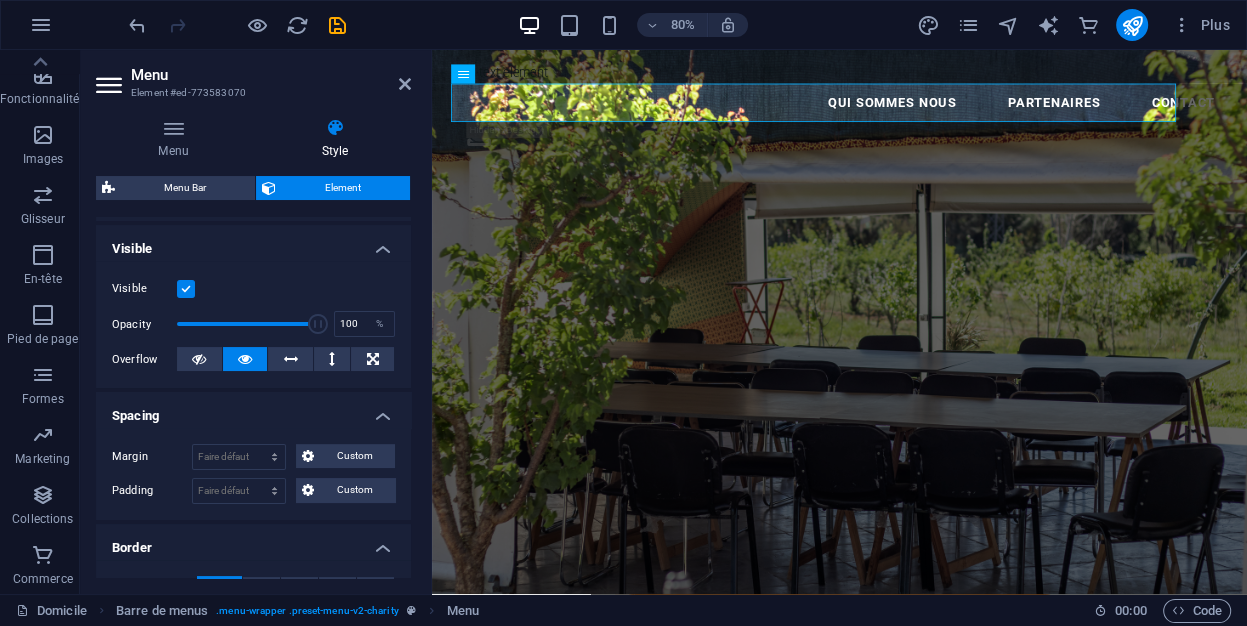 scroll, scrollTop: 219, scrollLeft: 0, axis: vertical 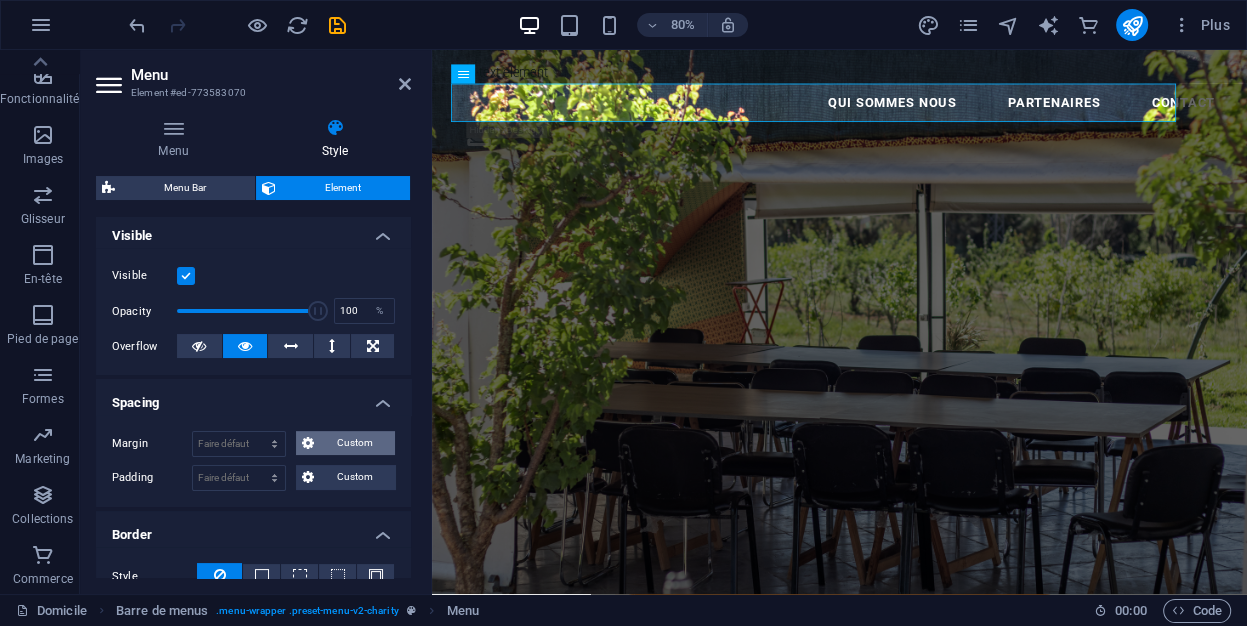 click on "Custom" at bounding box center (354, 443) 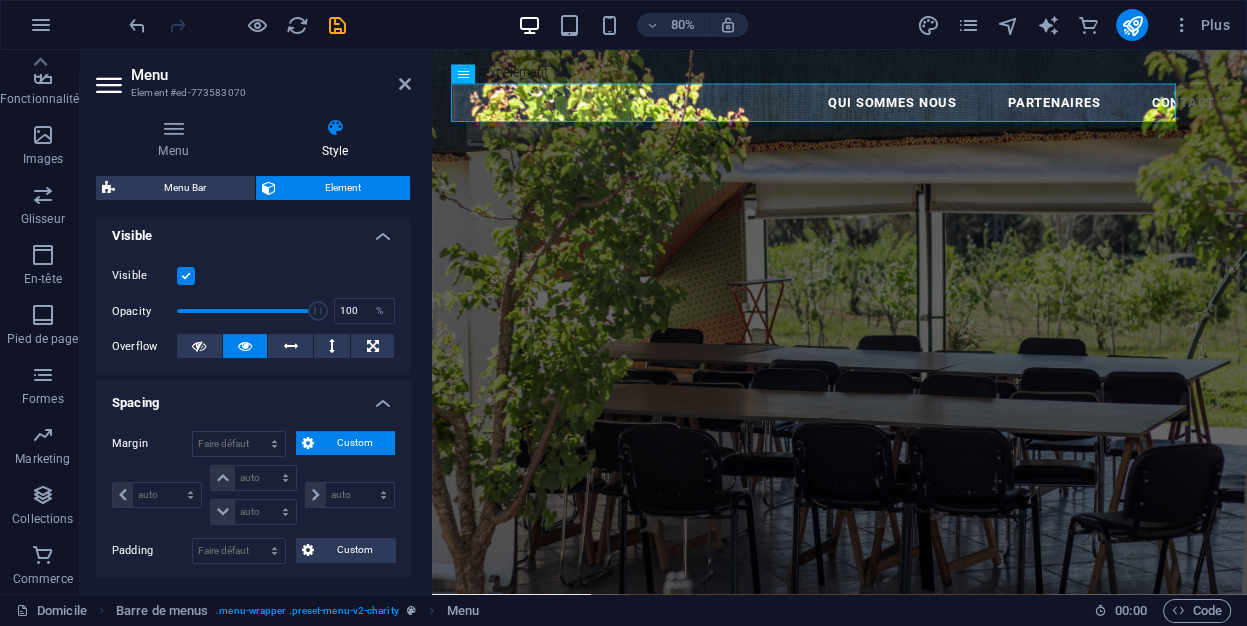 click on "Custom" at bounding box center (354, 443) 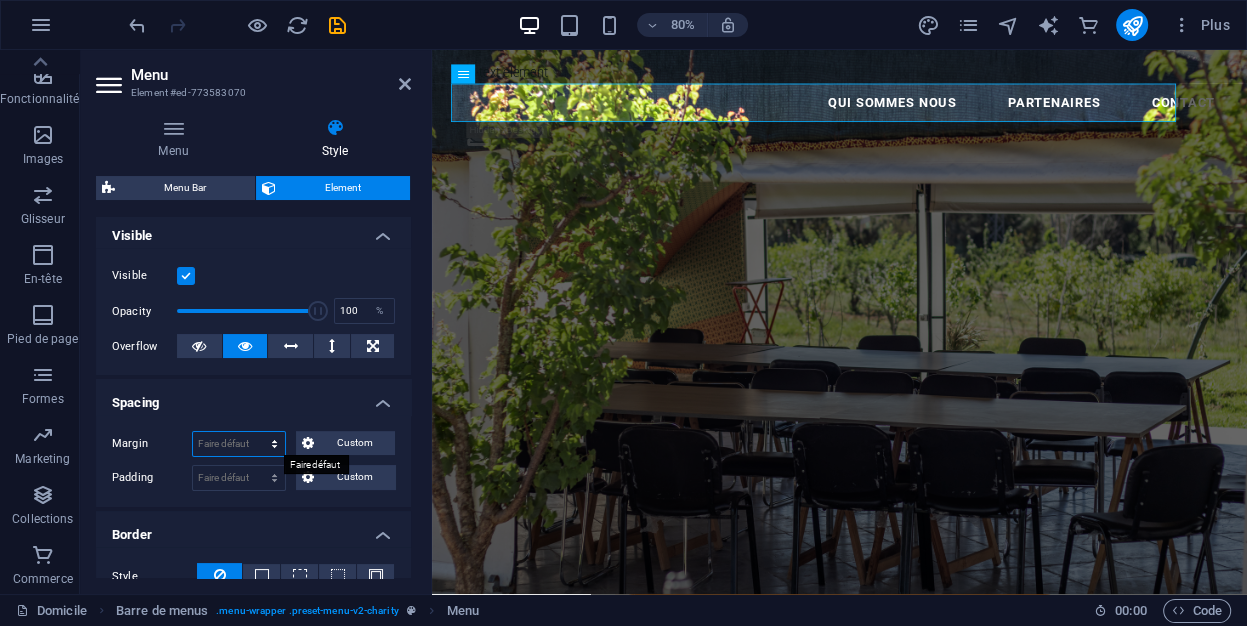 click on "Faire défaut auto Px % Rem Vw vh Custom" at bounding box center [239, 444] 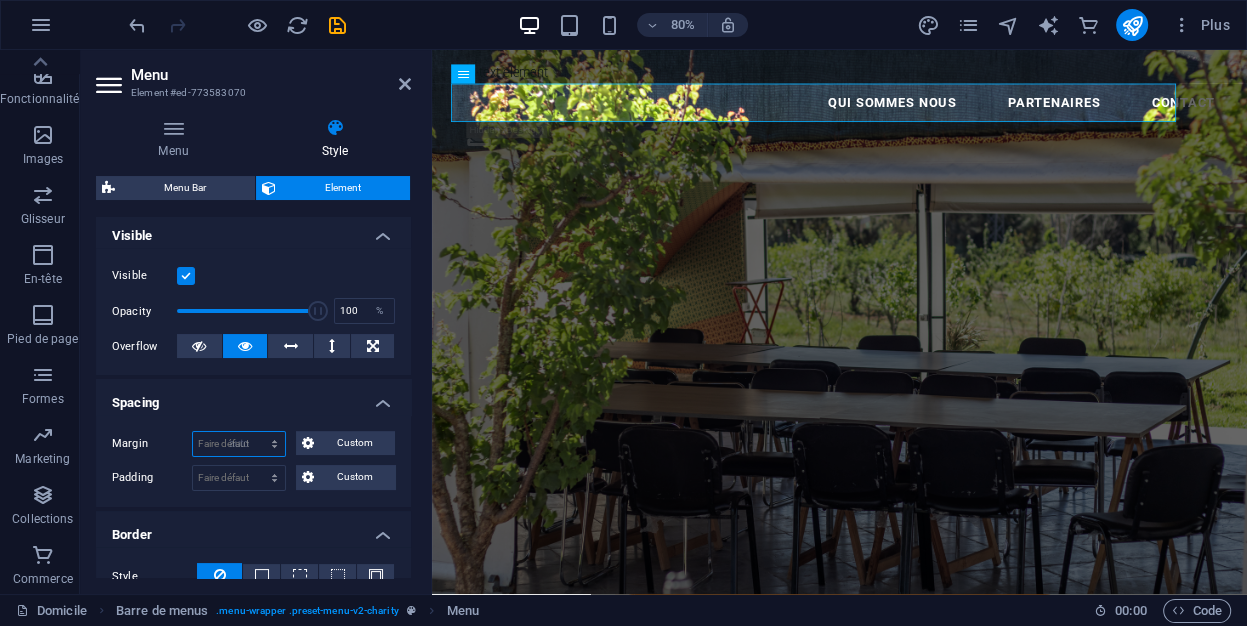 click on "Faire défaut auto Px % Rem Vw vh Custom" at bounding box center [239, 444] 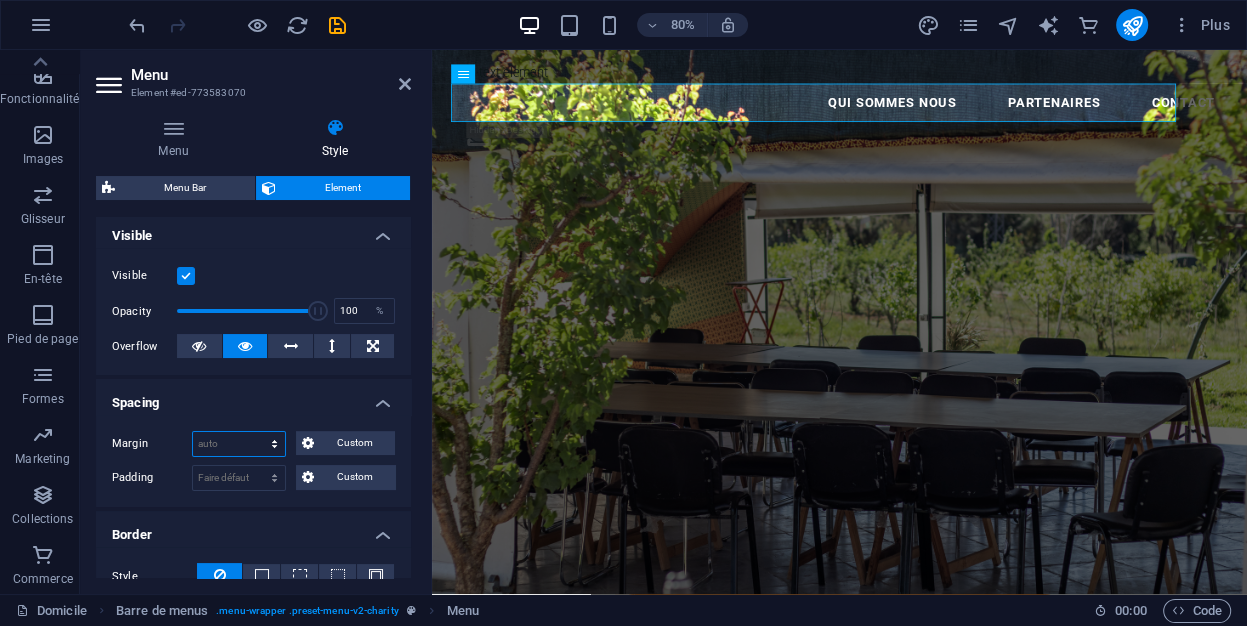 click on "Faire défaut auto Px % Rem Vw vh Custom" at bounding box center [239, 444] 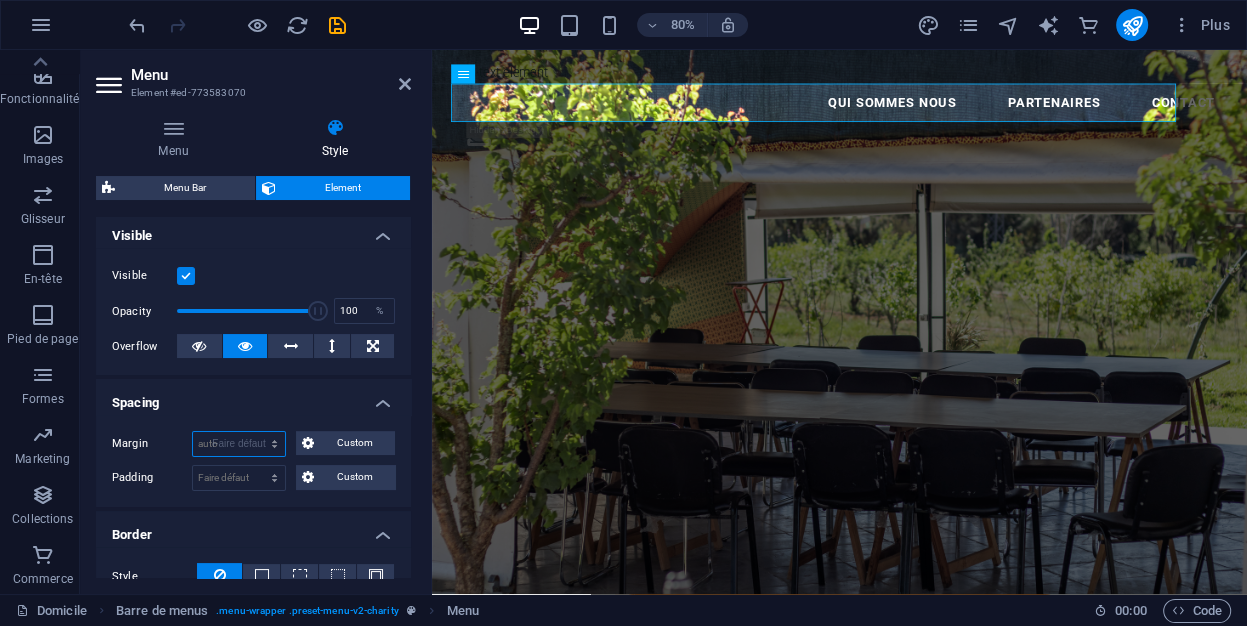 click on "Faire défaut auto Px % Rem Vw vh Custom" at bounding box center [239, 444] 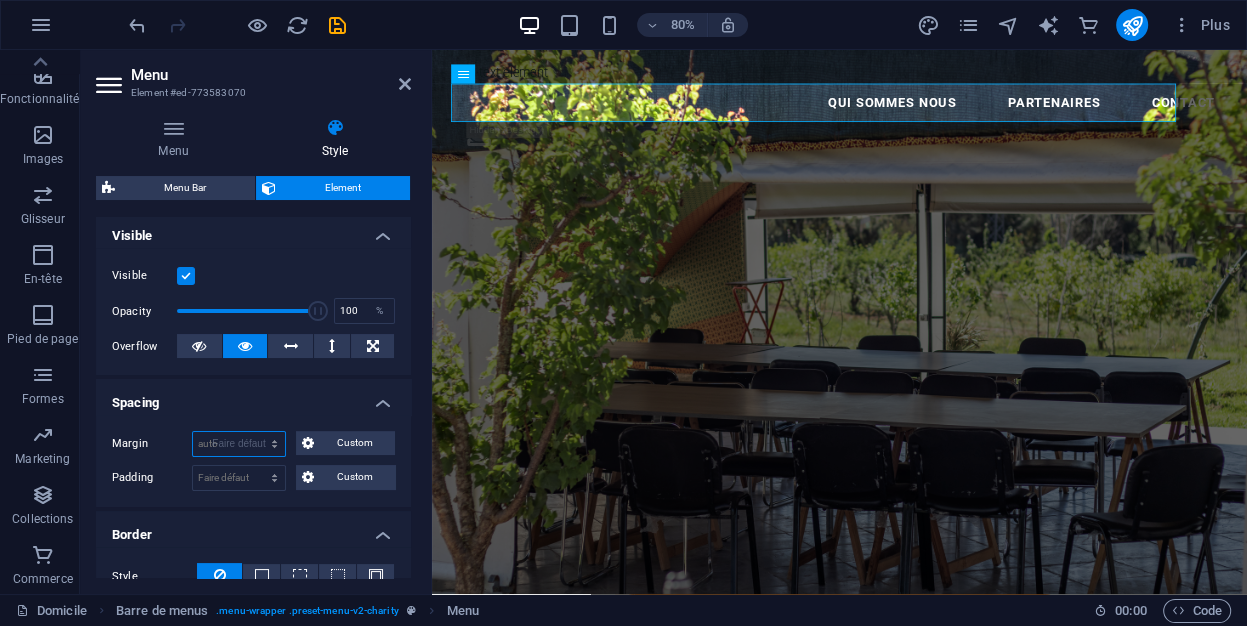 select on "DISABLED_OPTION_VALUE" 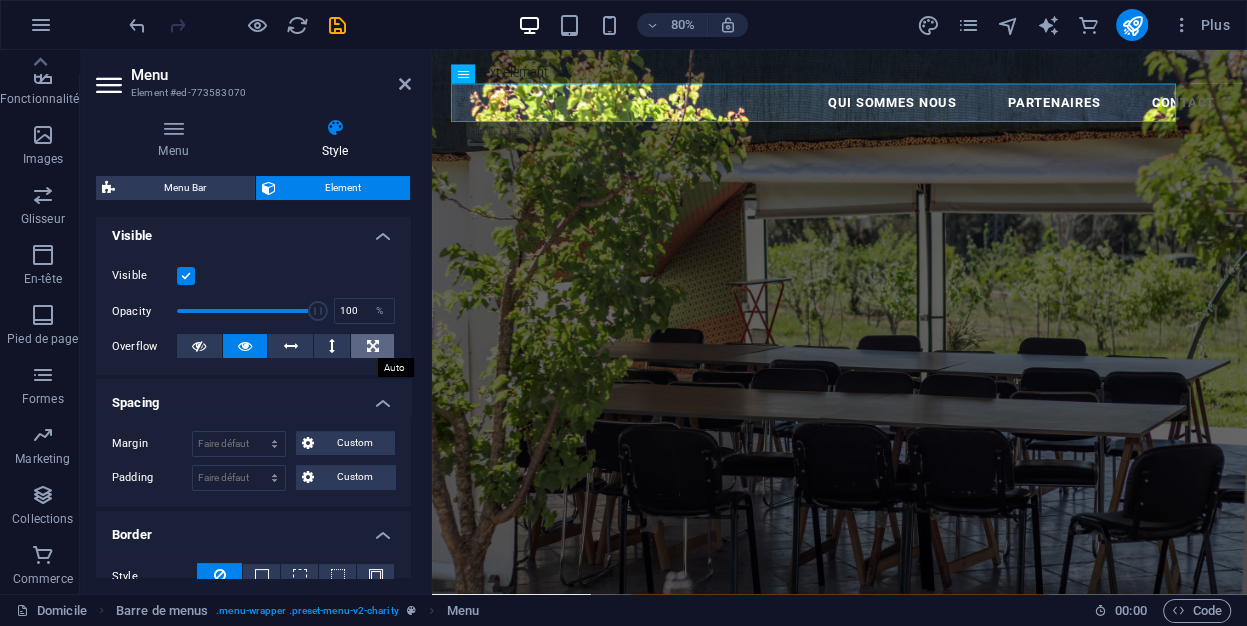 drag, startPoint x: 406, startPoint y: 368, endPoint x: 375, endPoint y: 341, distance: 41.109608 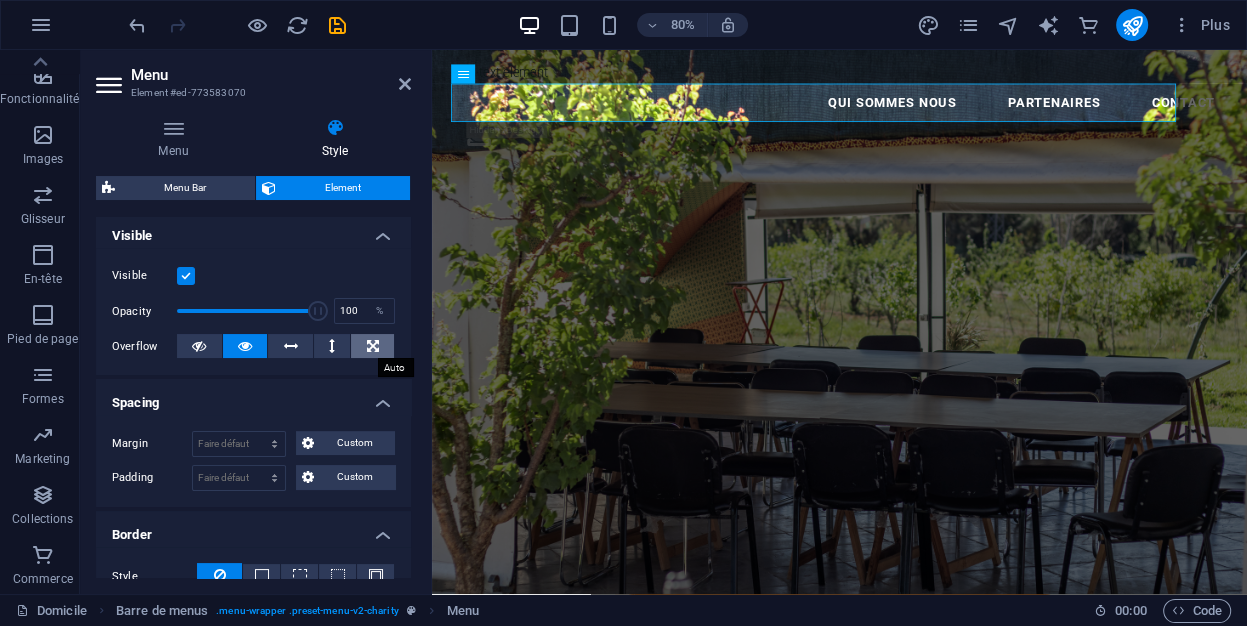 click on "Visible Opacity 100 % Overflow" at bounding box center (253, 311) 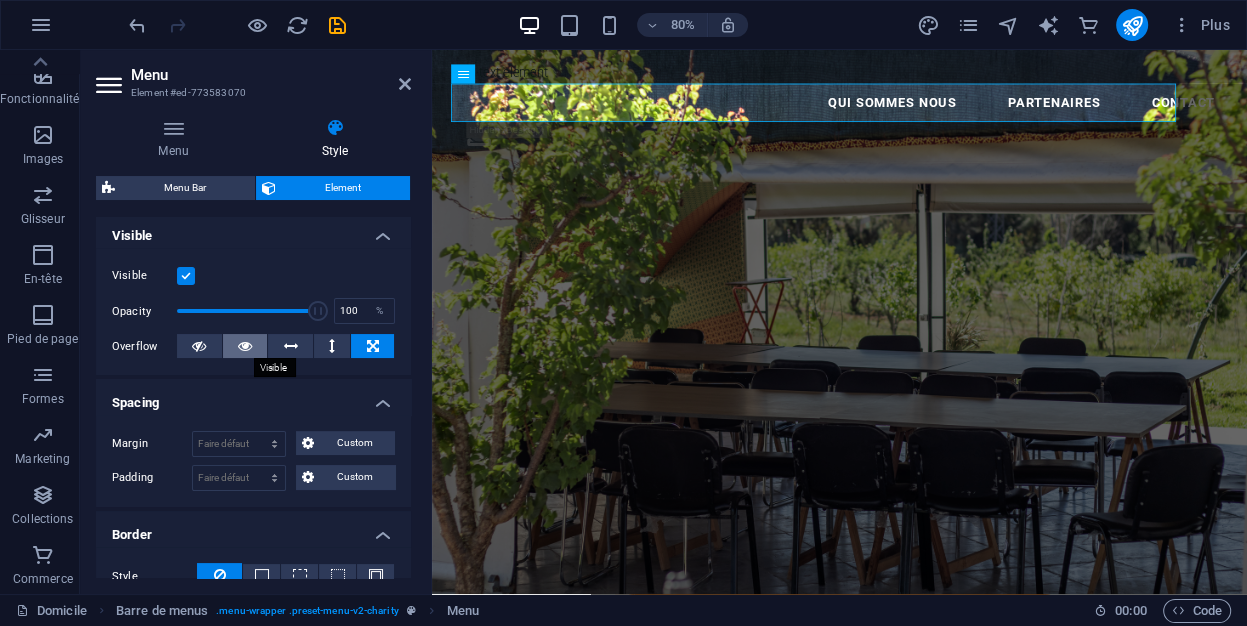 click at bounding box center [245, 346] 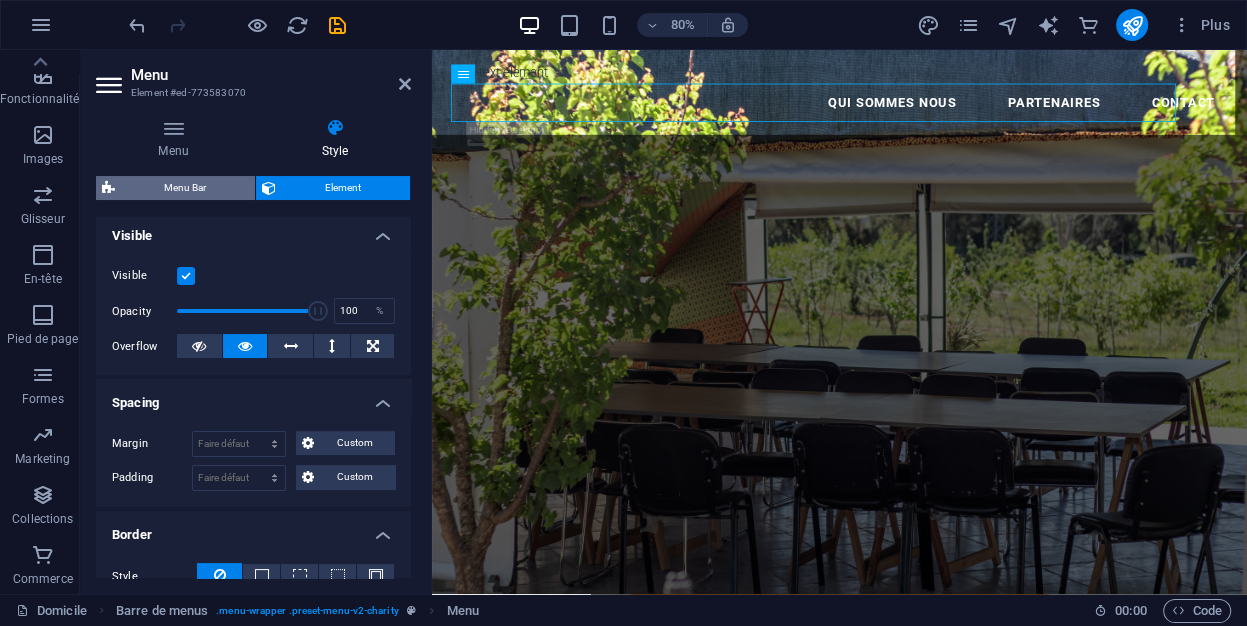 click on "Menu Bar" at bounding box center (185, 188) 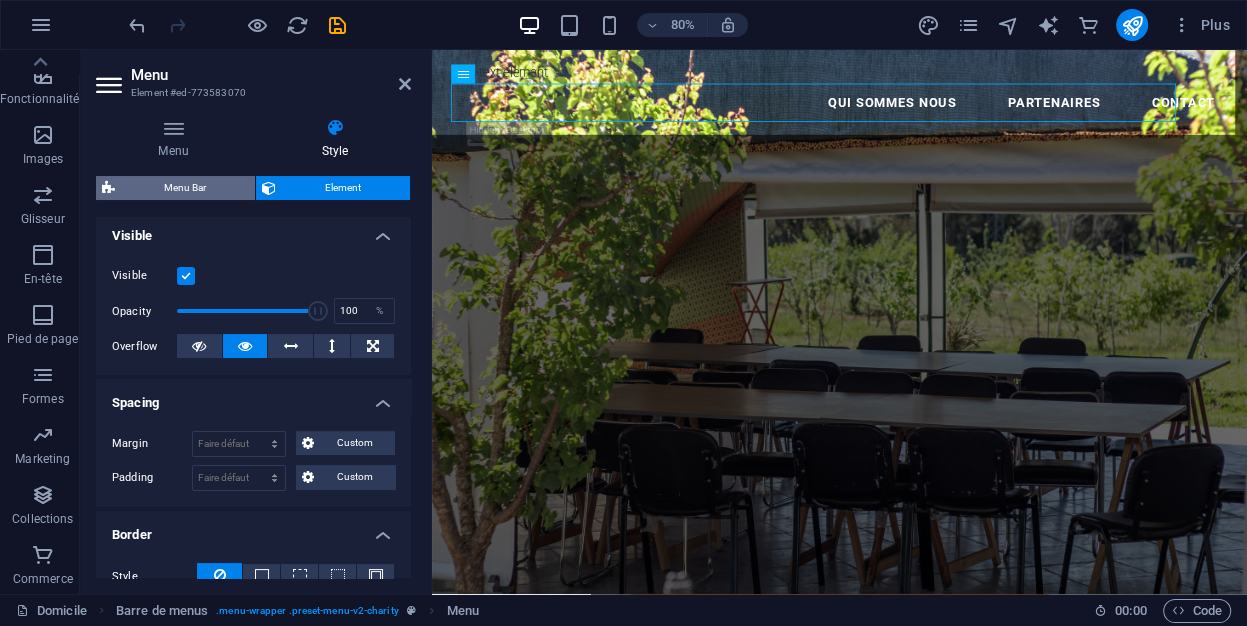 select on "rem" 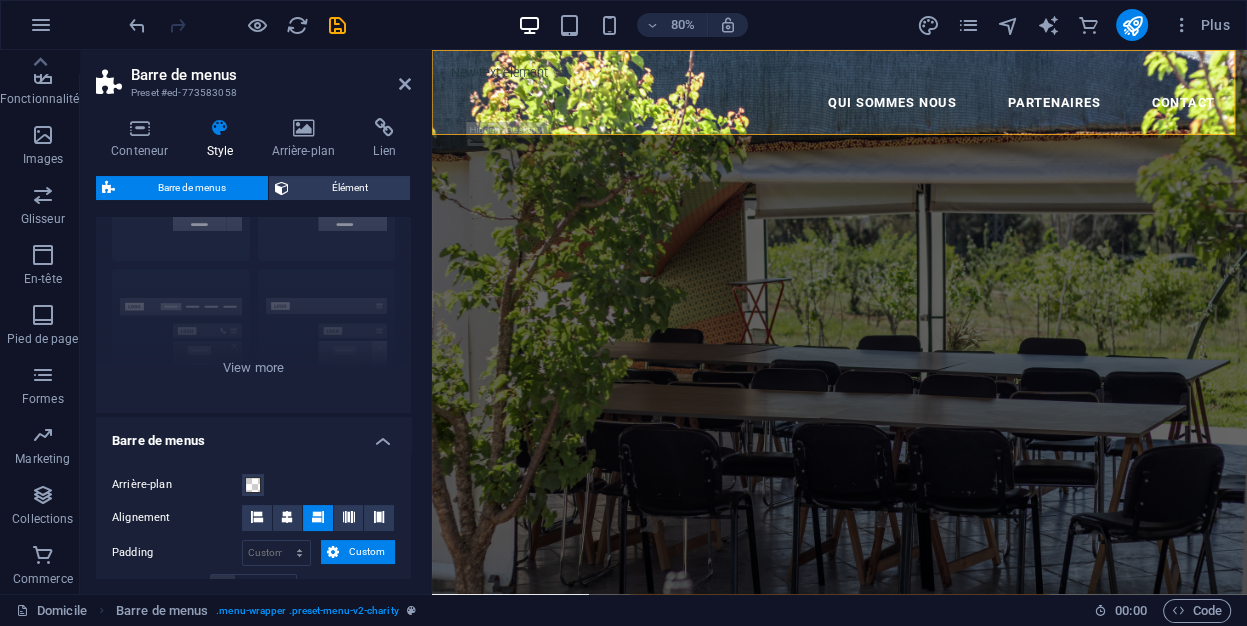 scroll, scrollTop: 0, scrollLeft: 0, axis: both 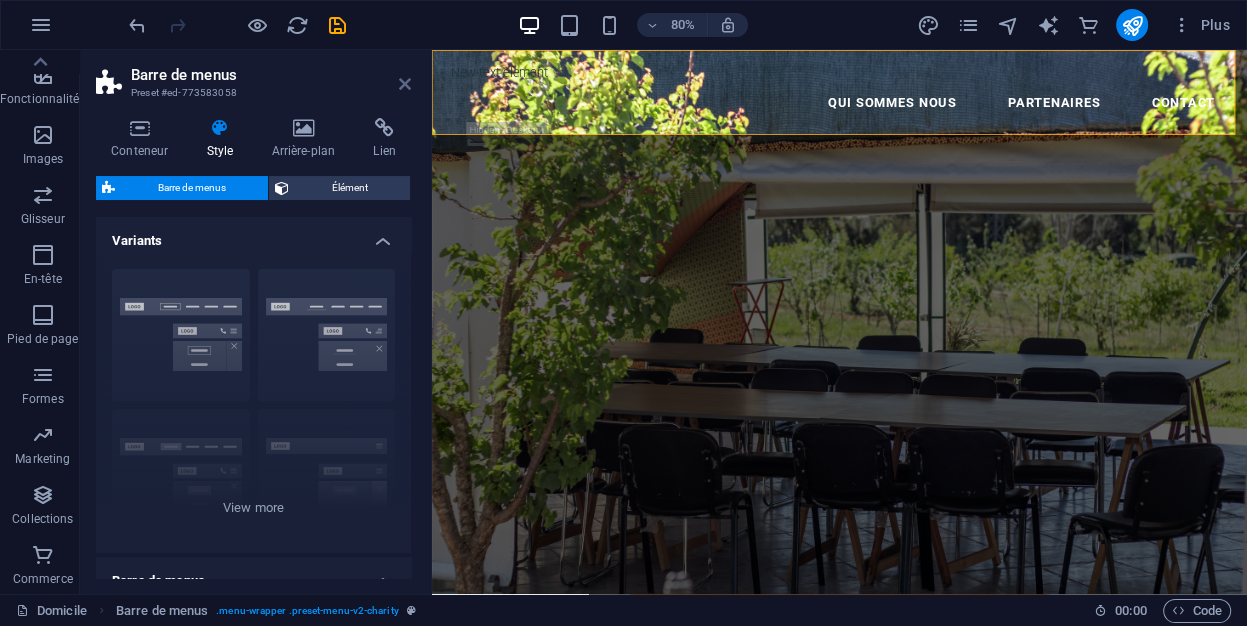 click at bounding box center [405, 84] 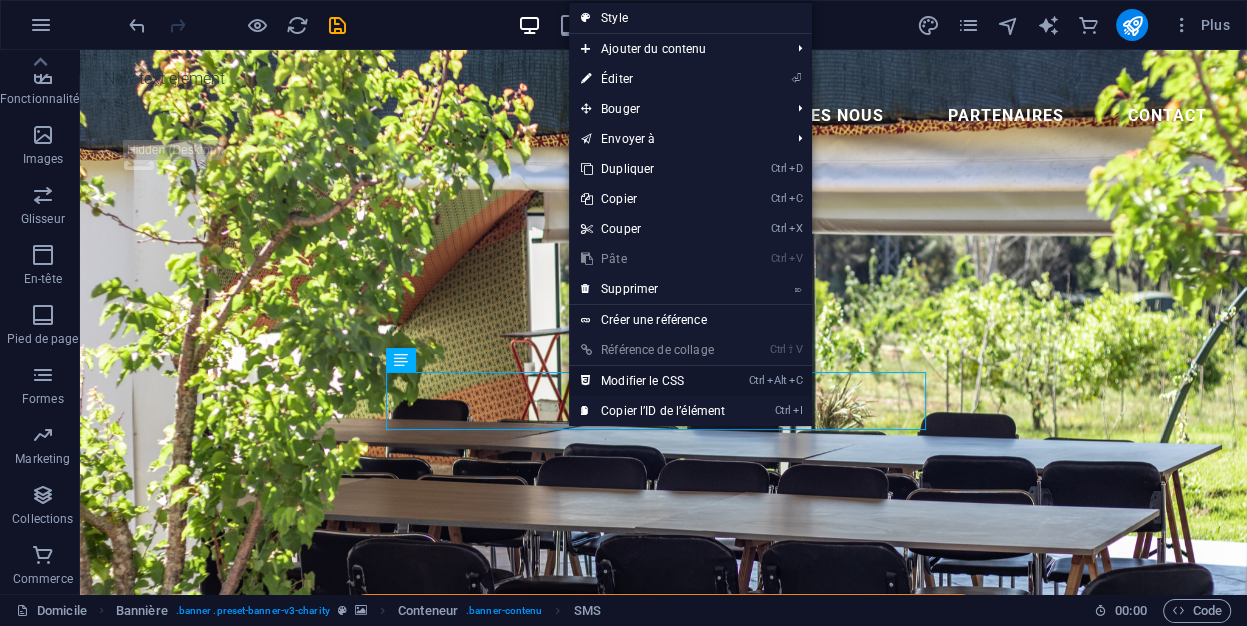 click on "Ctrl Alt C  Modifier le CSS" at bounding box center [653, 381] 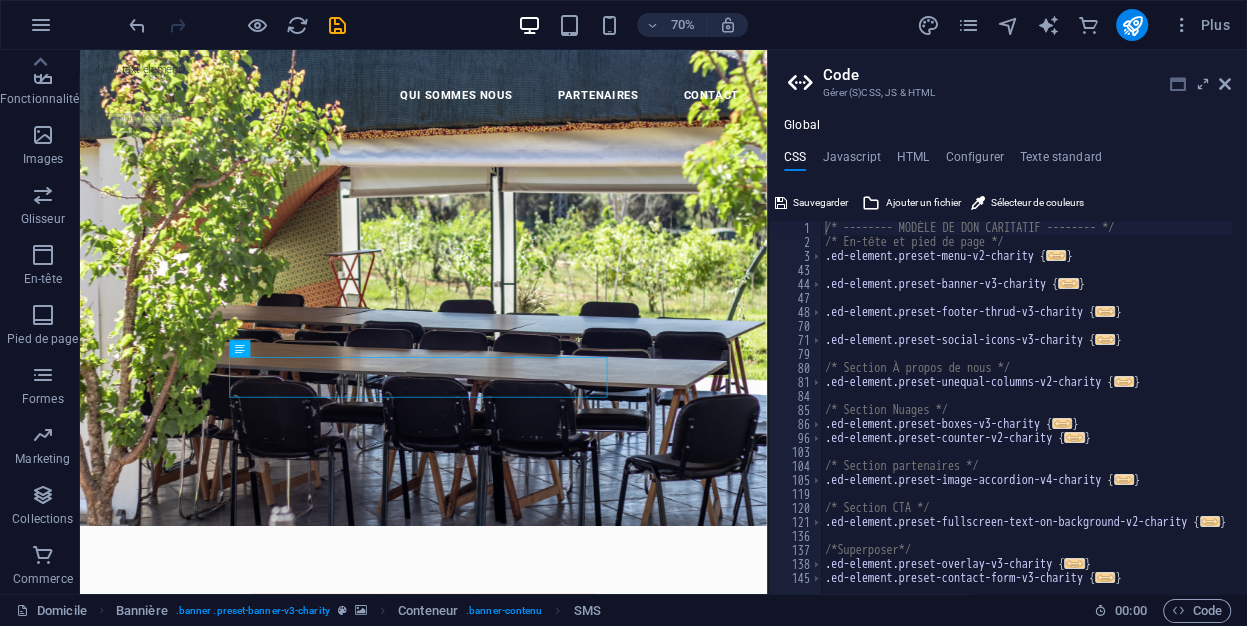 click at bounding box center (1178, 84) 